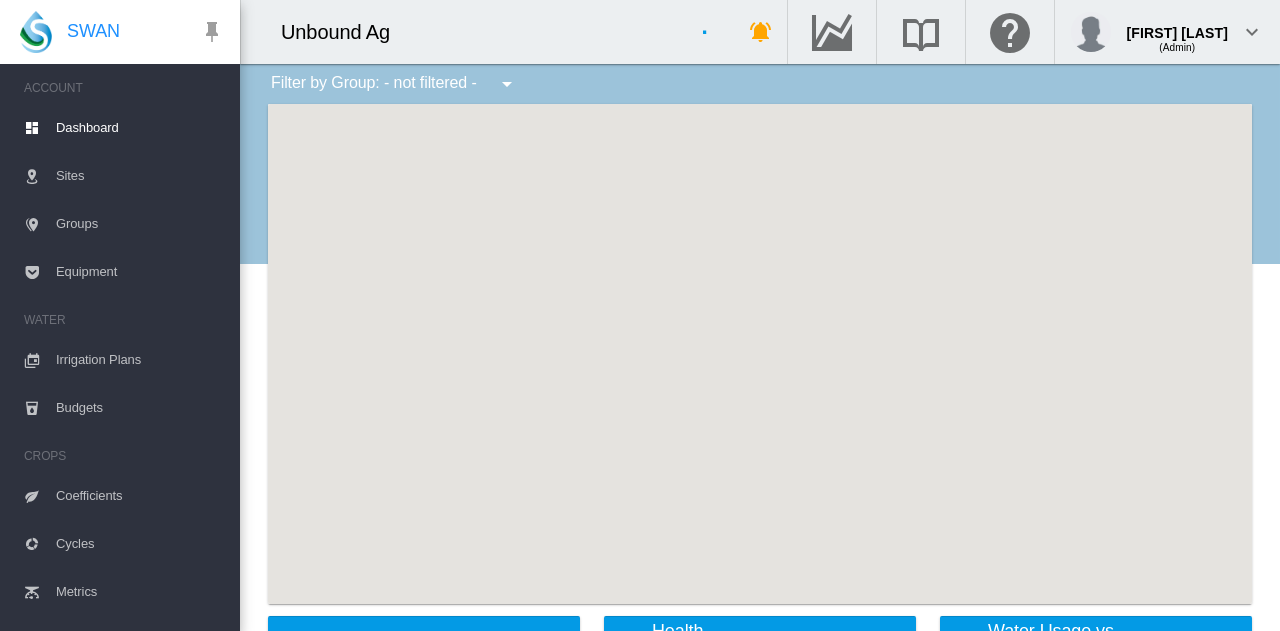 scroll, scrollTop: 0, scrollLeft: 0, axis: both 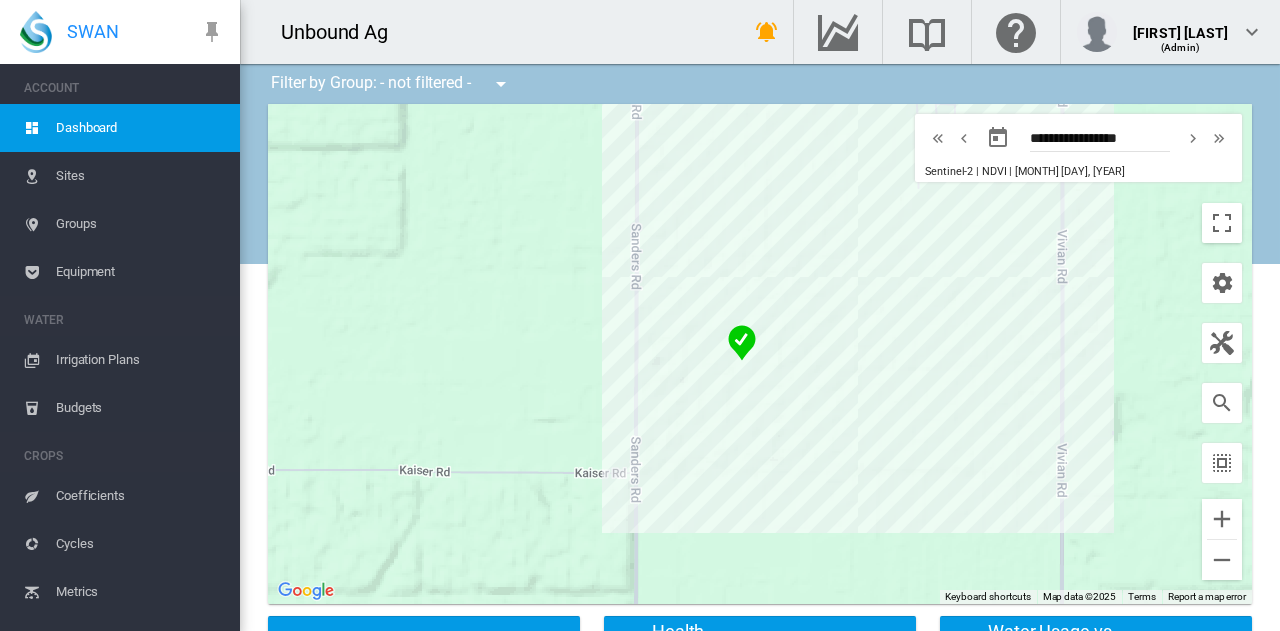 drag, startPoint x: 810, startPoint y: 467, endPoint x: 727, endPoint y: 520, distance: 98.478424 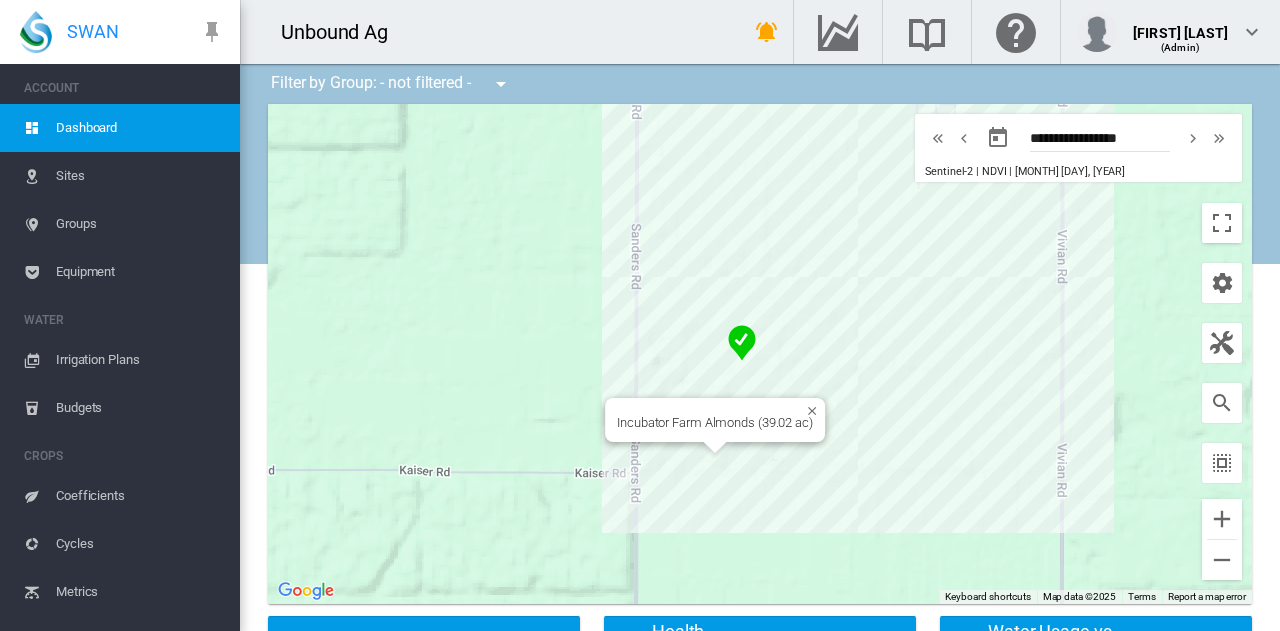 click at bounding box center [742, 343] 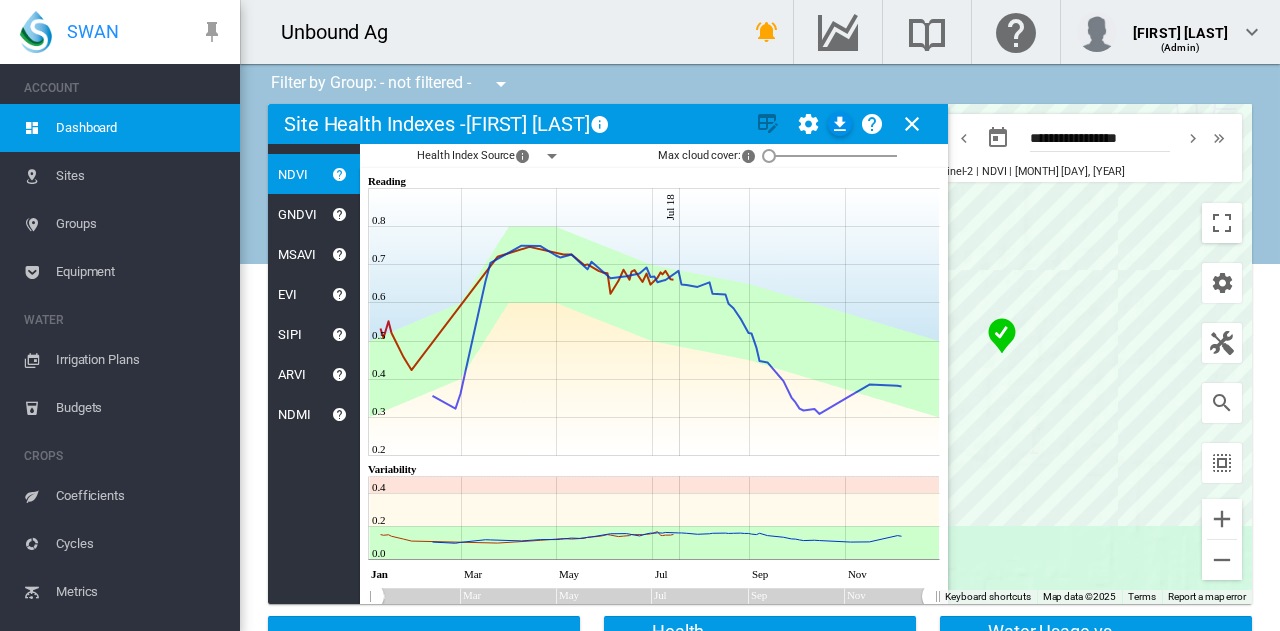 click 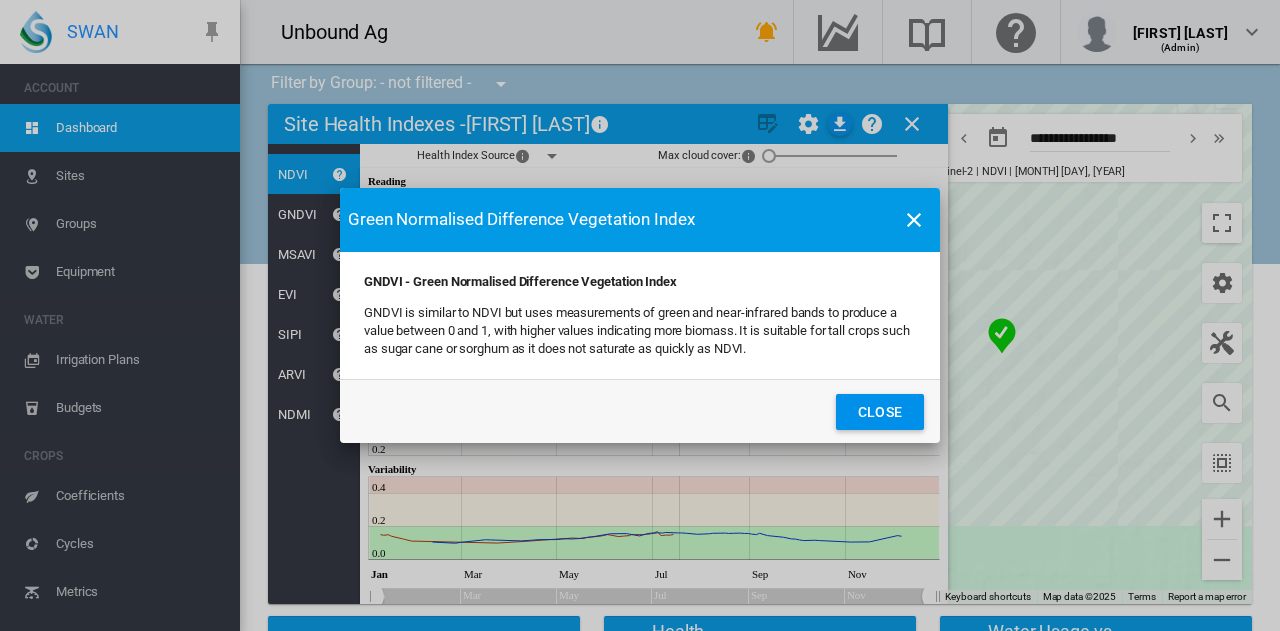 click at bounding box center (914, 220) 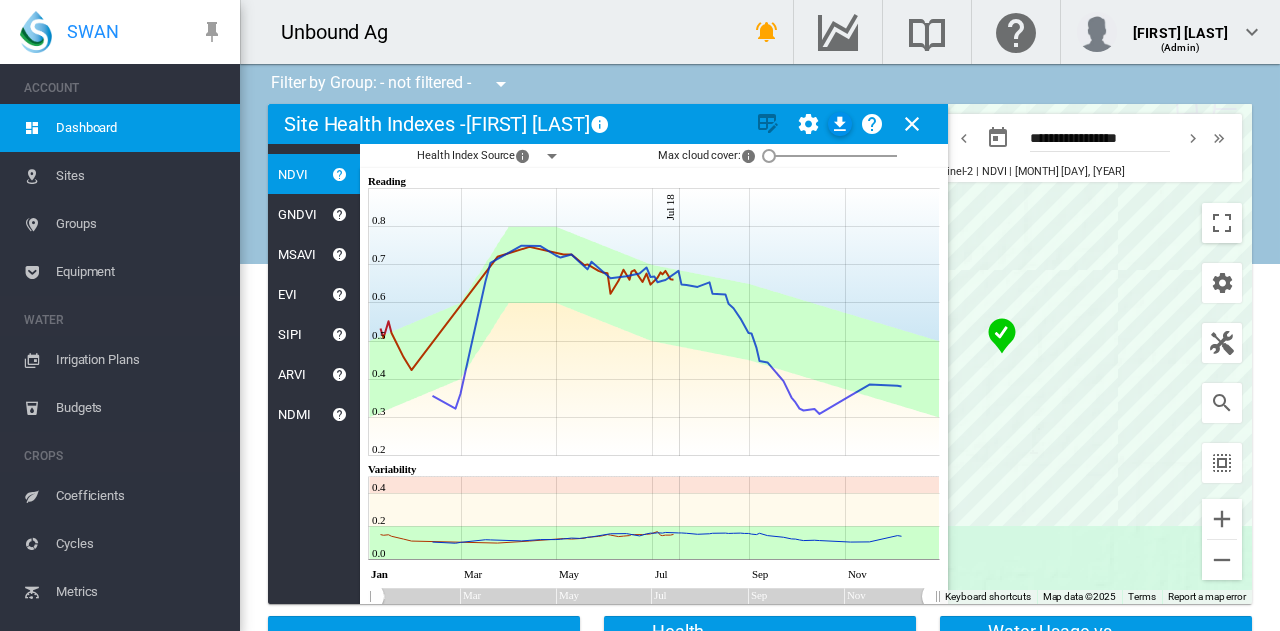 click 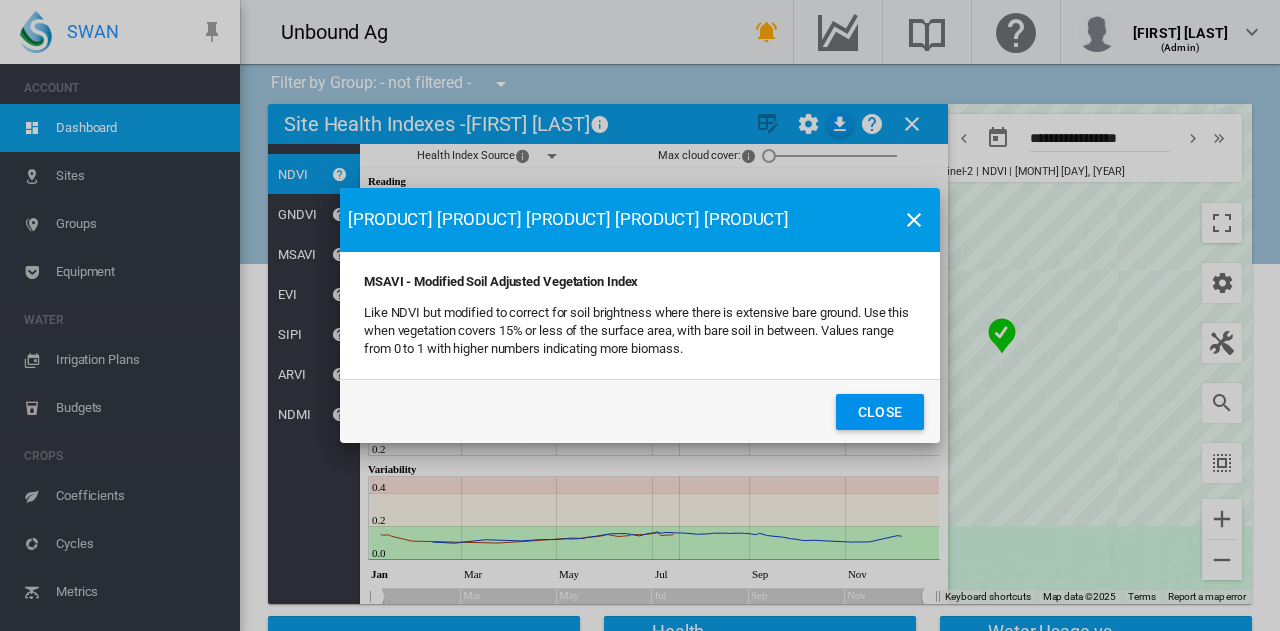 click at bounding box center [914, 220] 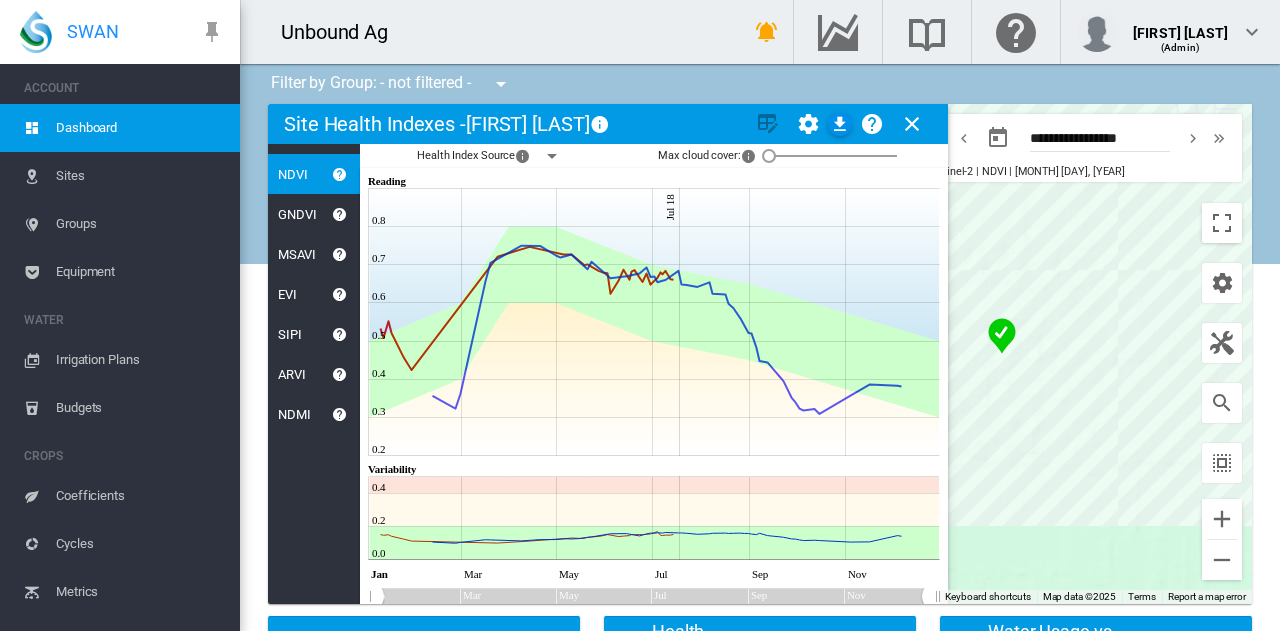 click on "ARVI" 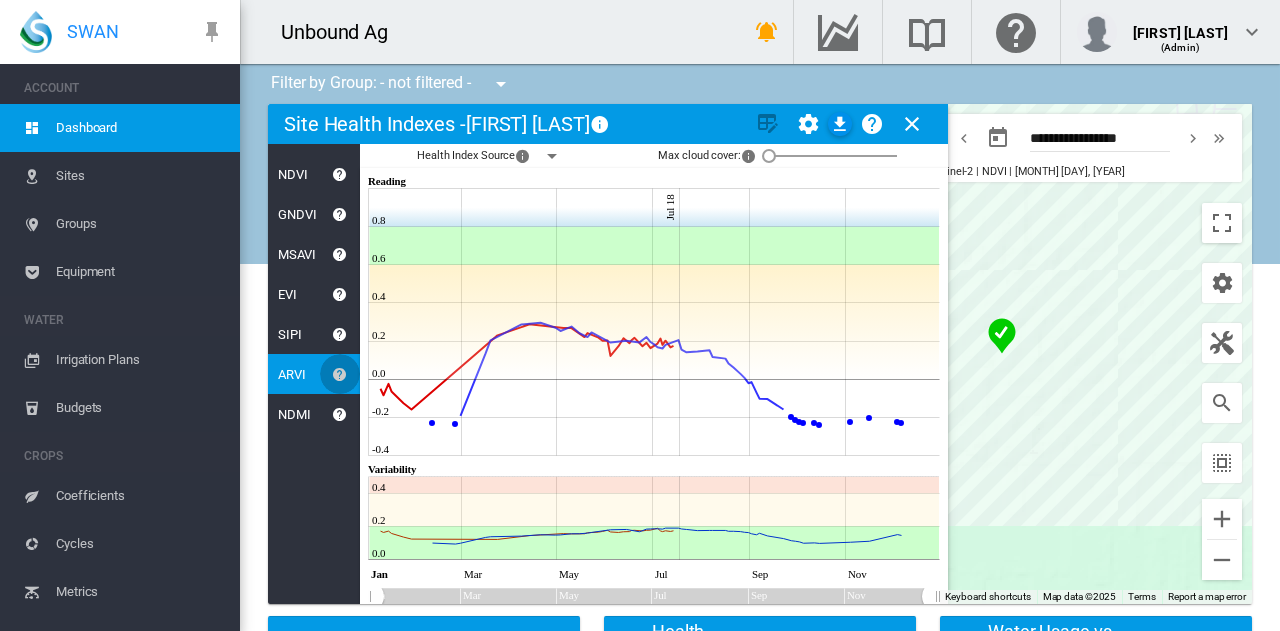 click 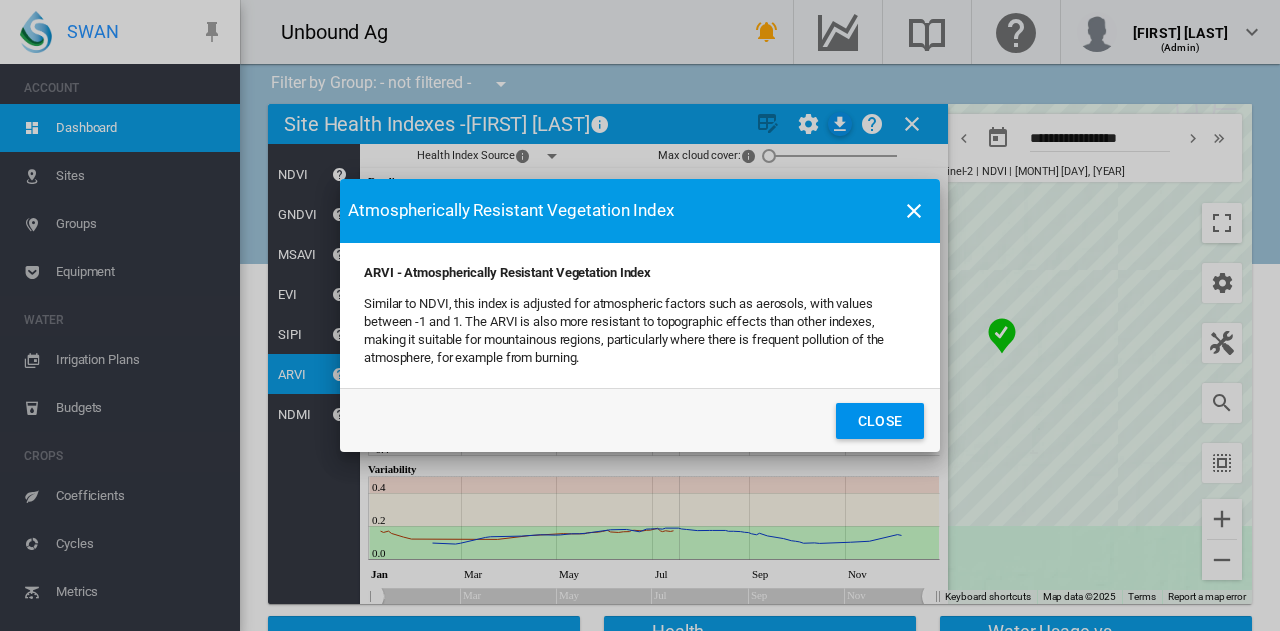 click on "[PRODUCT] [PRODUCT] [PRODUCT] [PRODUCT] [PRODUCT]
ARVI - [PRODUCT] [PRODUCT] [PRODUCT] [PRODUCT] [PRODUCT]
[PRODUCT] to [PRODUCT], this [PRODUCT] is [PRODUCT] for [PRODUCT] [PRODUCT] such as [PRODUCT], with [PRODUCT] between [NUMBER] and [NUMBER]. The ARVI is also more [PRODUCT] to [PRODUCT] [PRODUCT] than other [PRODUCT], making it [PRODUCT] for [PRODUCT] [PRODUCT], particularly where there is [PRODUCT] [PRODUCT] of the [PRODUCT], for [PRODUCT] from [PRODUCT].
[PRODUCT]" at bounding box center (640, 315) 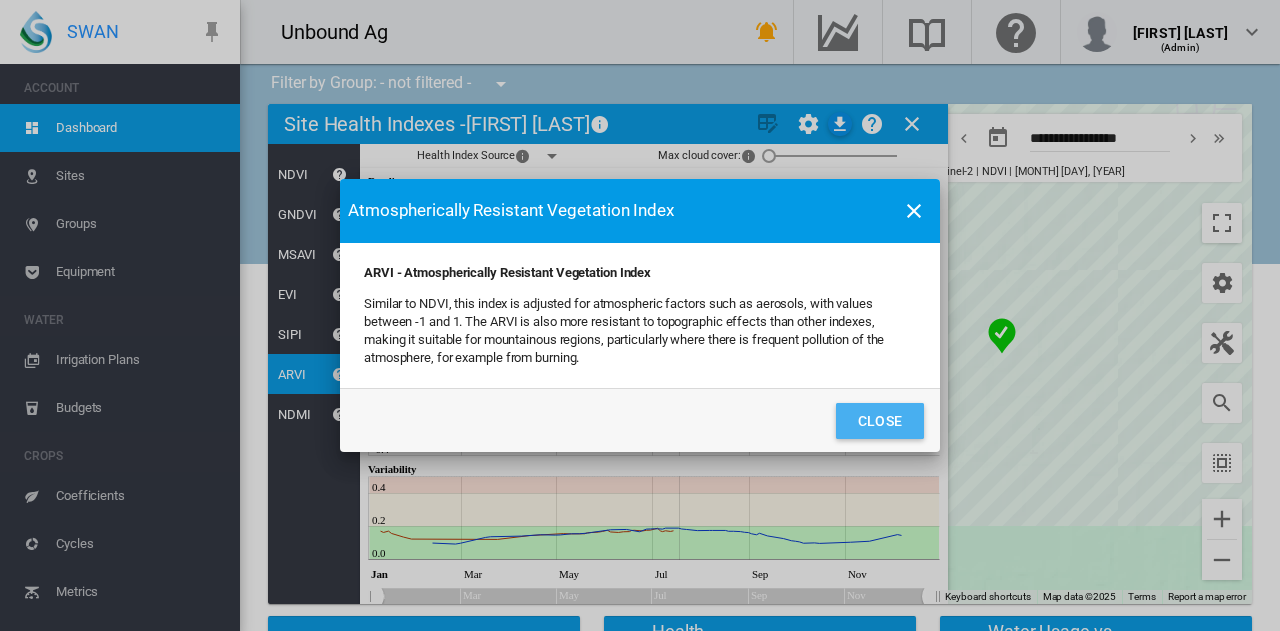 click on "Close" 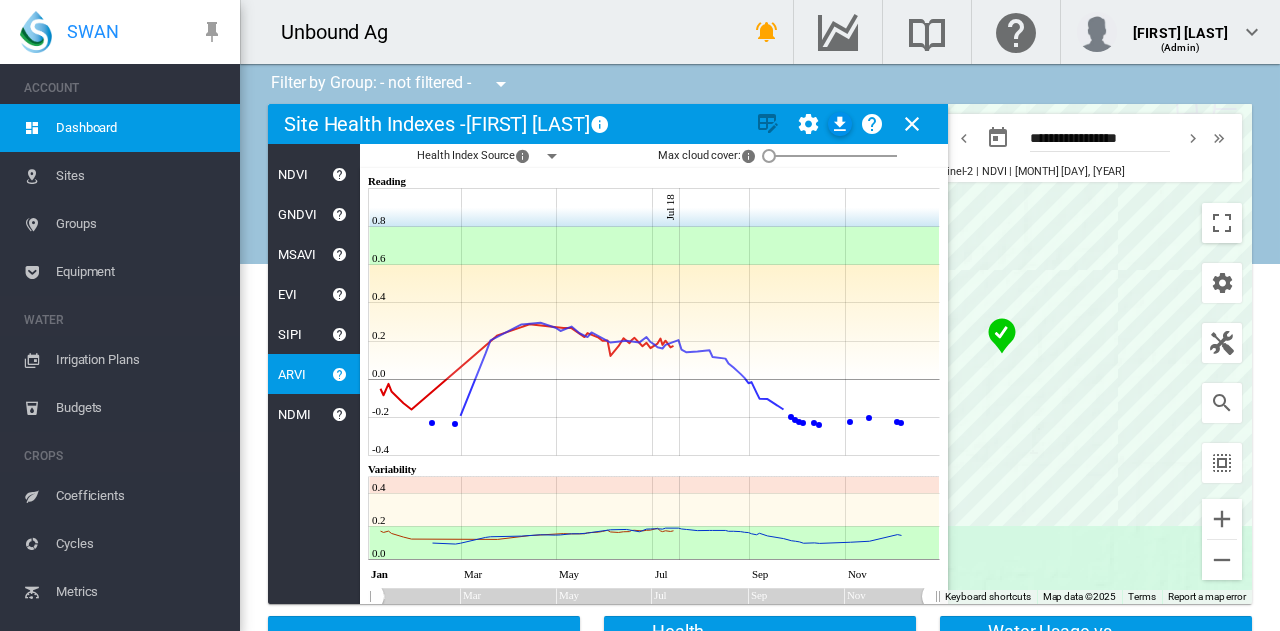 click 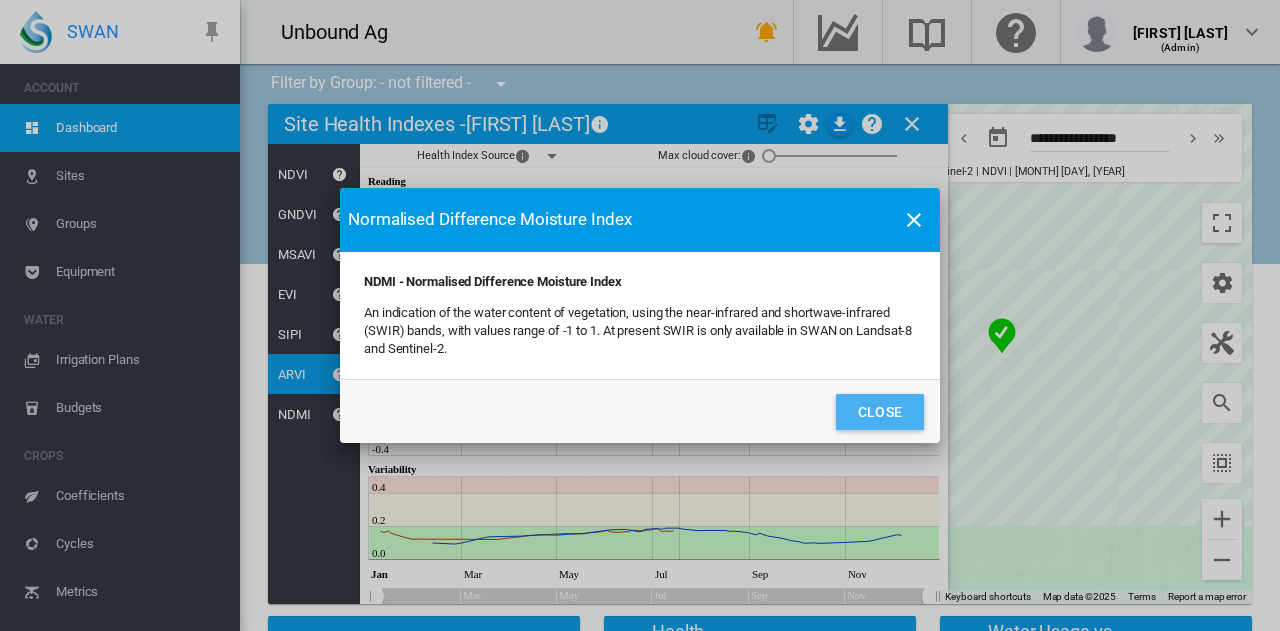 click on "Close" 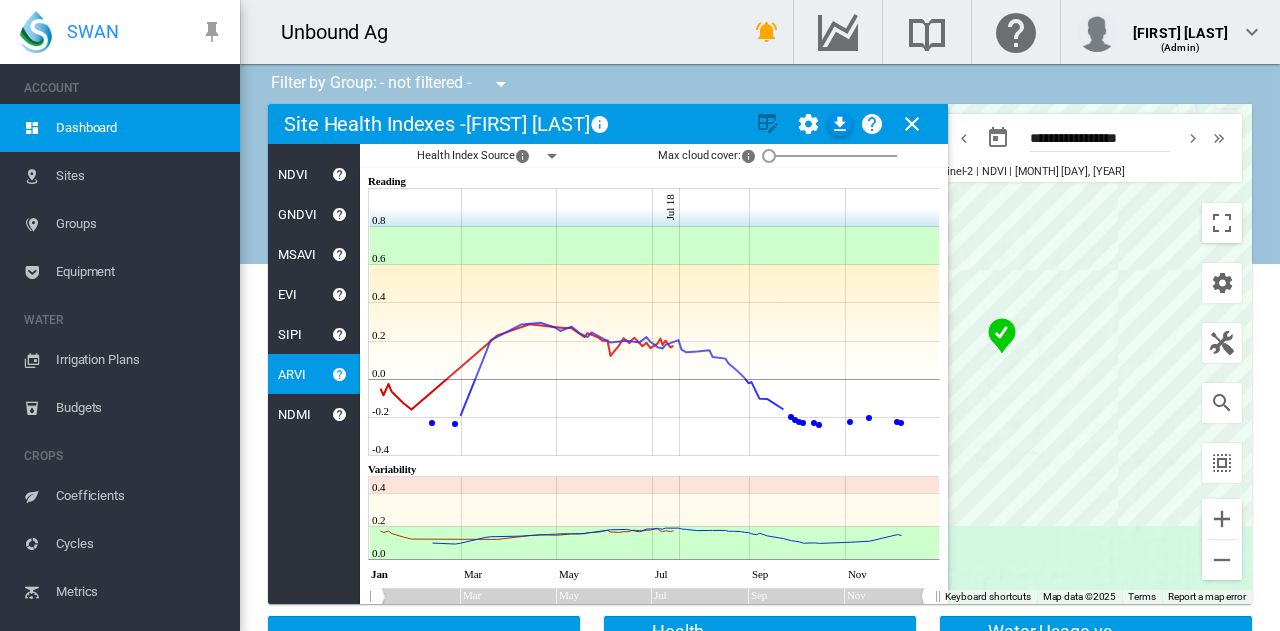 click 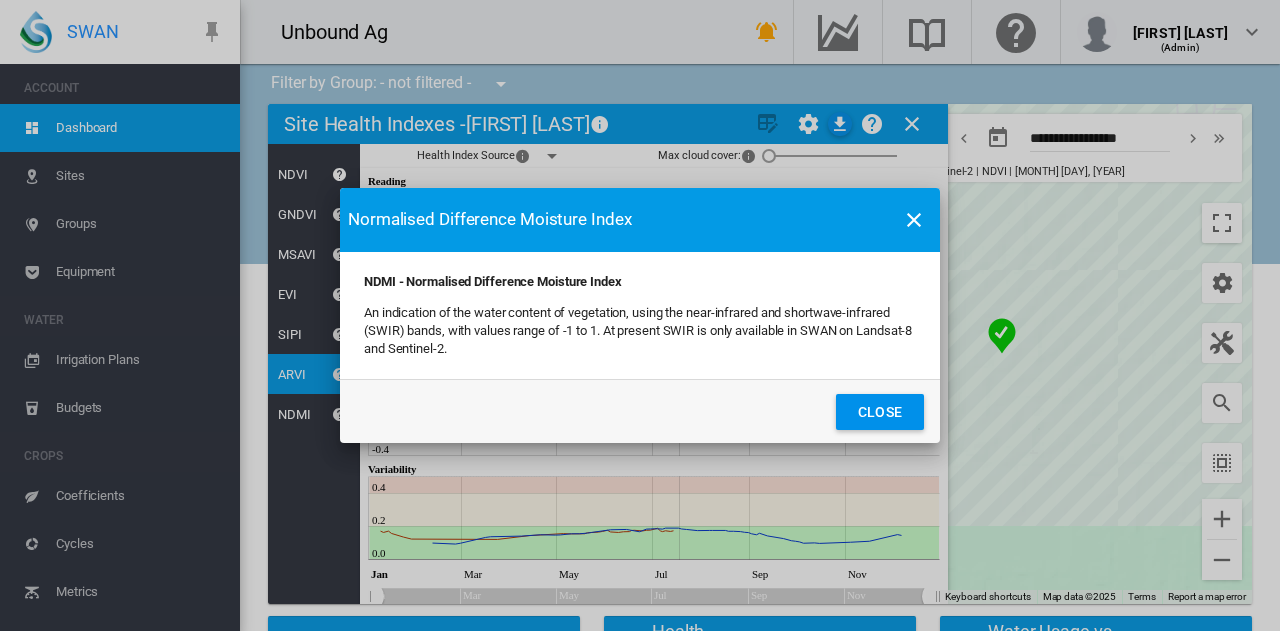 click on "Close" 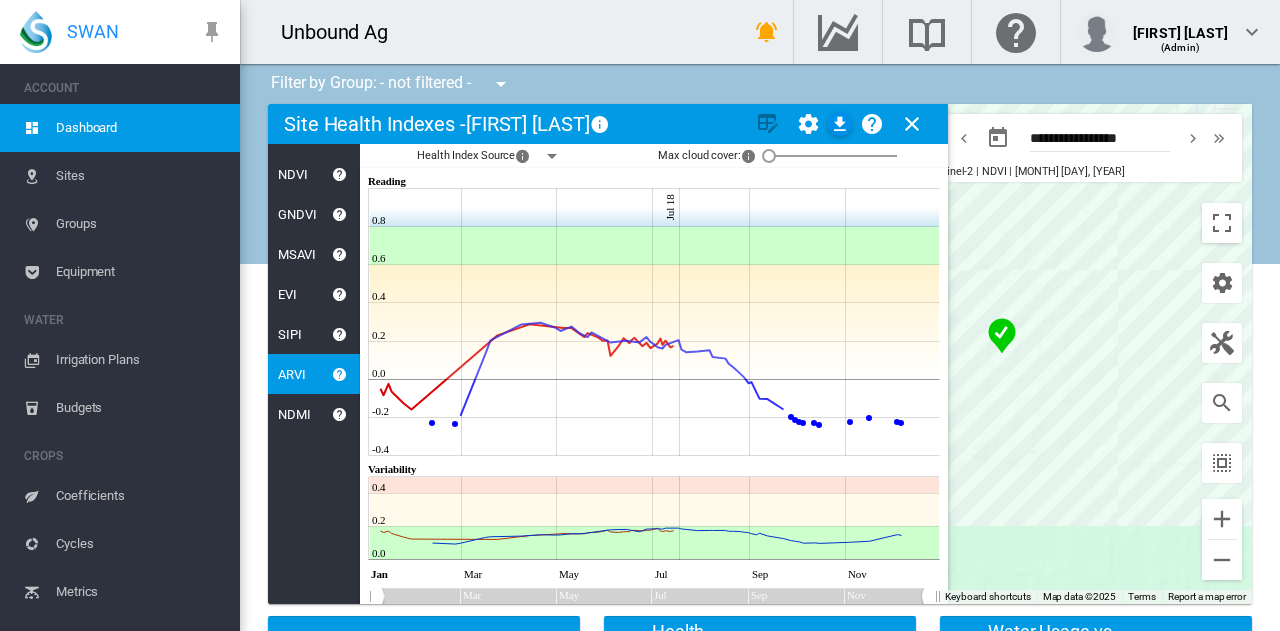 click on "NDMI" 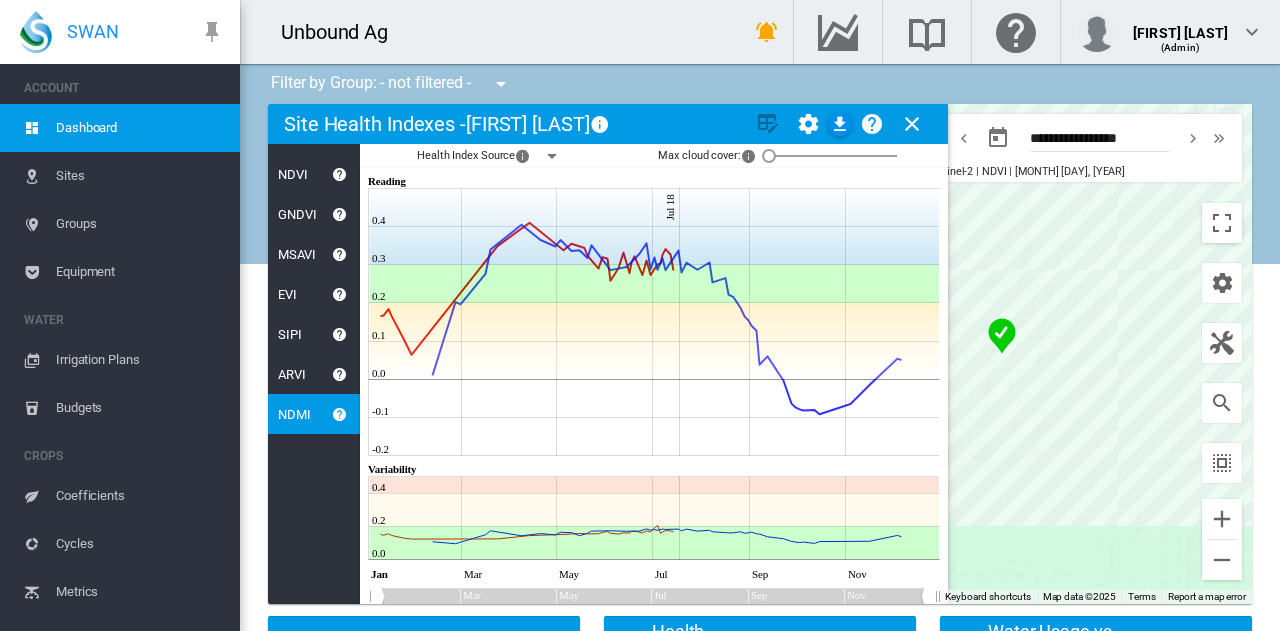 click 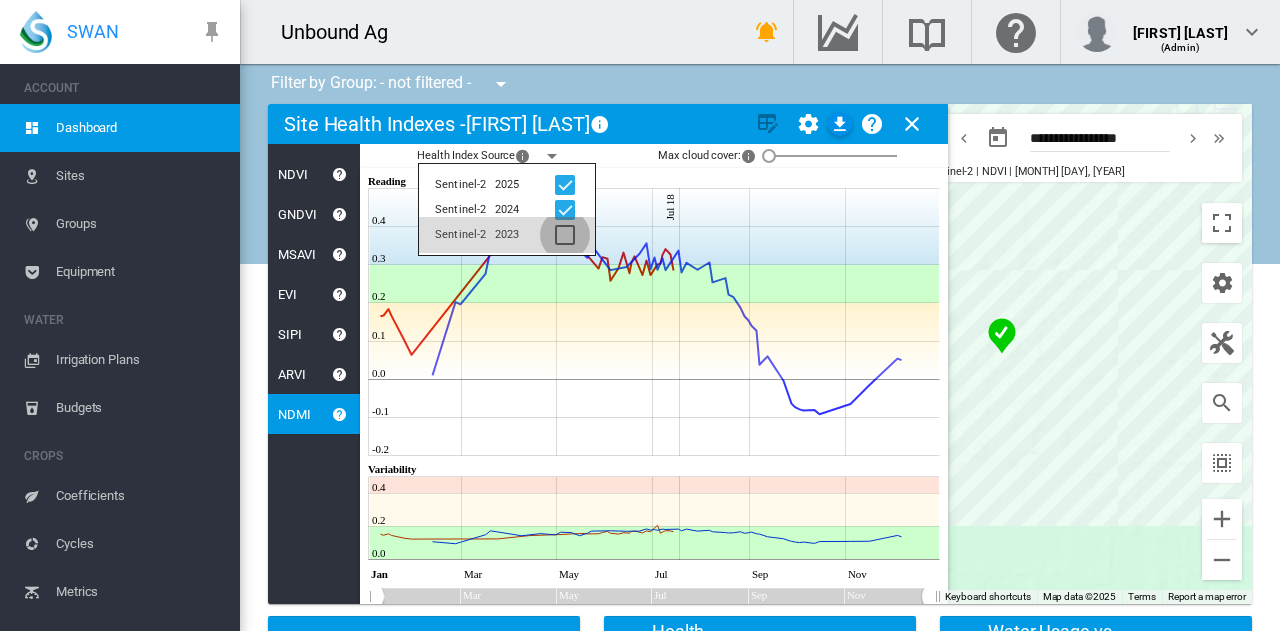 click 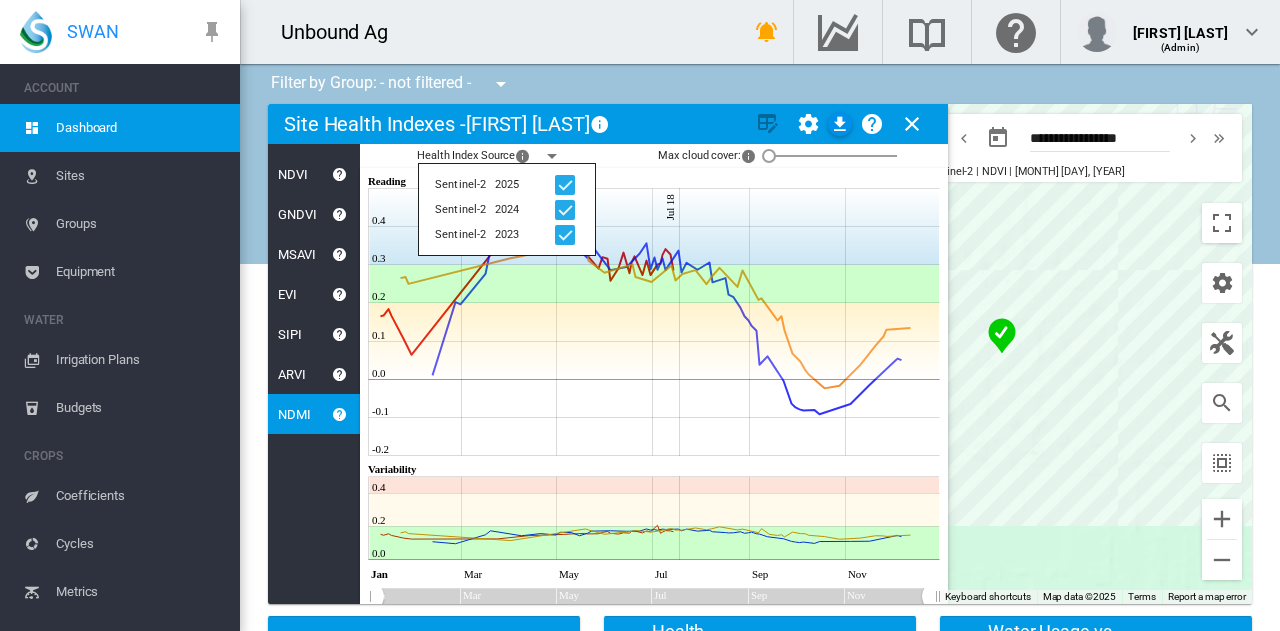 click on "[PRODUCT] [PRODUCT]
× The [YEAR] and [PRODUCT] [PRODUCT]
[PRODUCT]
[YEAR]
[PRODUCT]
[YEAR]
[PRODUCT]
[YEAR]
[NUMBER]" 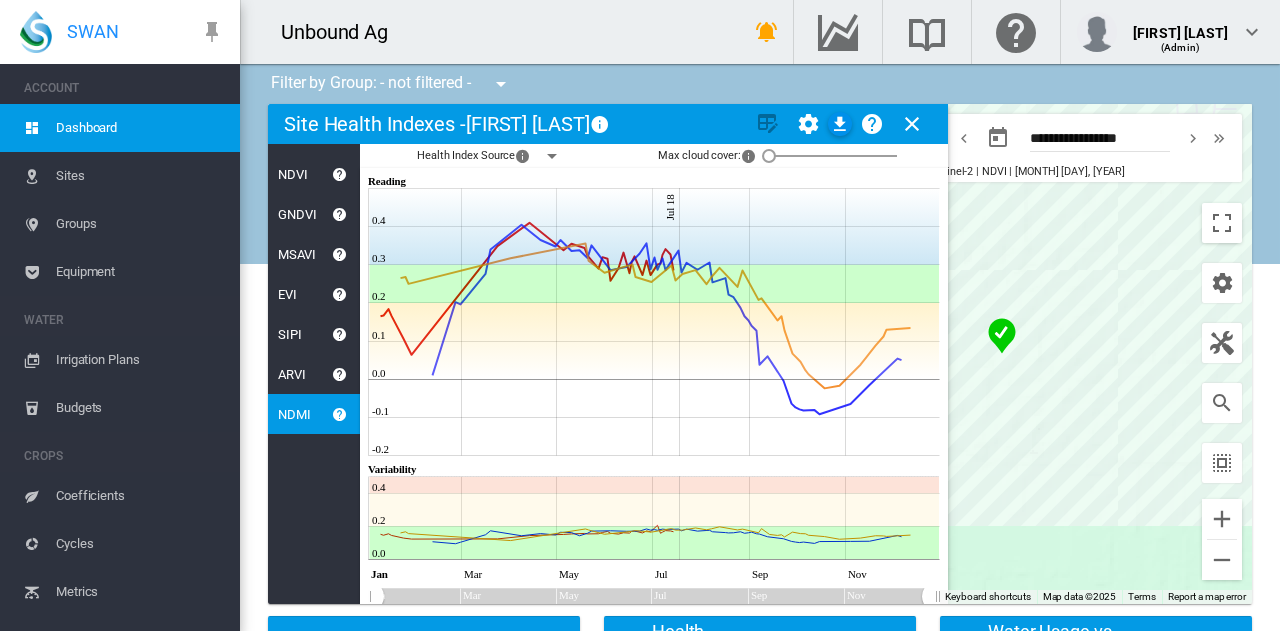 click 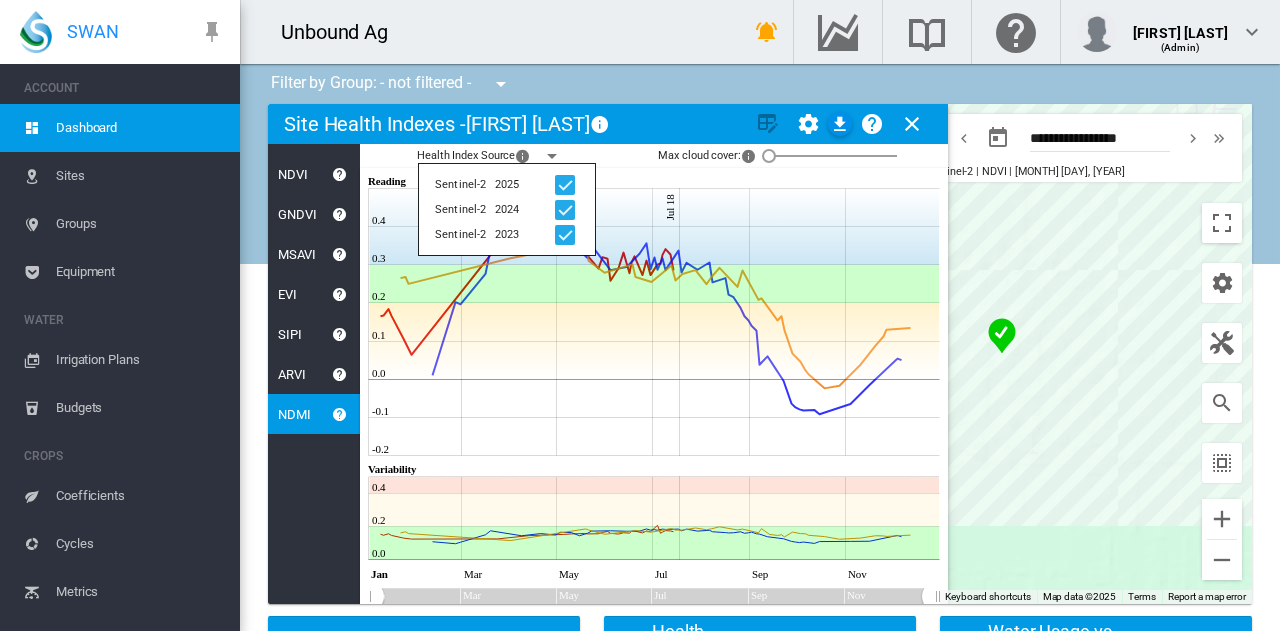 click 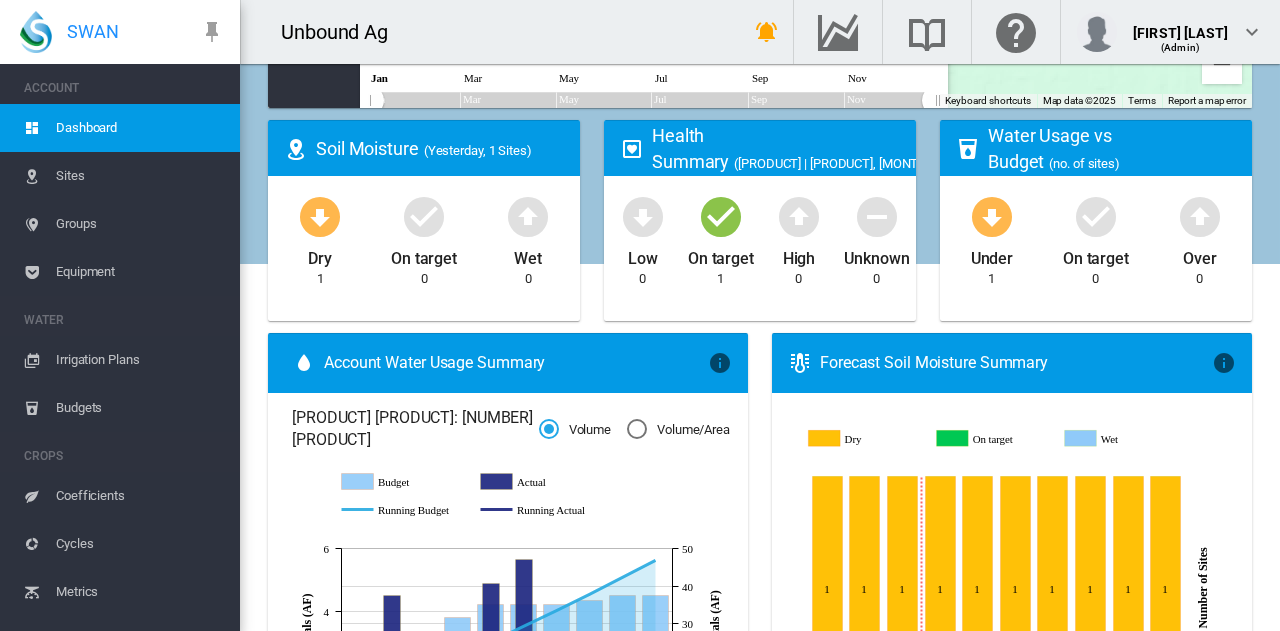 scroll, scrollTop: 500, scrollLeft: 0, axis: vertical 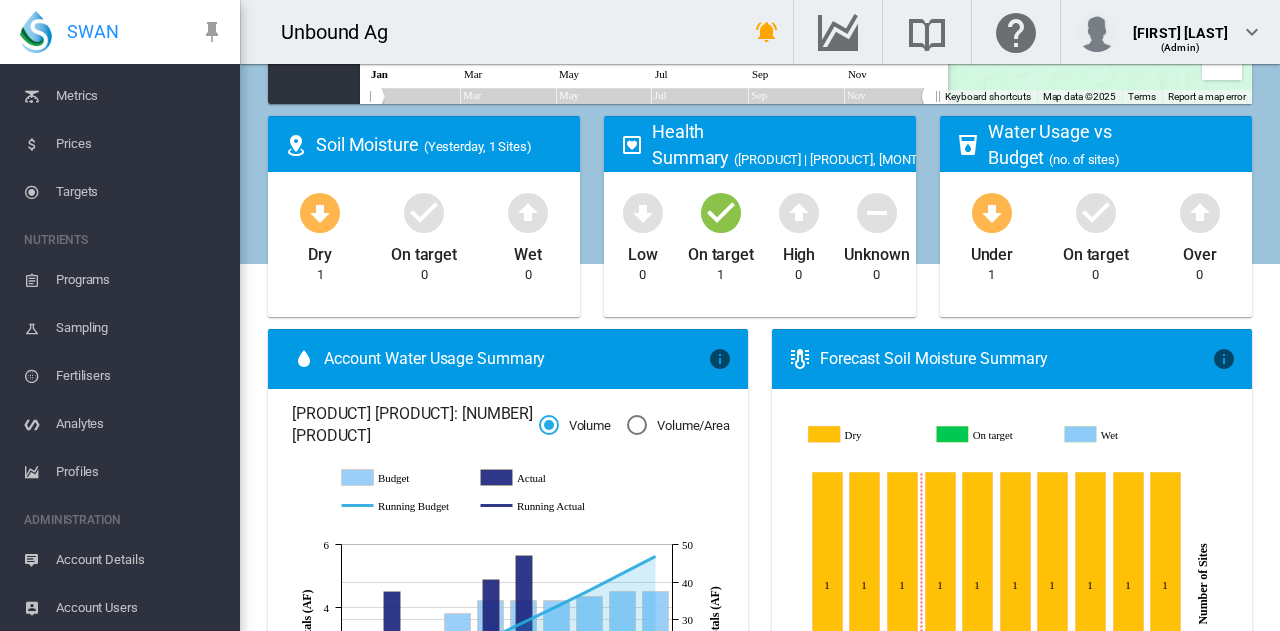 click on "Programs" at bounding box center (140, 280) 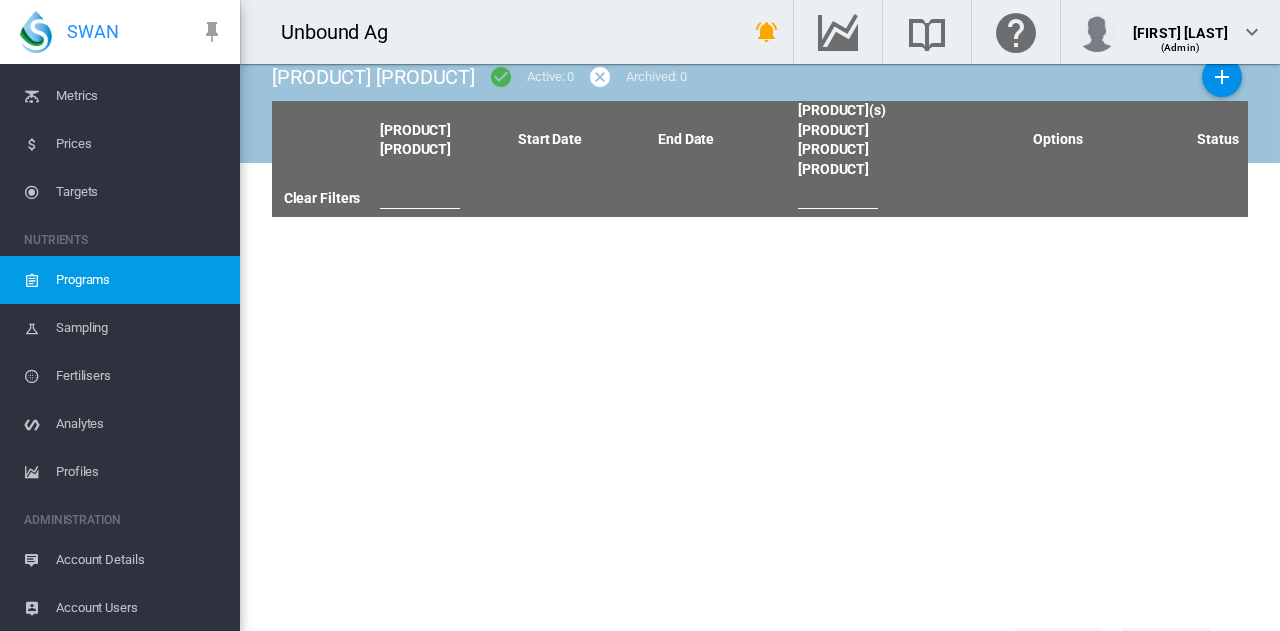 scroll, scrollTop: 0, scrollLeft: 0, axis: both 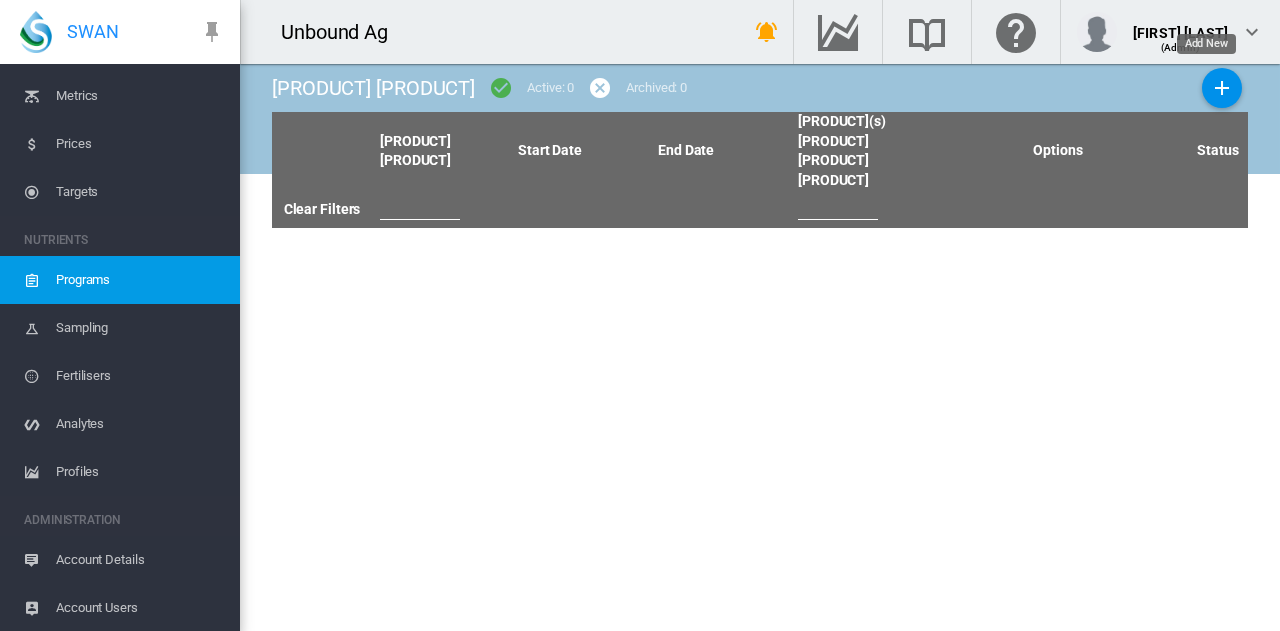 click at bounding box center [1222, 88] 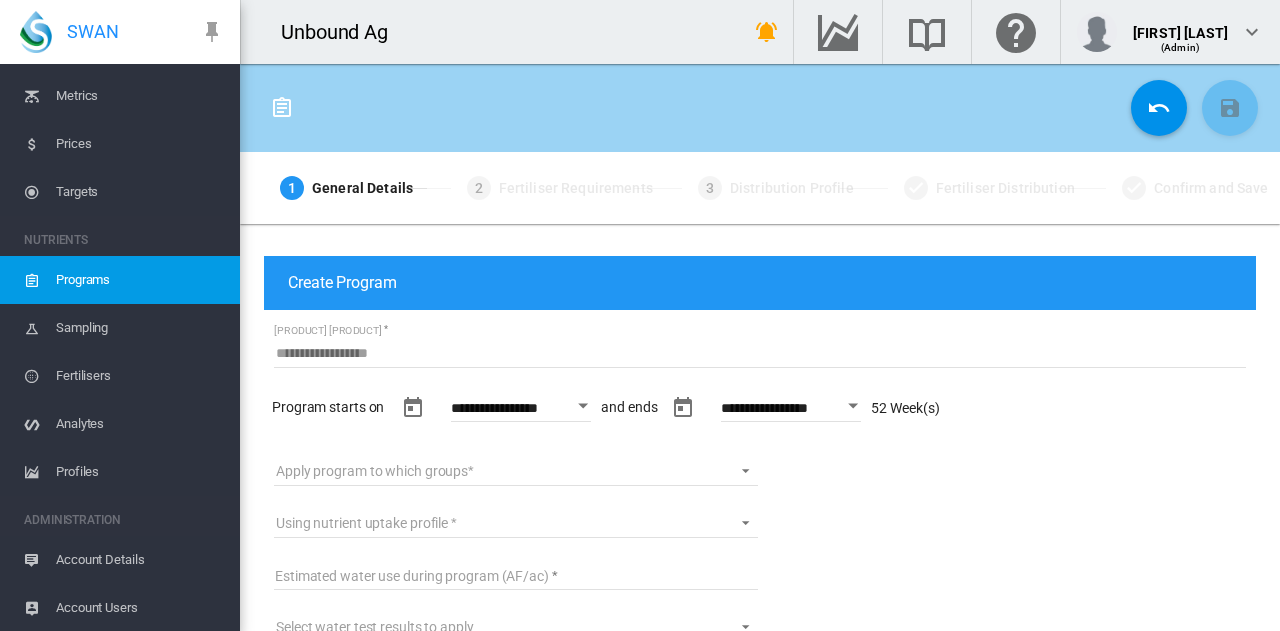 scroll, scrollTop: 100, scrollLeft: 0, axis: vertical 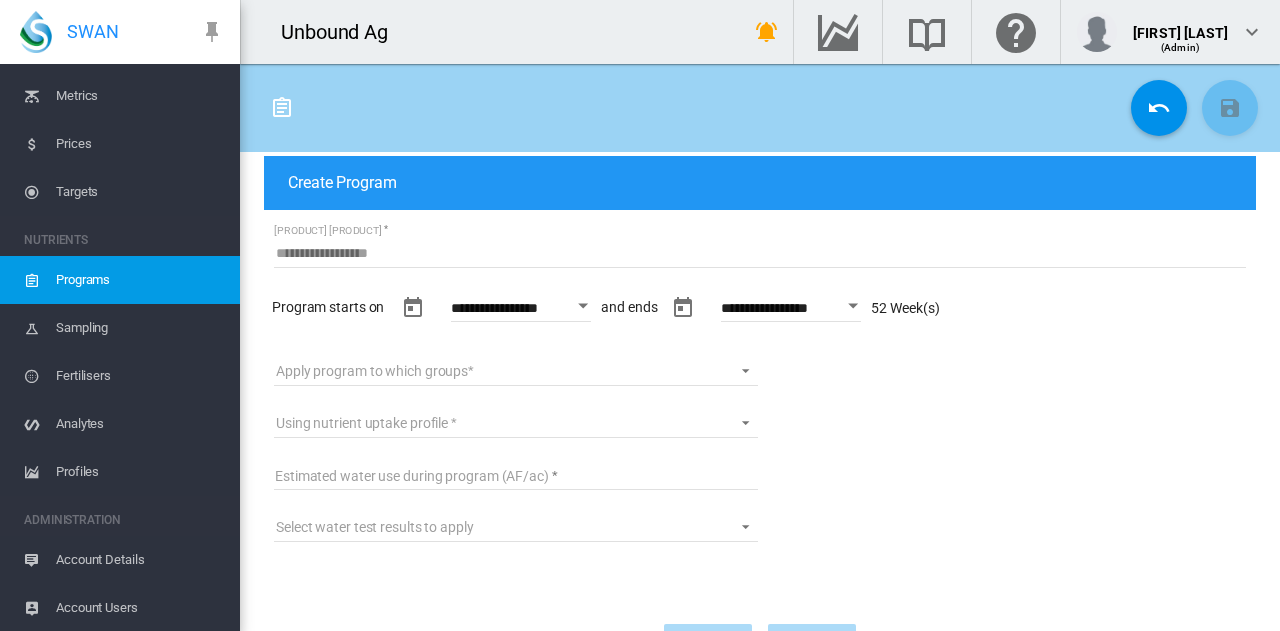 click at bounding box center (583, 305) 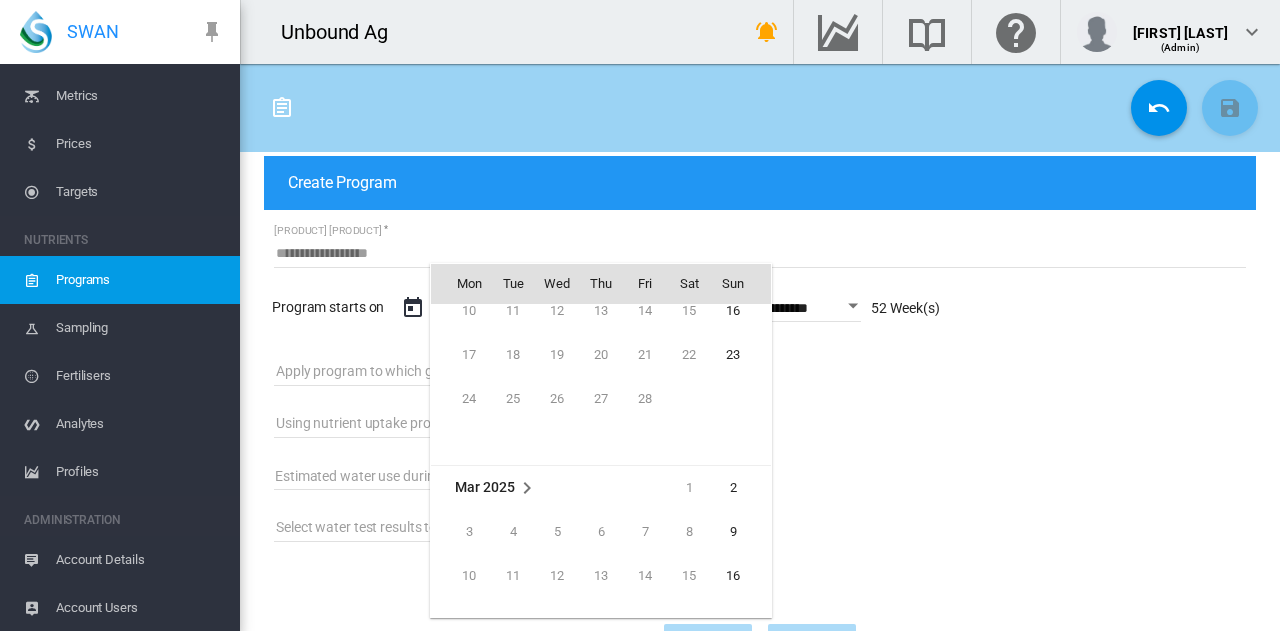 scroll, scrollTop: 48190, scrollLeft: 0, axis: vertical 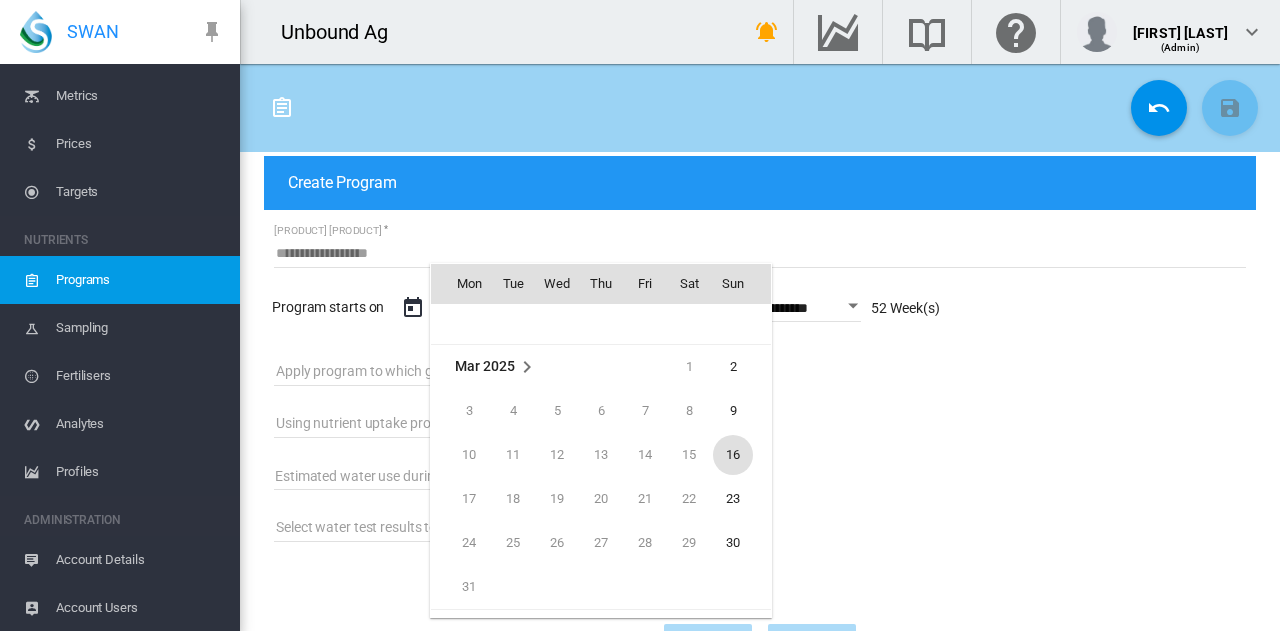 click on "16" at bounding box center [733, 455] 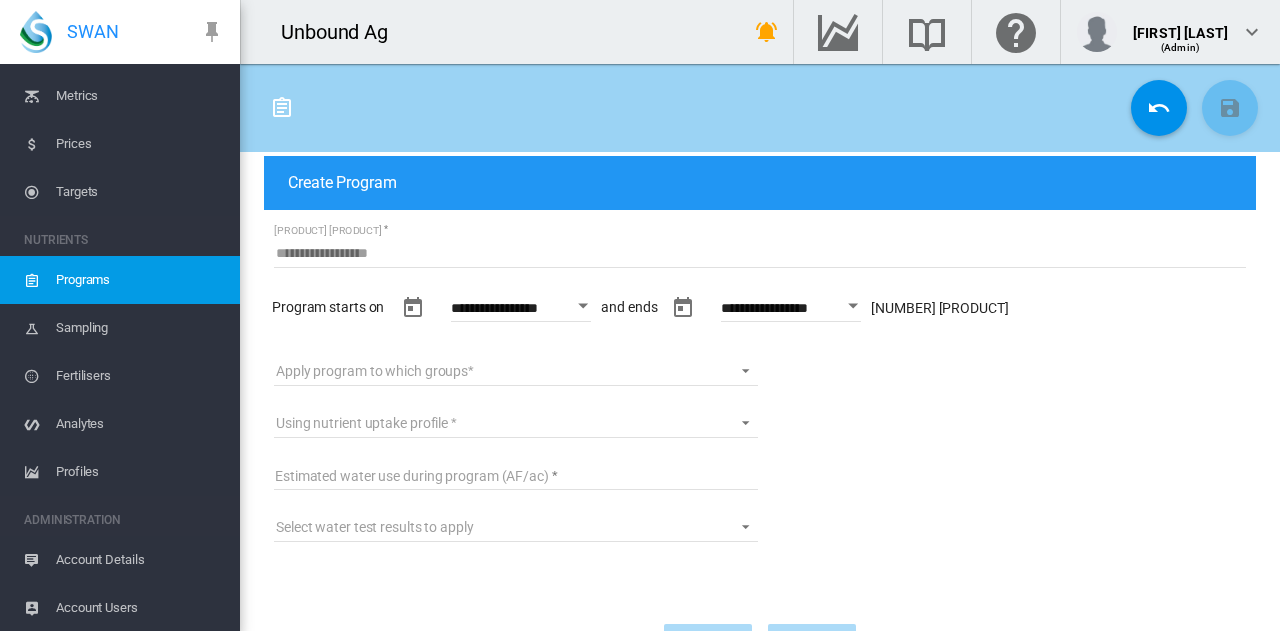 click at bounding box center (854, 306) 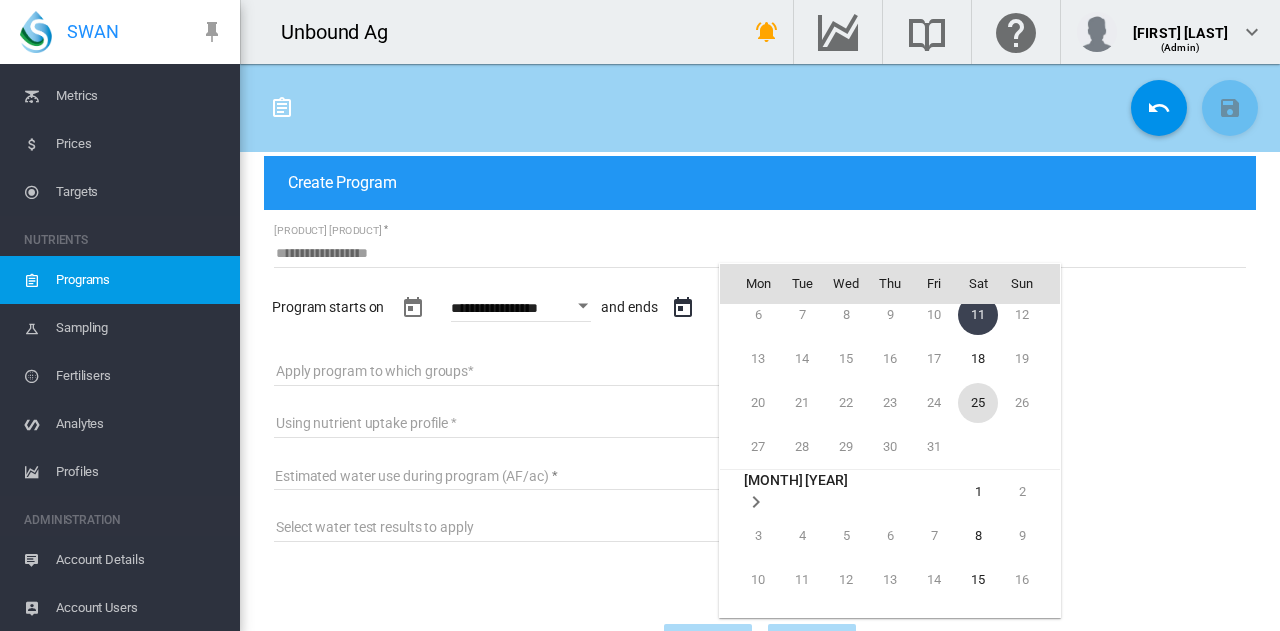 scroll, scrollTop: 4440, scrollLeft: 0, axis: vertical 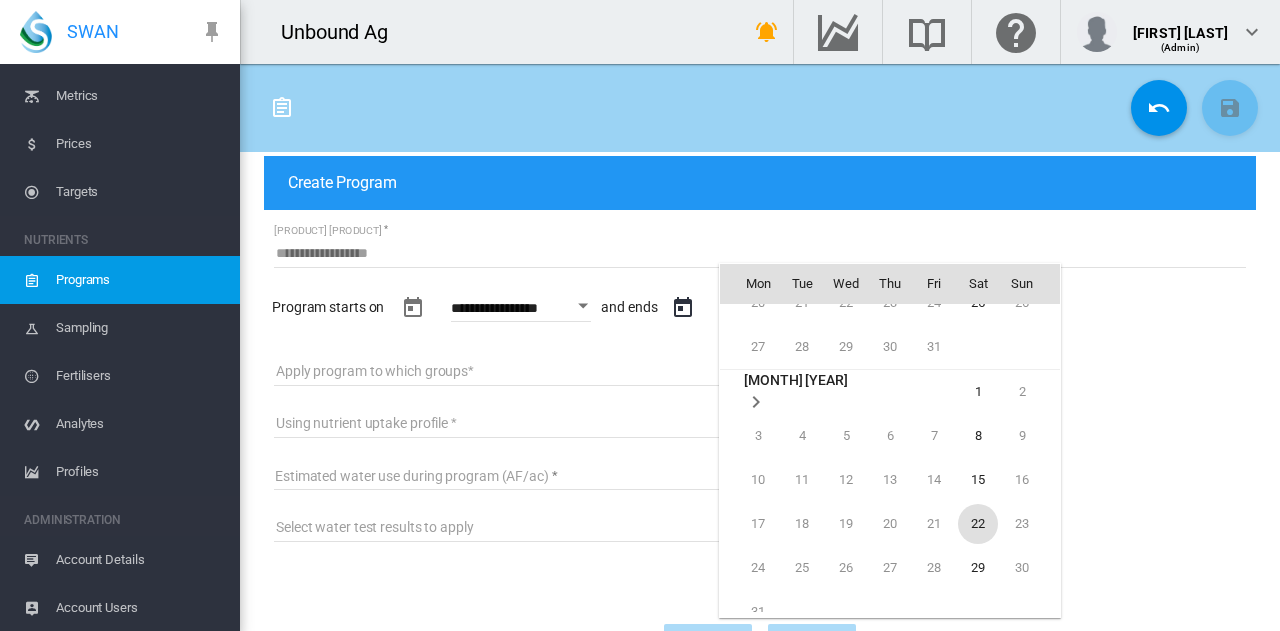 click on "22" at bounding box center [978, 524] 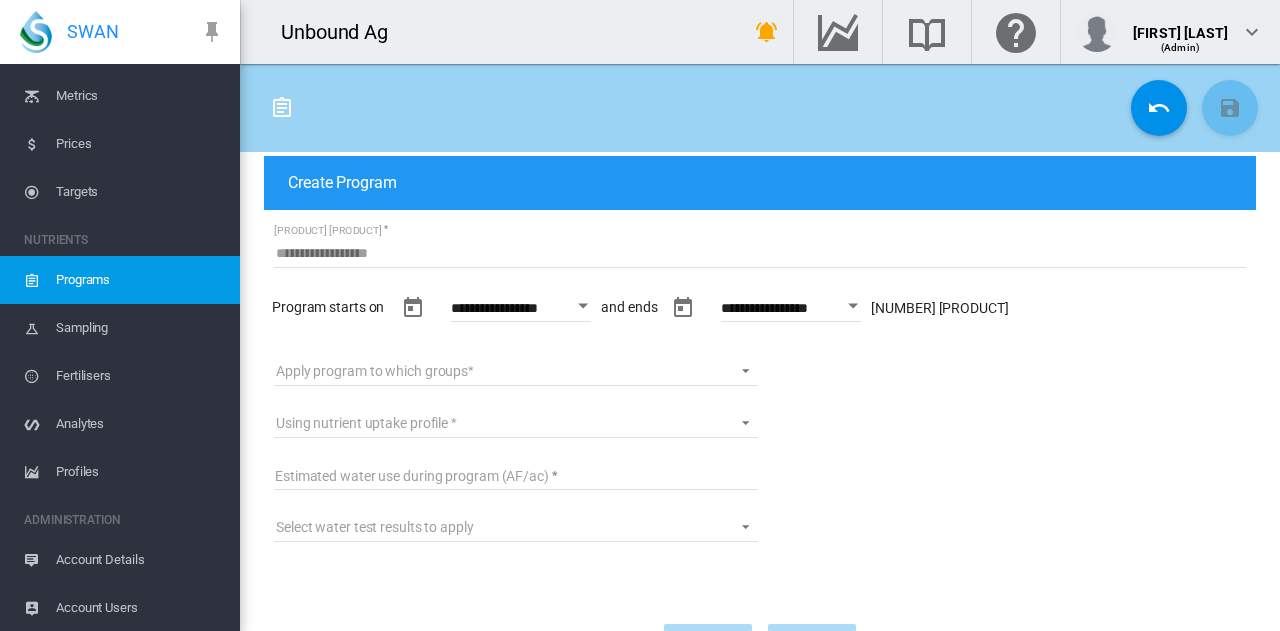 click at bounding box center (854, 306) 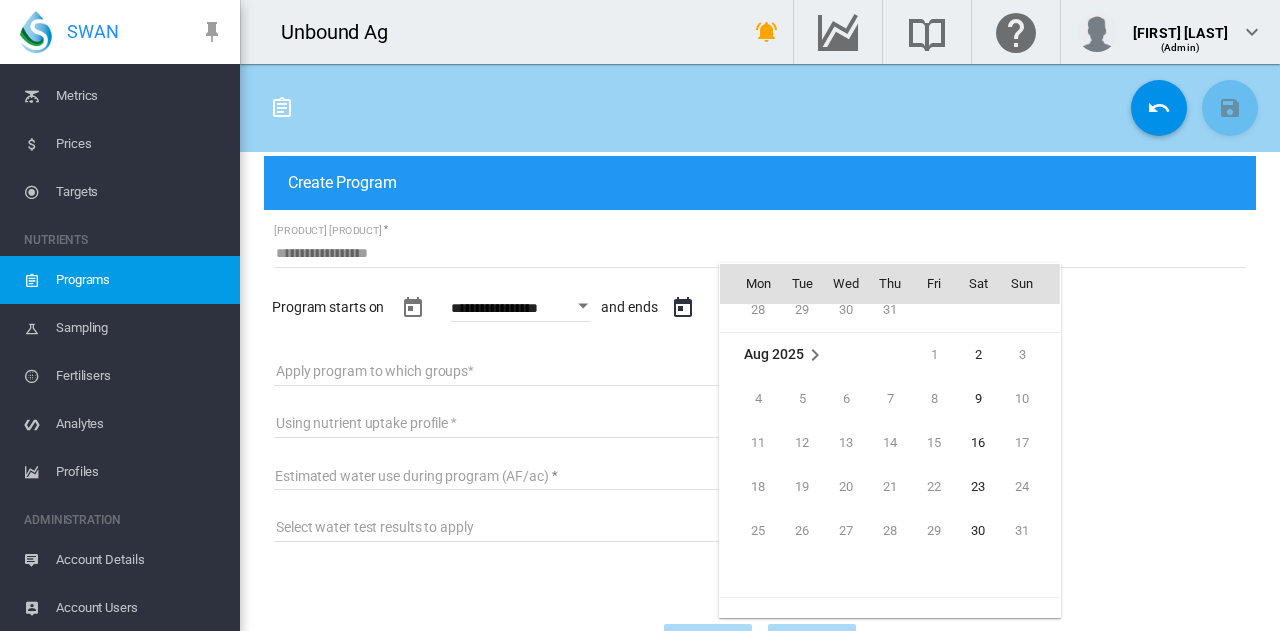 scroll, scrollTop: 1405, scrollLeft: 0, axis: vertical 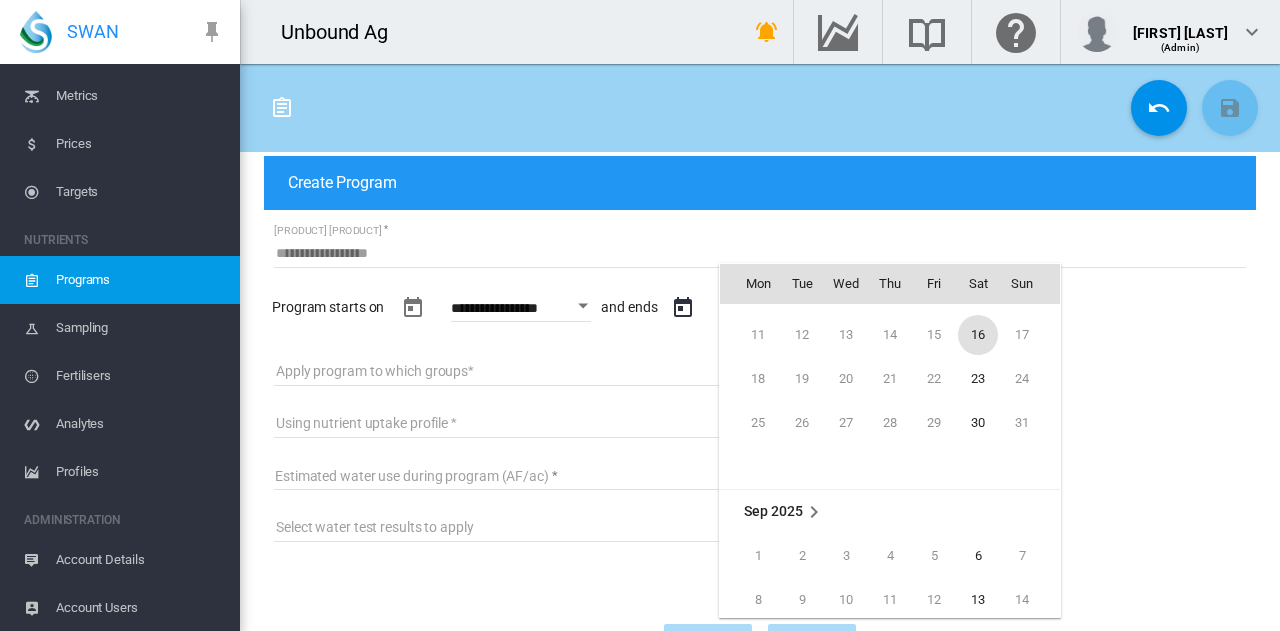 click on "16" at bounding box center (978, 335) 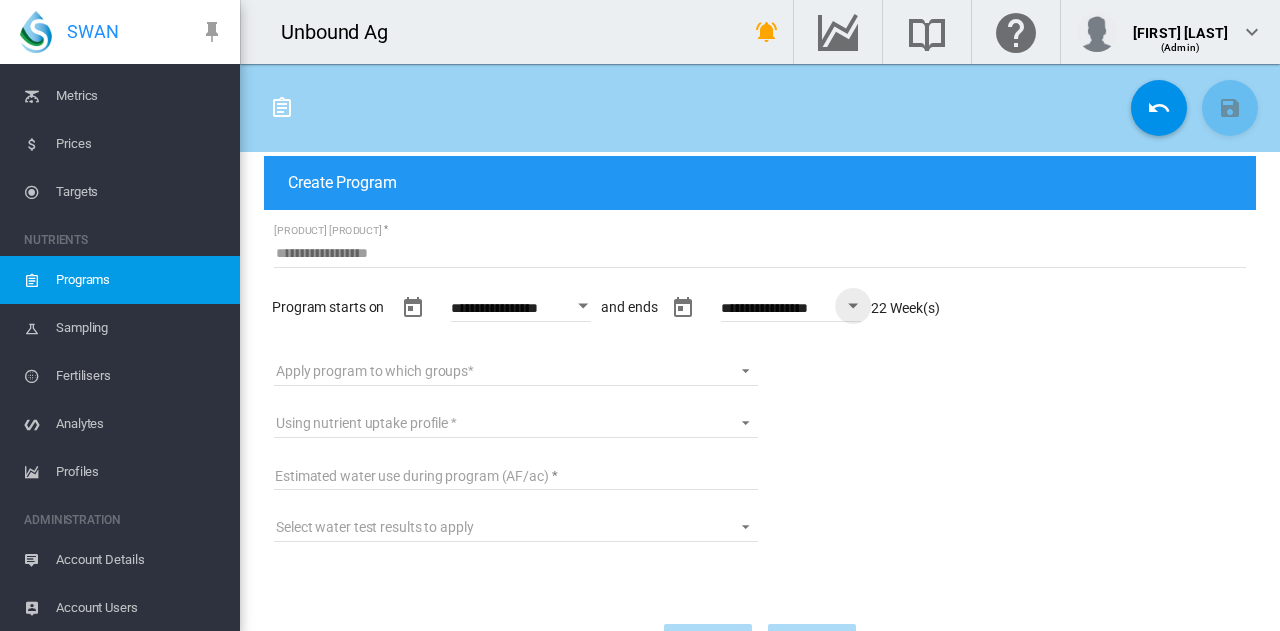 click on "[PRODUCT] [PRODUCT]" at bounding box center (760, 253) 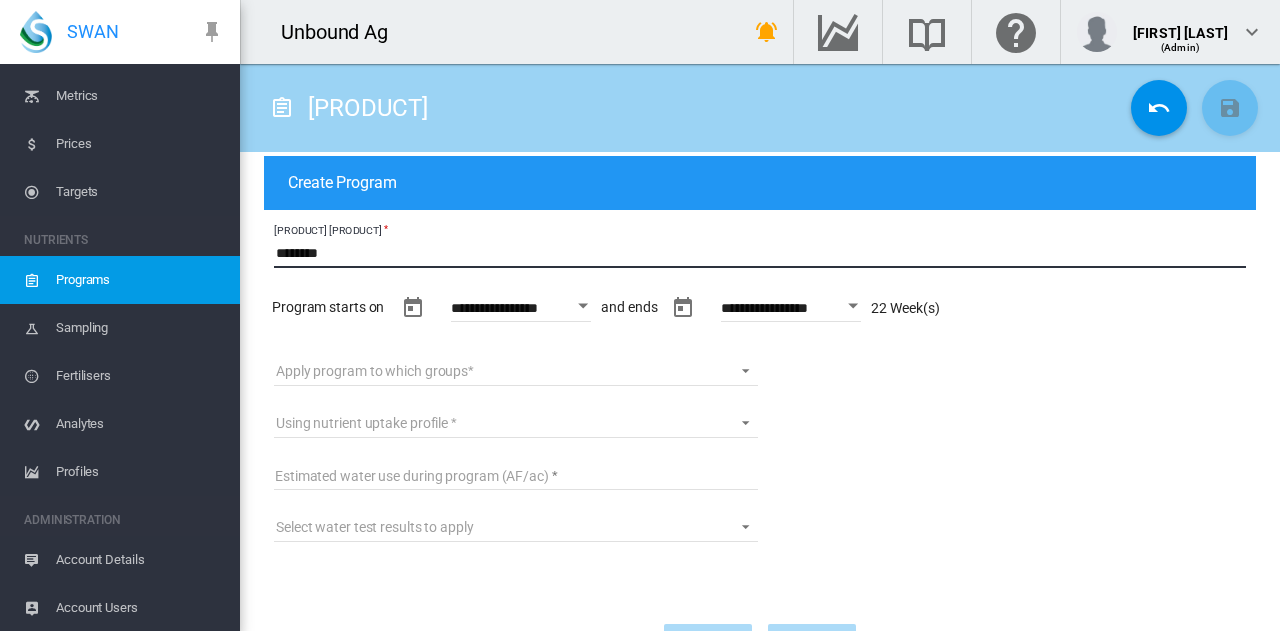 type on "********" 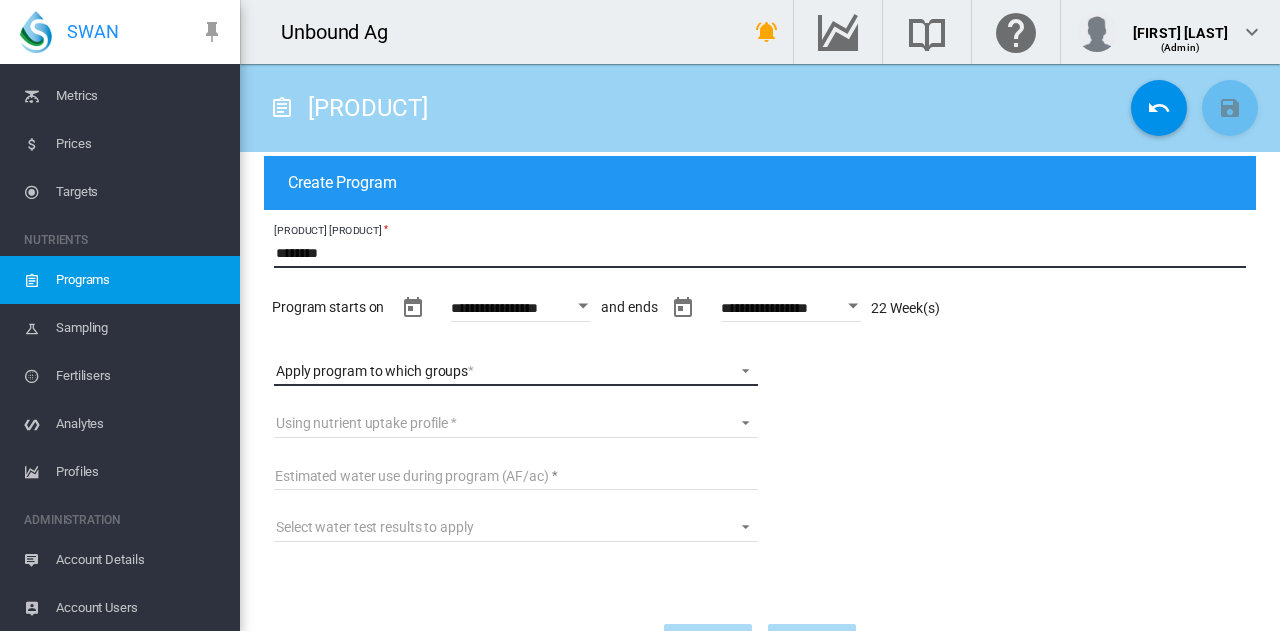 click on "[PRODUCT] [PRODUCT] to which [PRODUCT]
[PRODUCT]" at bounding box center (516, 371) 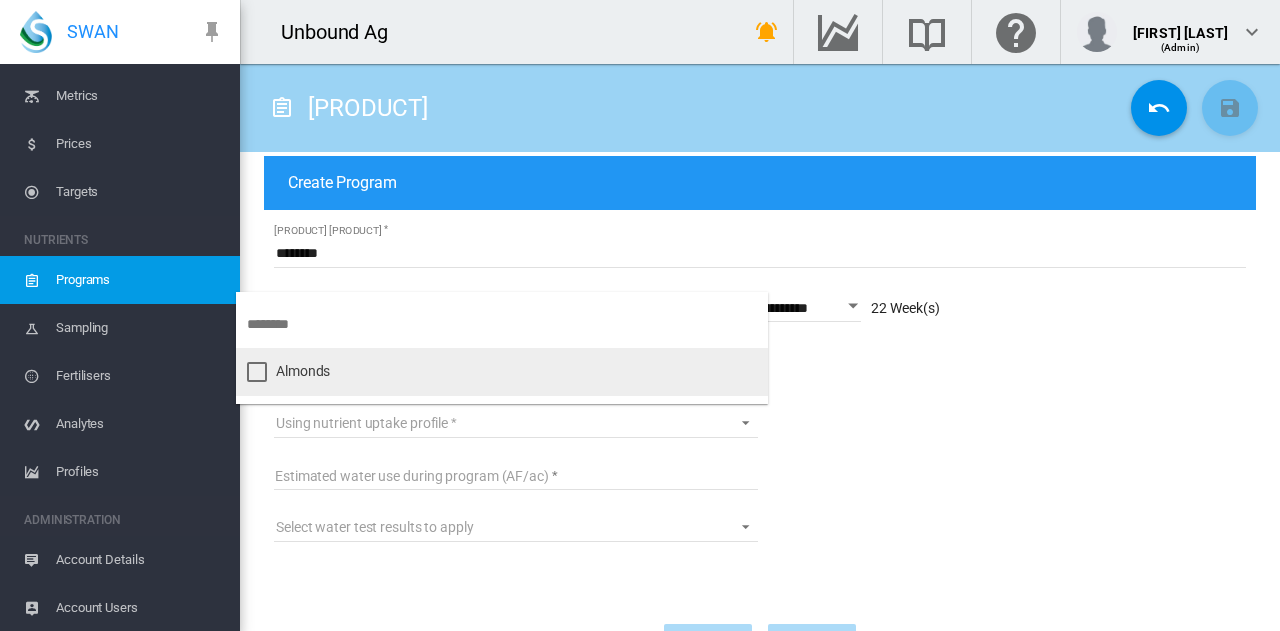 click at bounding box center [257, 372] 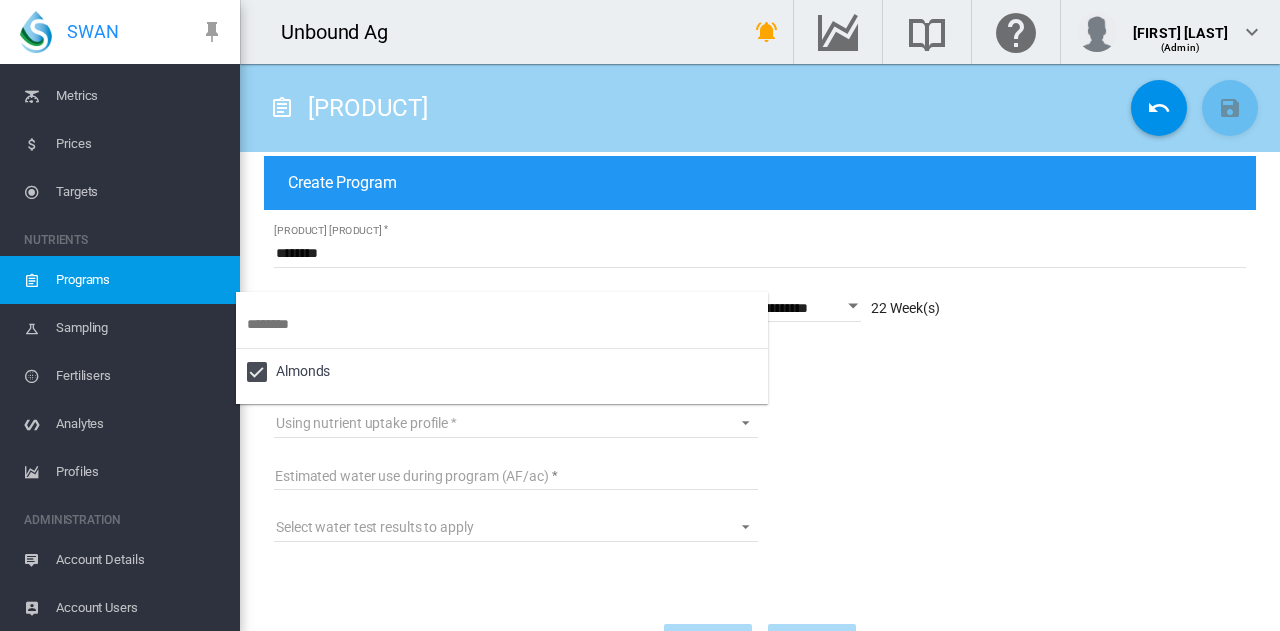 click at bounding box center [640, 315] 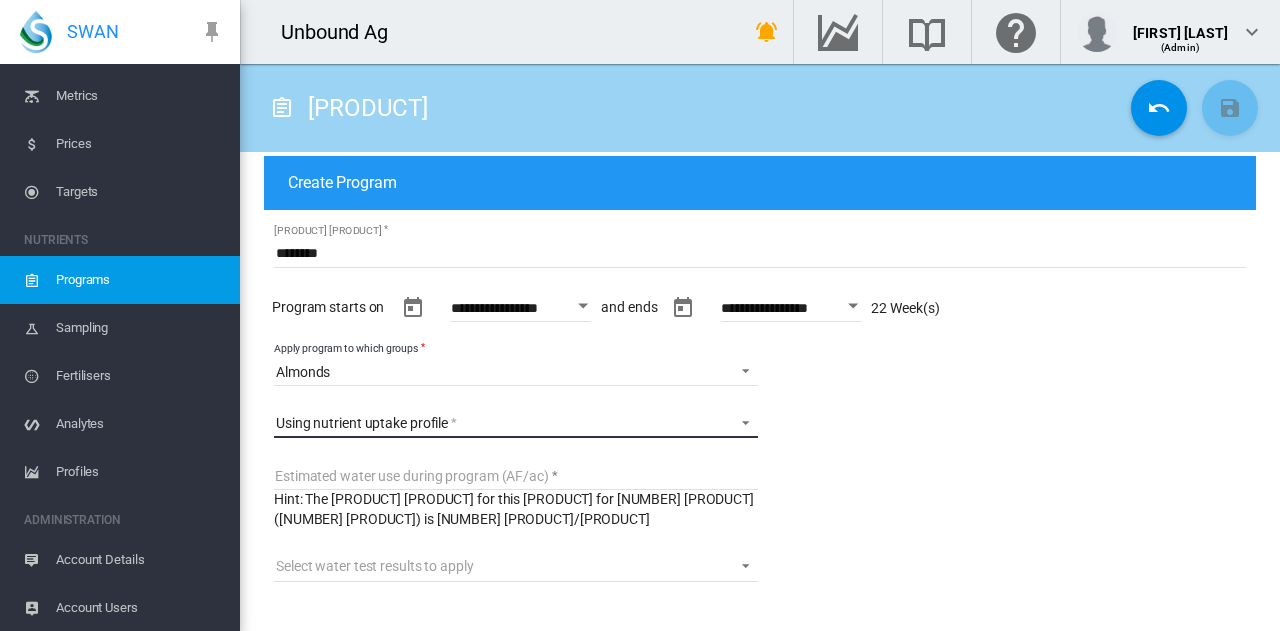 click on "Using nutrient uptake profile" at bounding box center [516, 423] 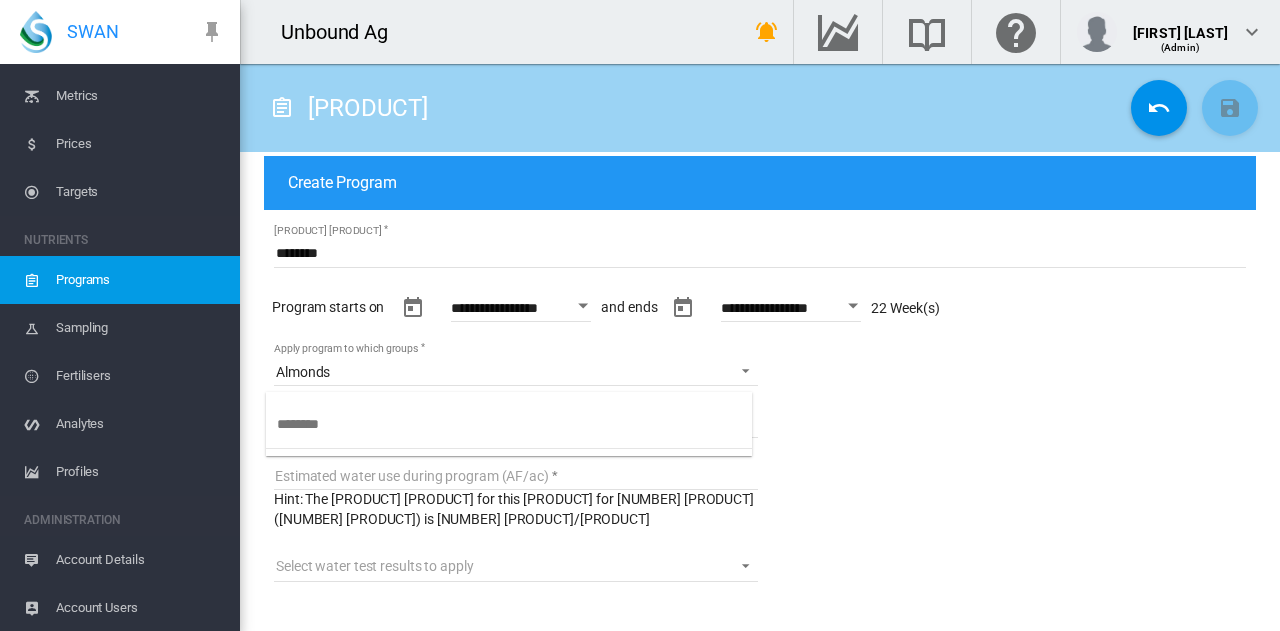 click at bounding box center [515, 424] 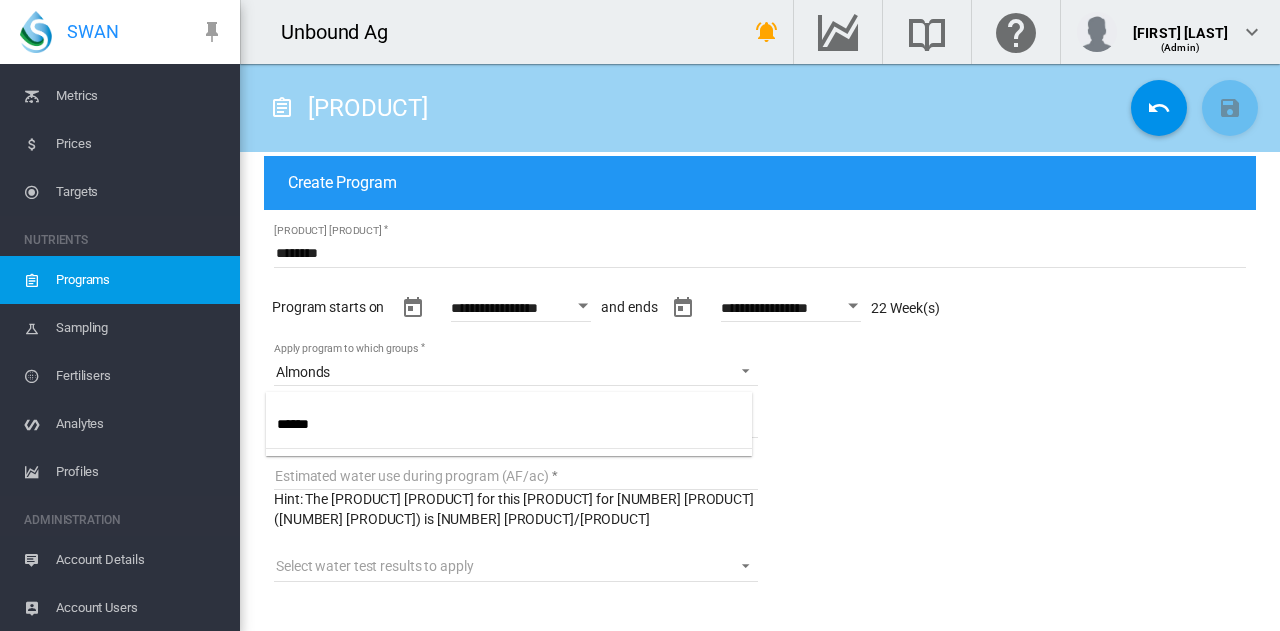 type on "******" 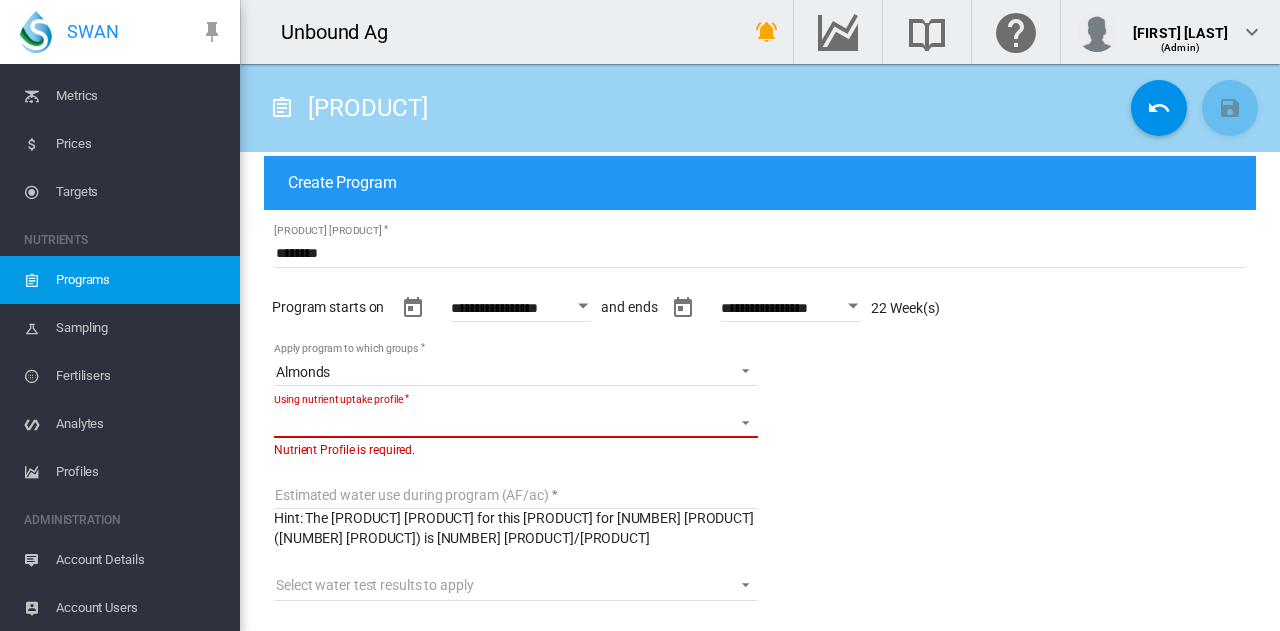 click on "Using nutrient uptake profile" at bounding box center [516, 423] 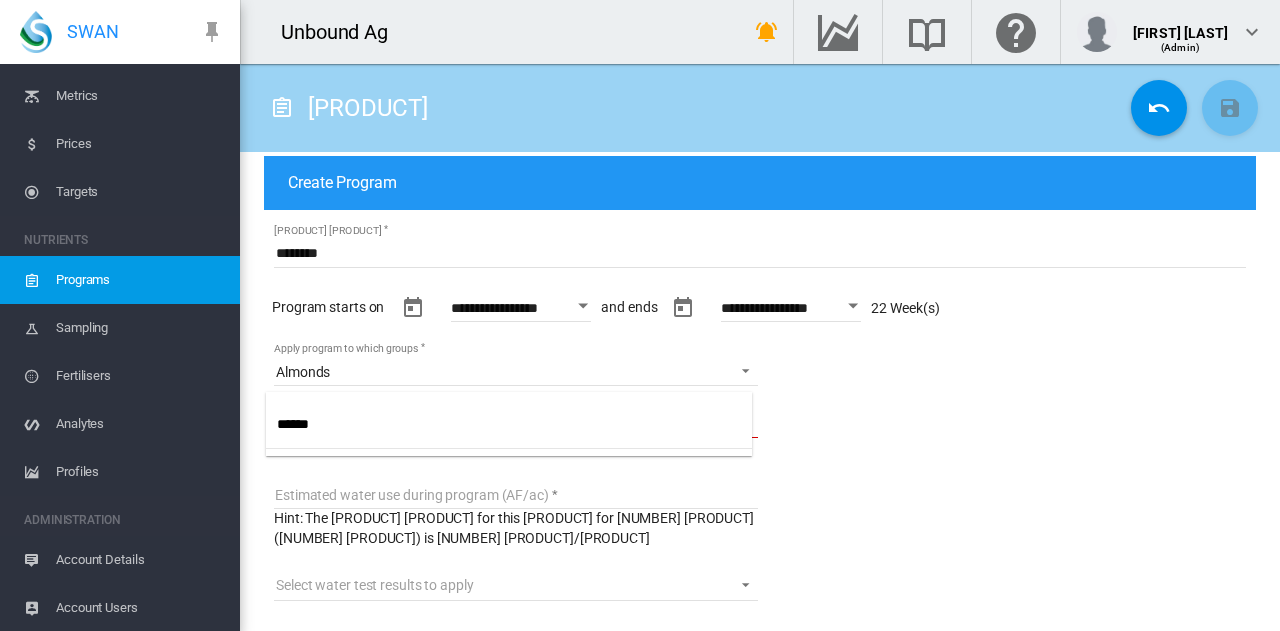 click on "******" at bounding box center (515, 424) 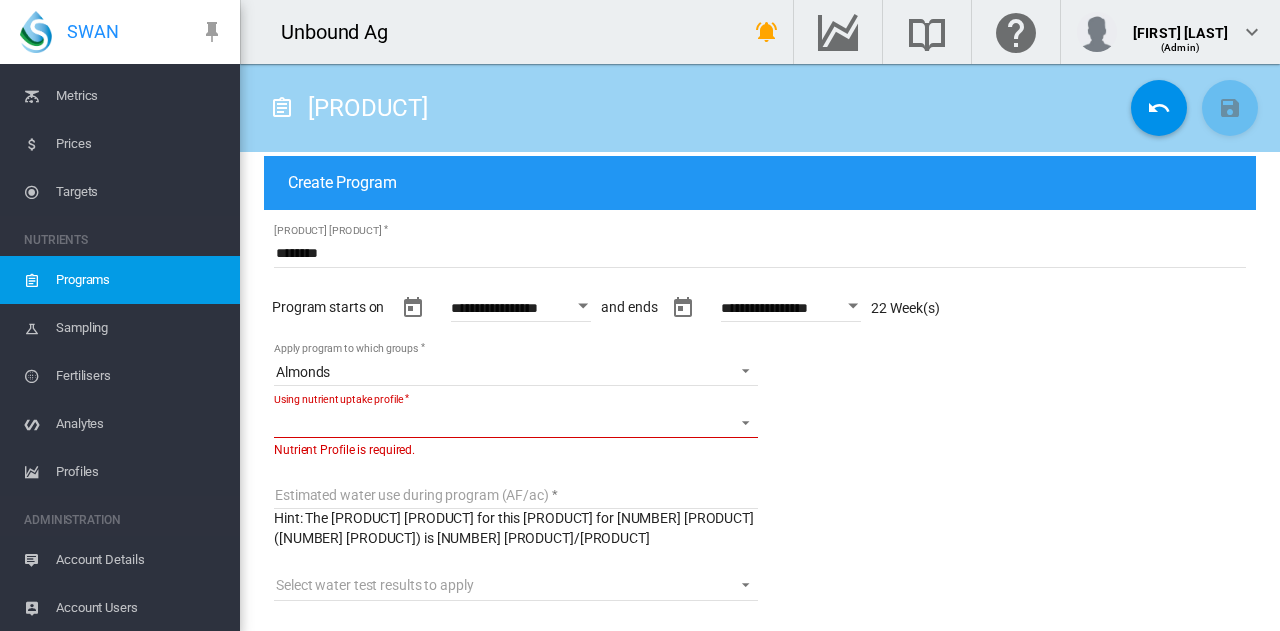 click on "**********" at bounding box center [760, 419] 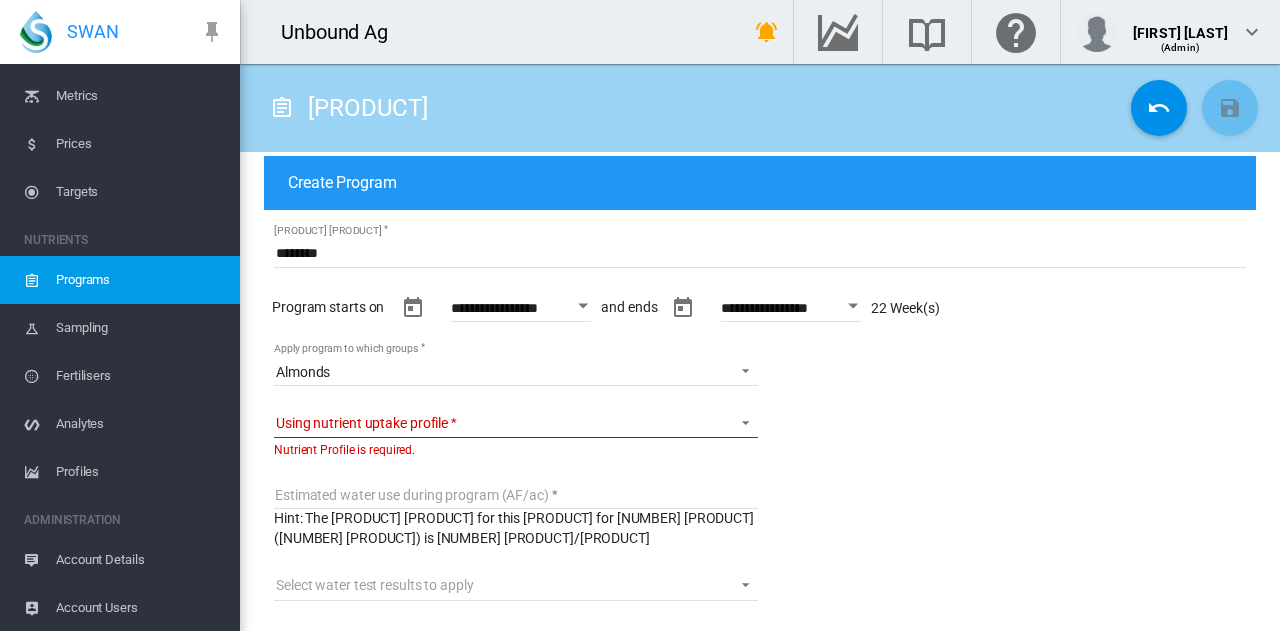 click on "Apply program to which groups
Almonds" at bounding box center [516, 371] 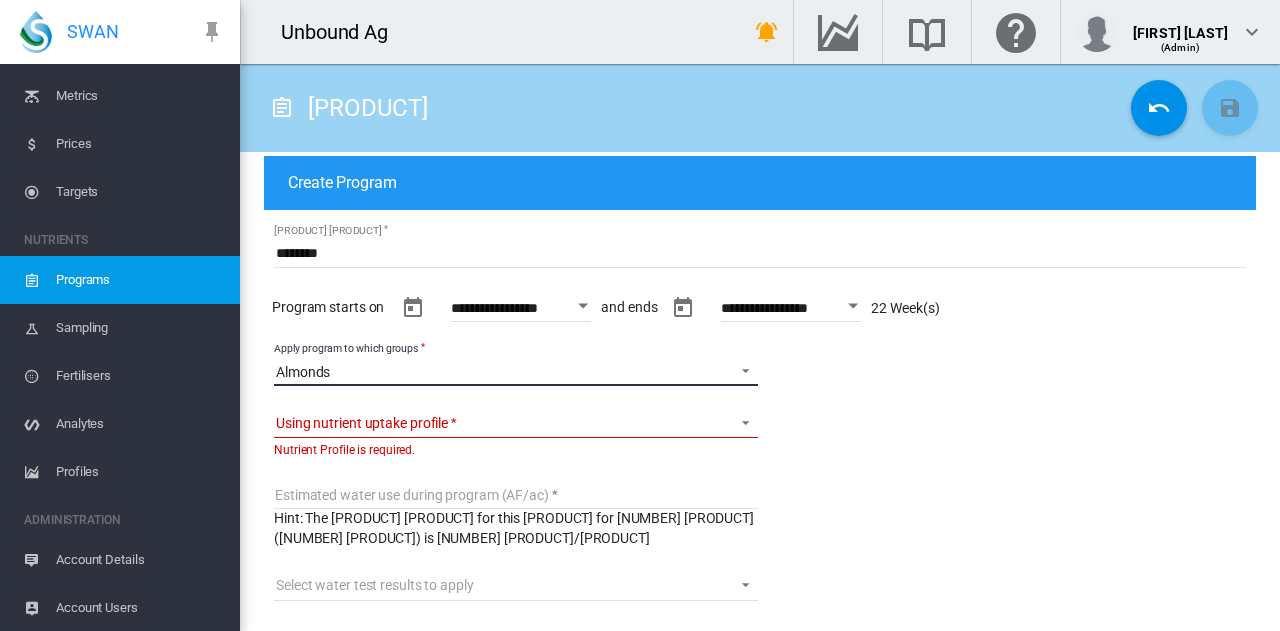 click on "Almonds" at bounding box center [516, 371] 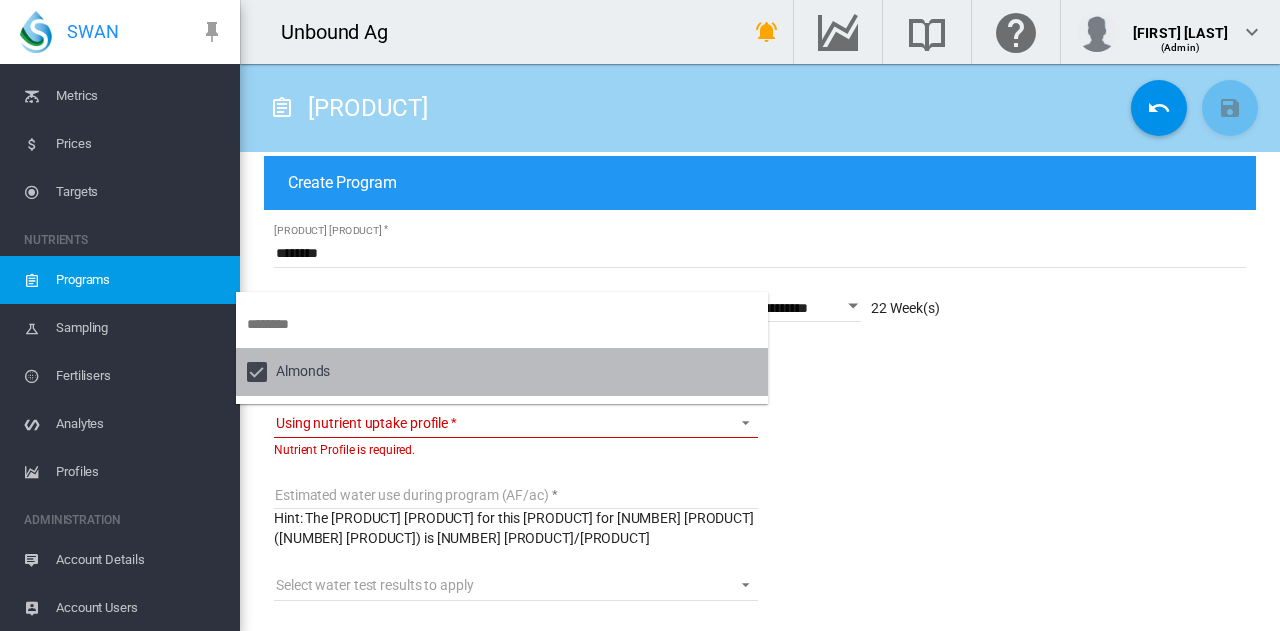 click on "Almonds" at bounding box center [502, 372] 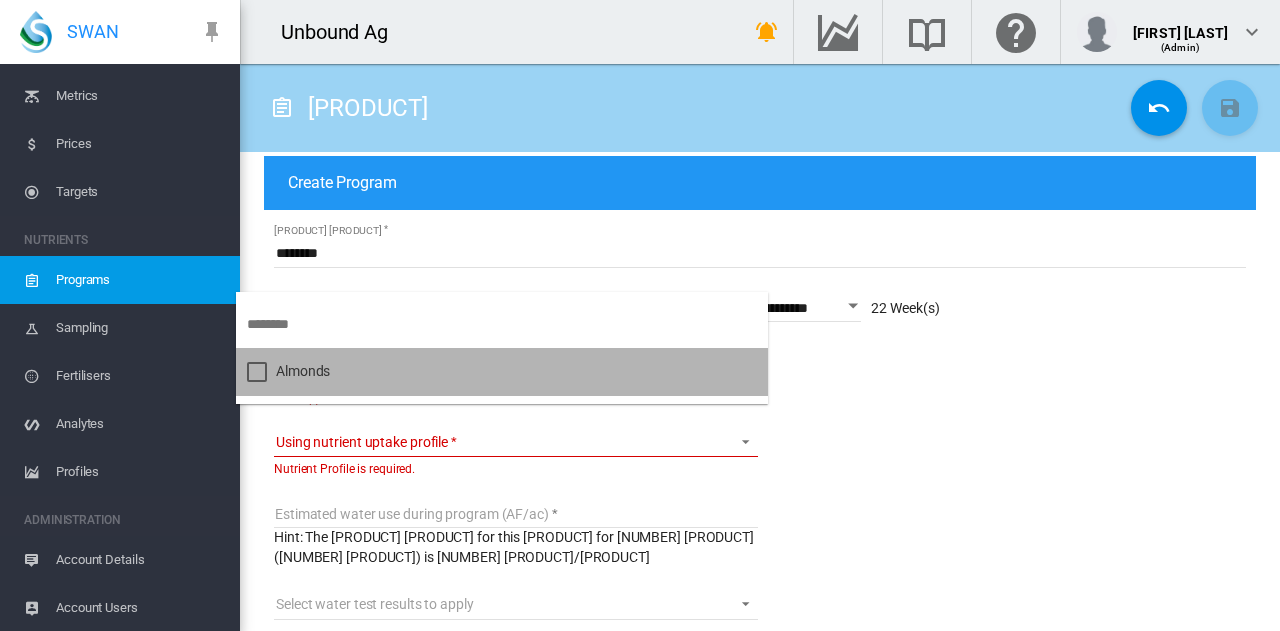 click on "Almonds" at bounding box center [502, 372] 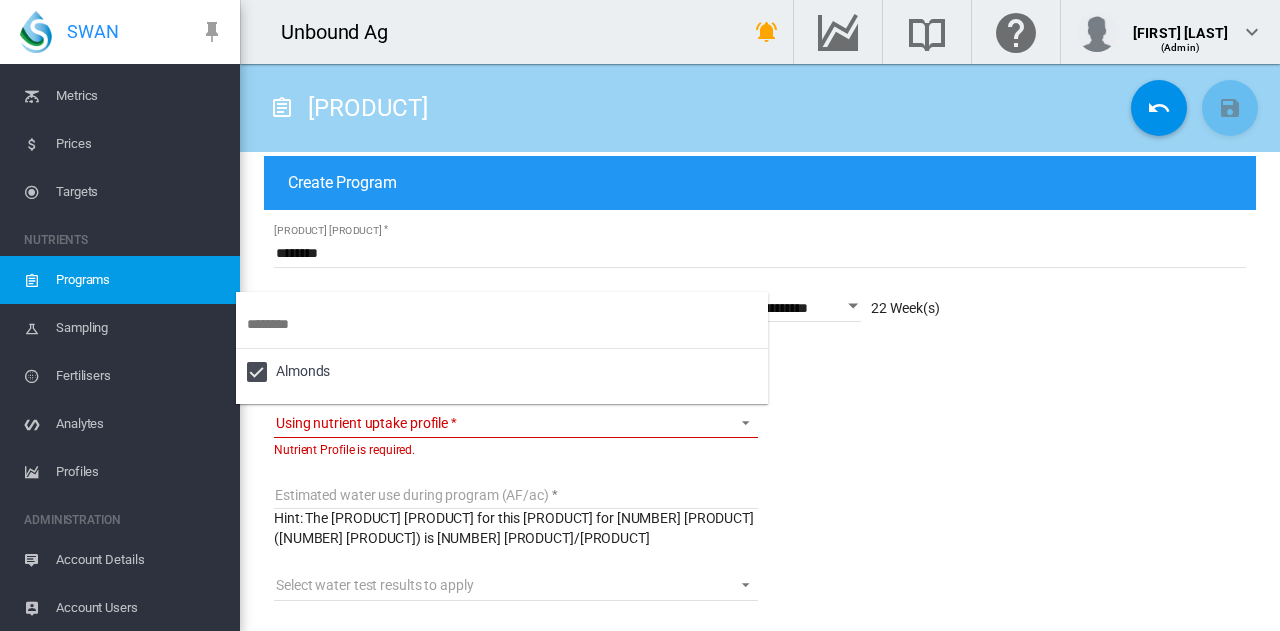 click at bounding box center (640, 315) 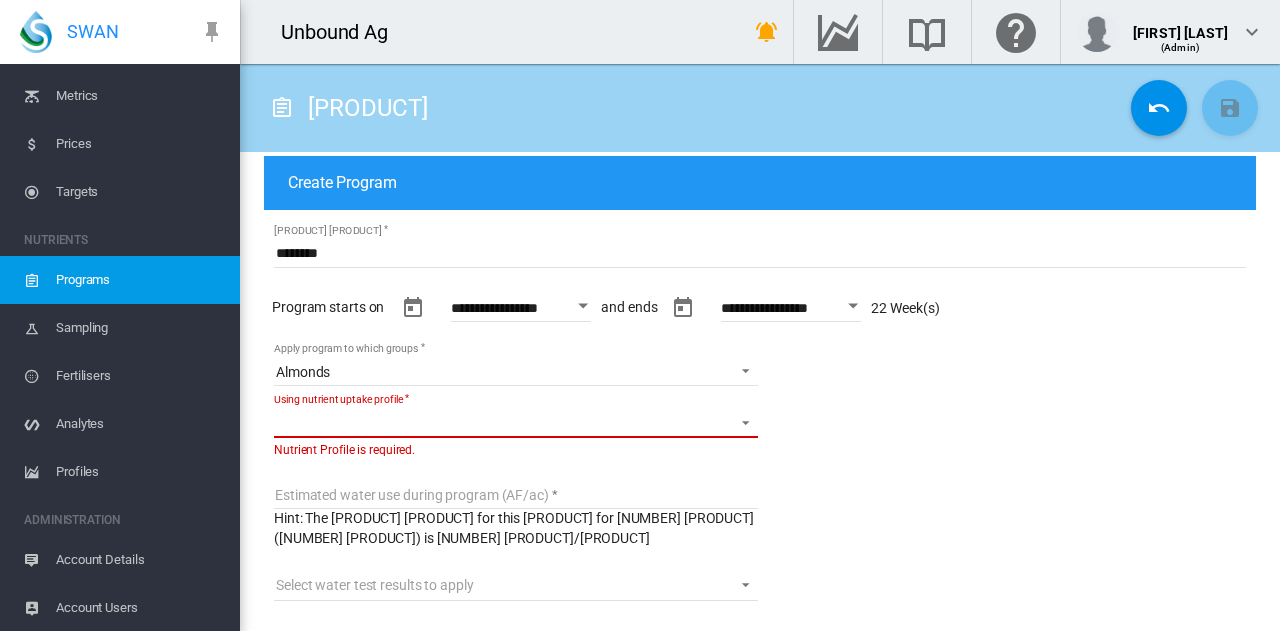 click on "Using nutrient uptake profile" at bounding box center (516, 423) 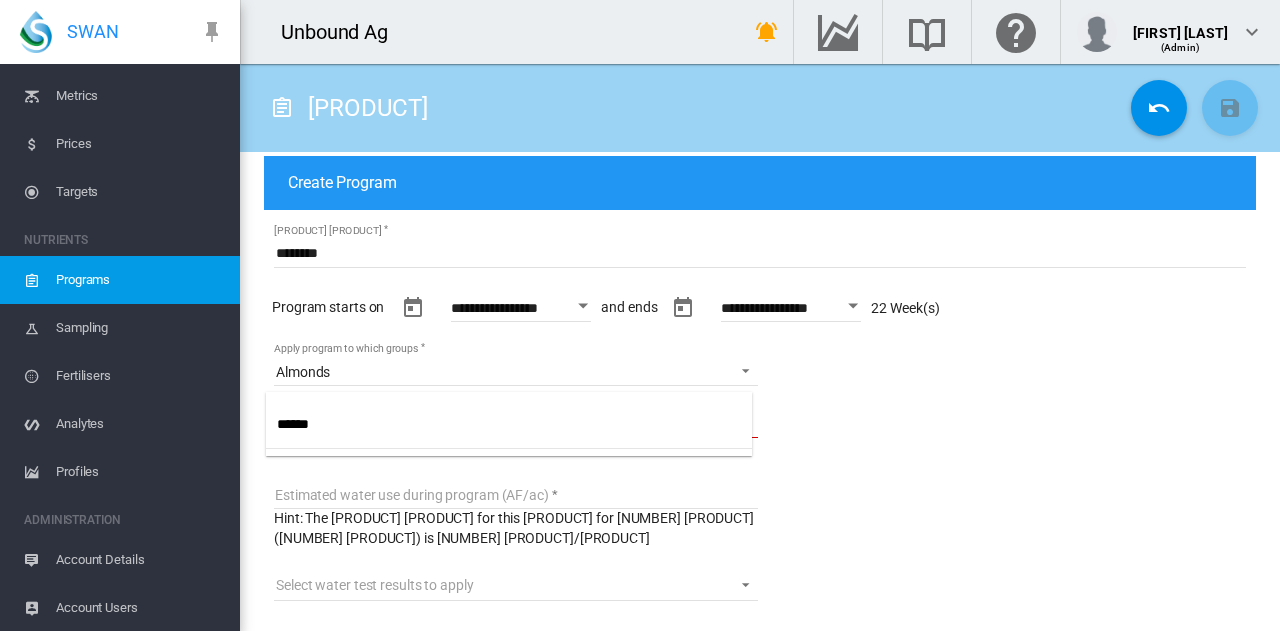 drag, startPoint x: 374, startPoint y: 435, endPoint x: 237, endPoint y: 436, distance: 137.00365 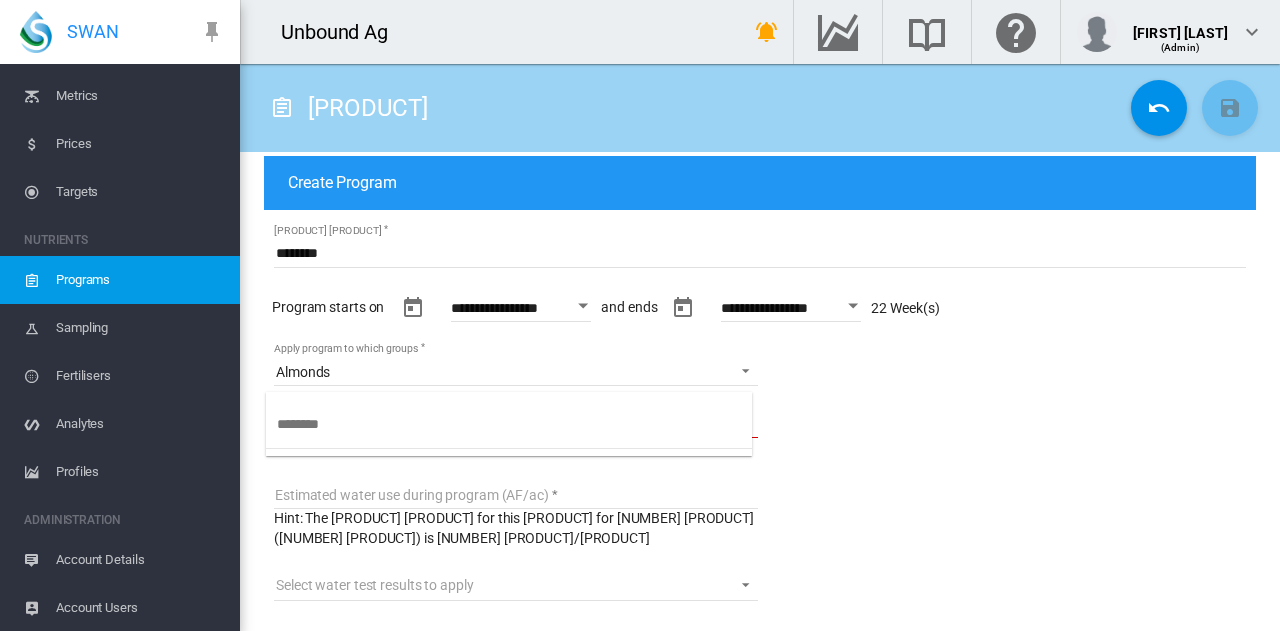 type 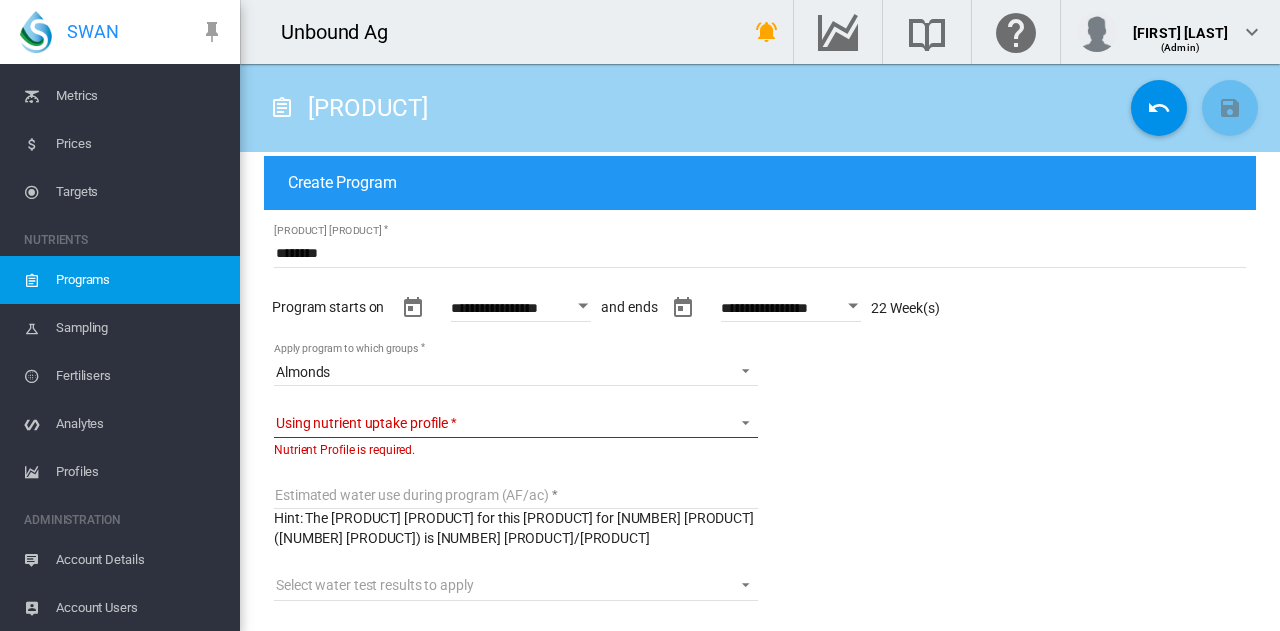 click on "Profiles" at bounding box center (140, 472) 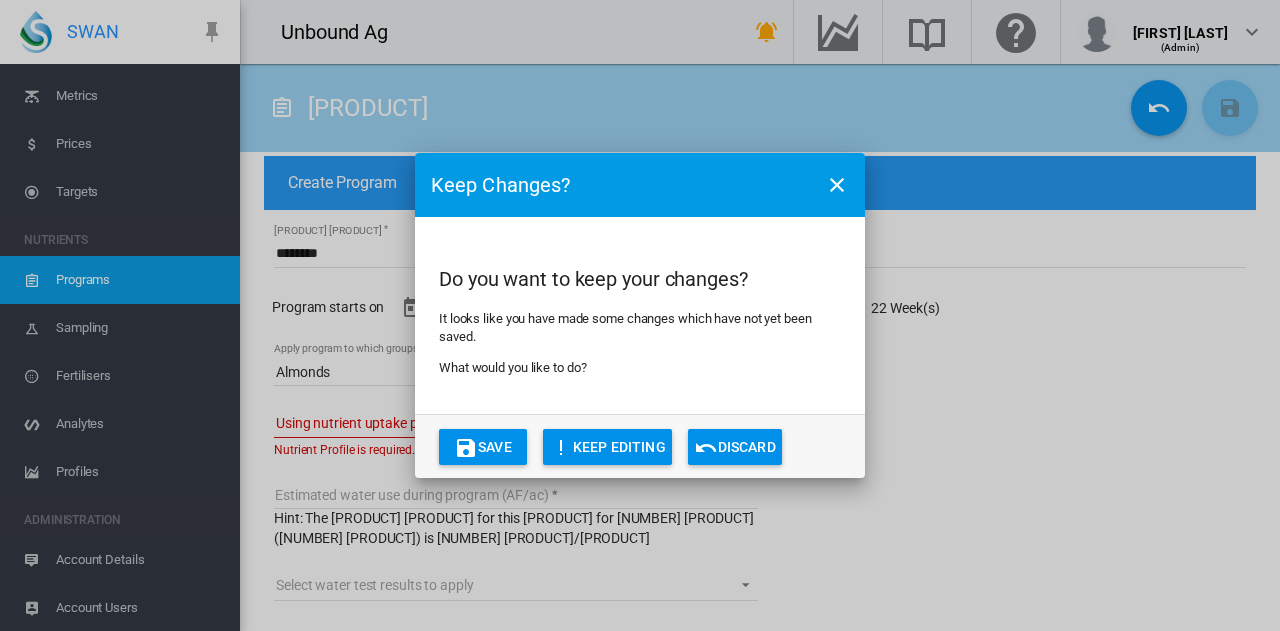 click on "Discard" 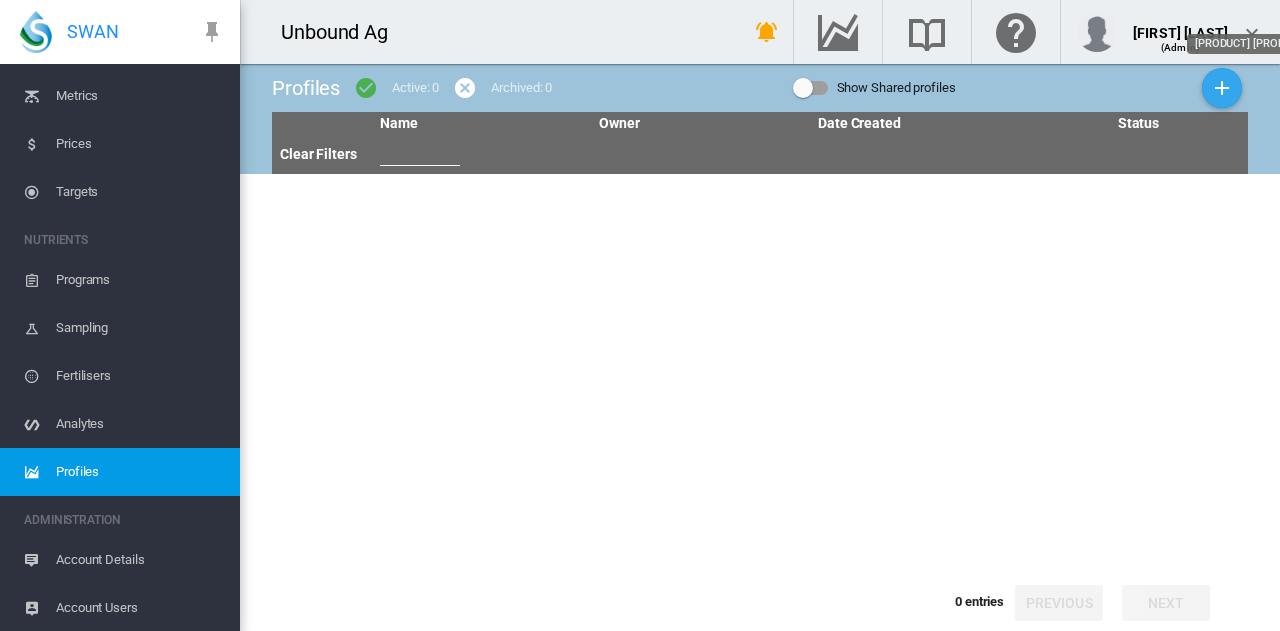 click at bounding box center (1222, 88) 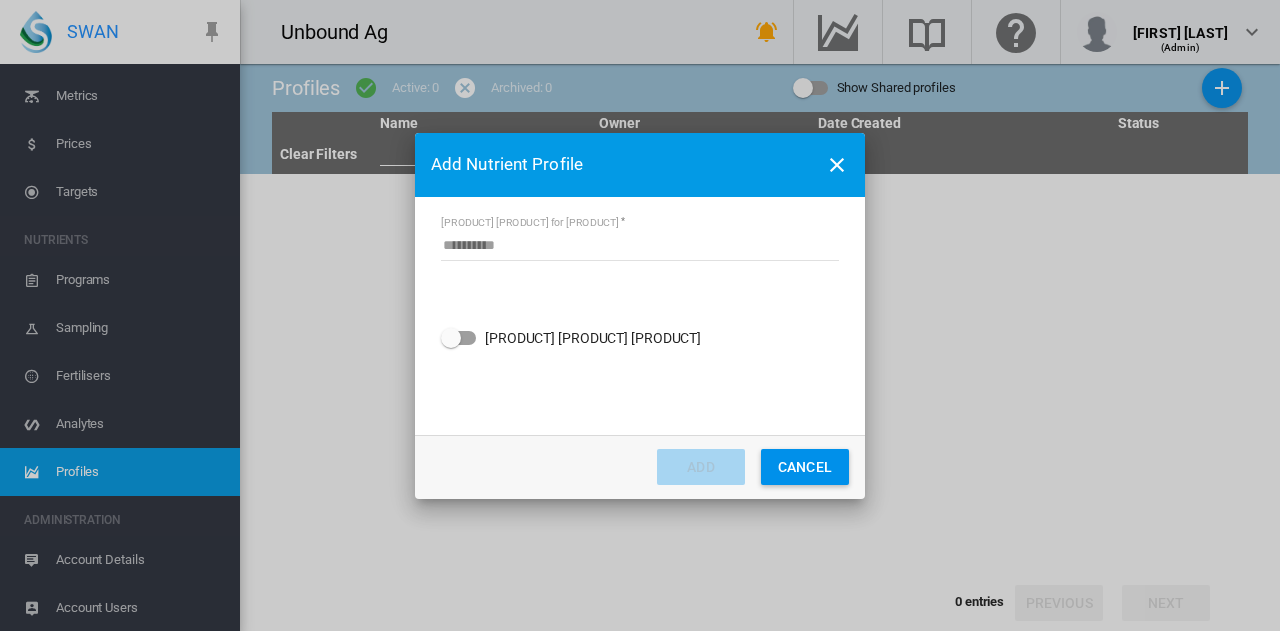 click on "[PRODUCT] [PRODUCT] for [PRODUCT]" at bounding box center (640, 246) 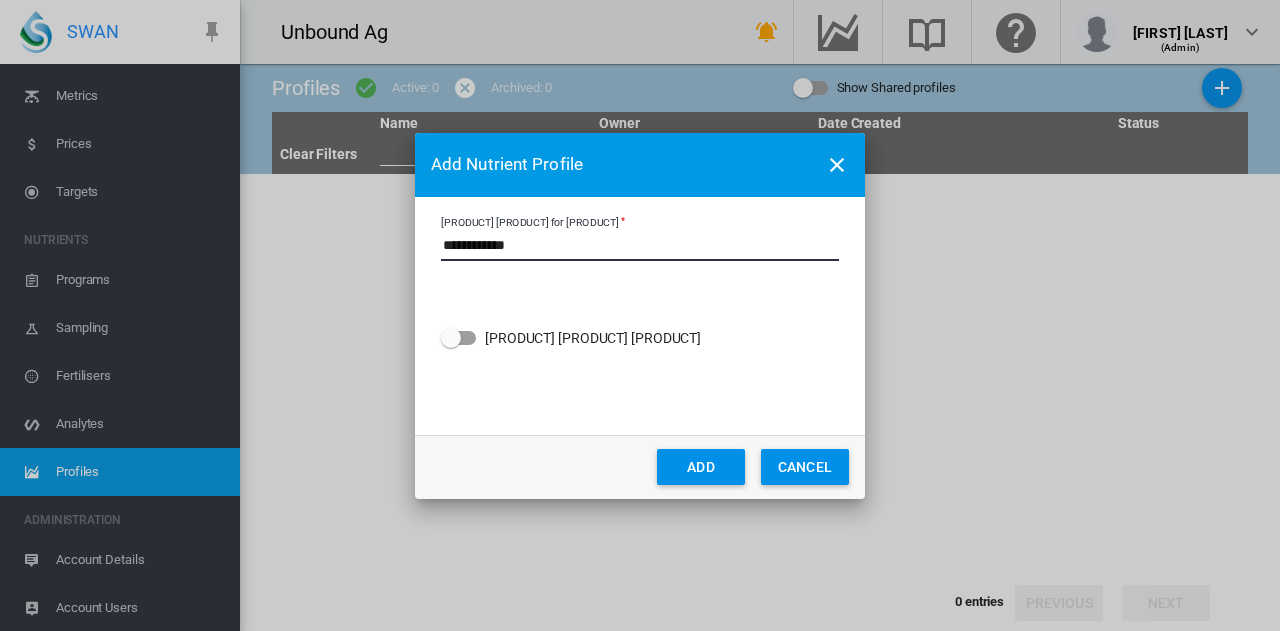 type on "**********" 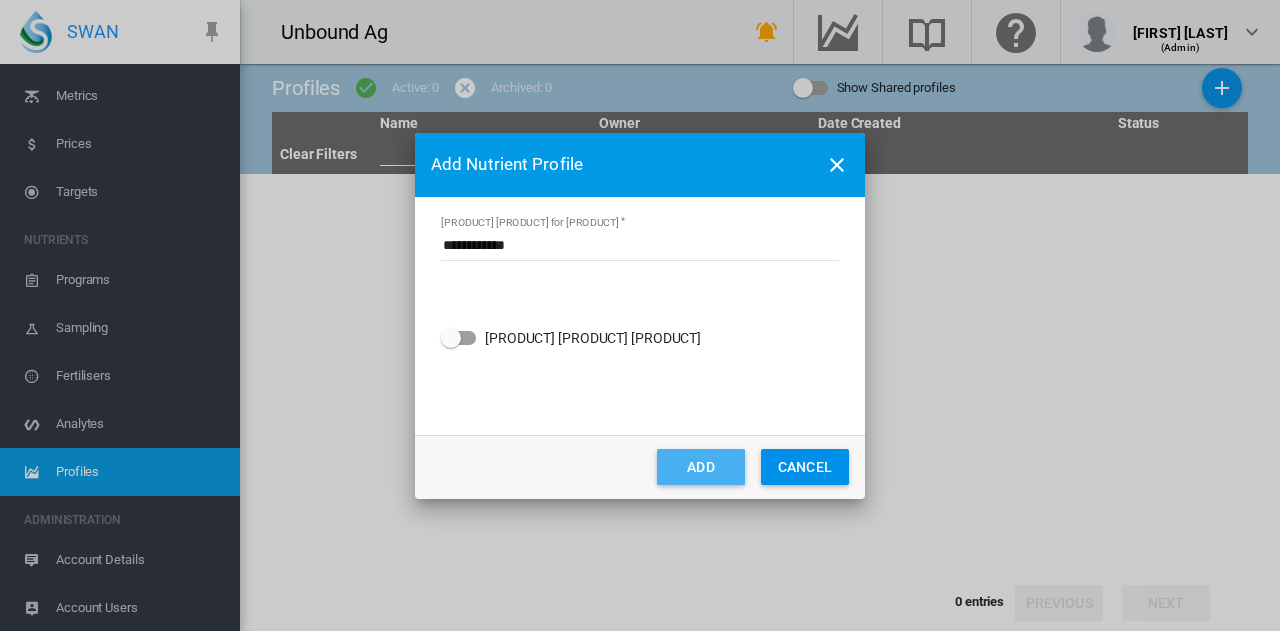 click on "ADD" 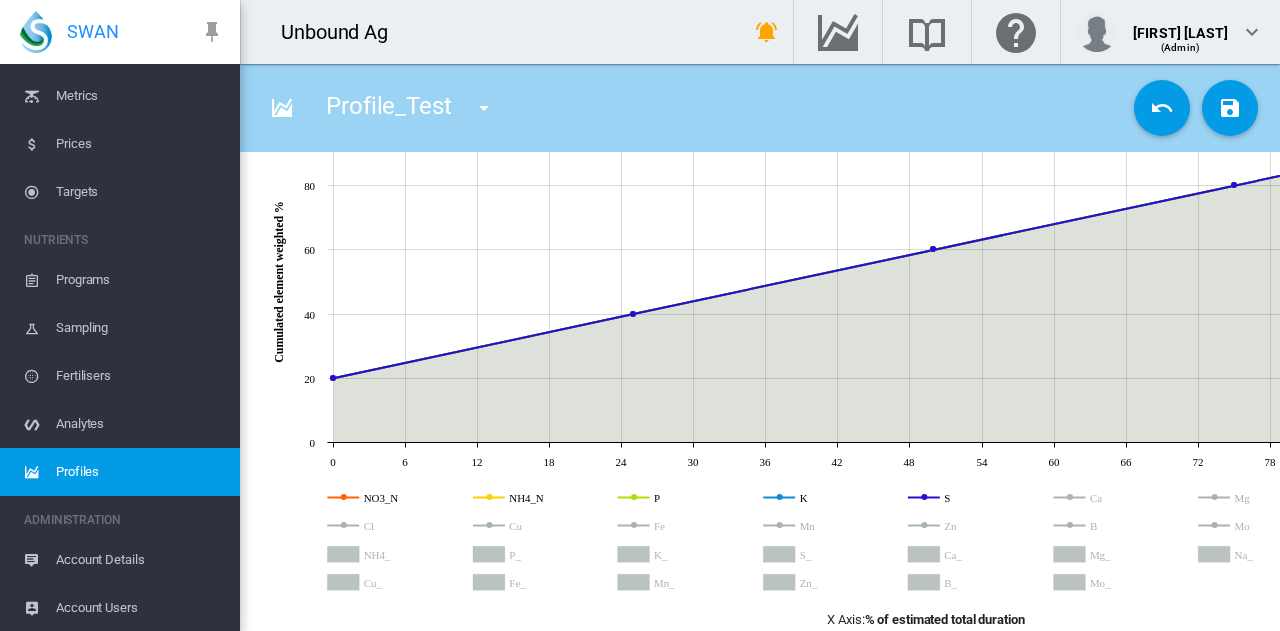 scroll, scrollTop: 100, scrollLeft: 0, axis: vertical 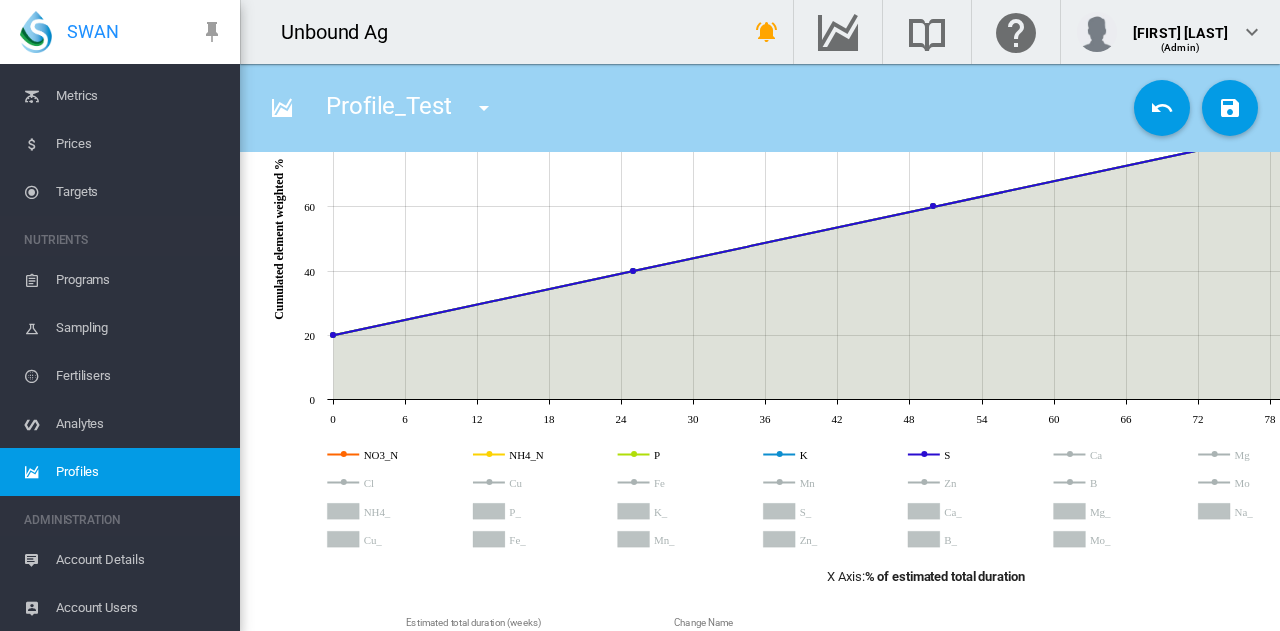 click 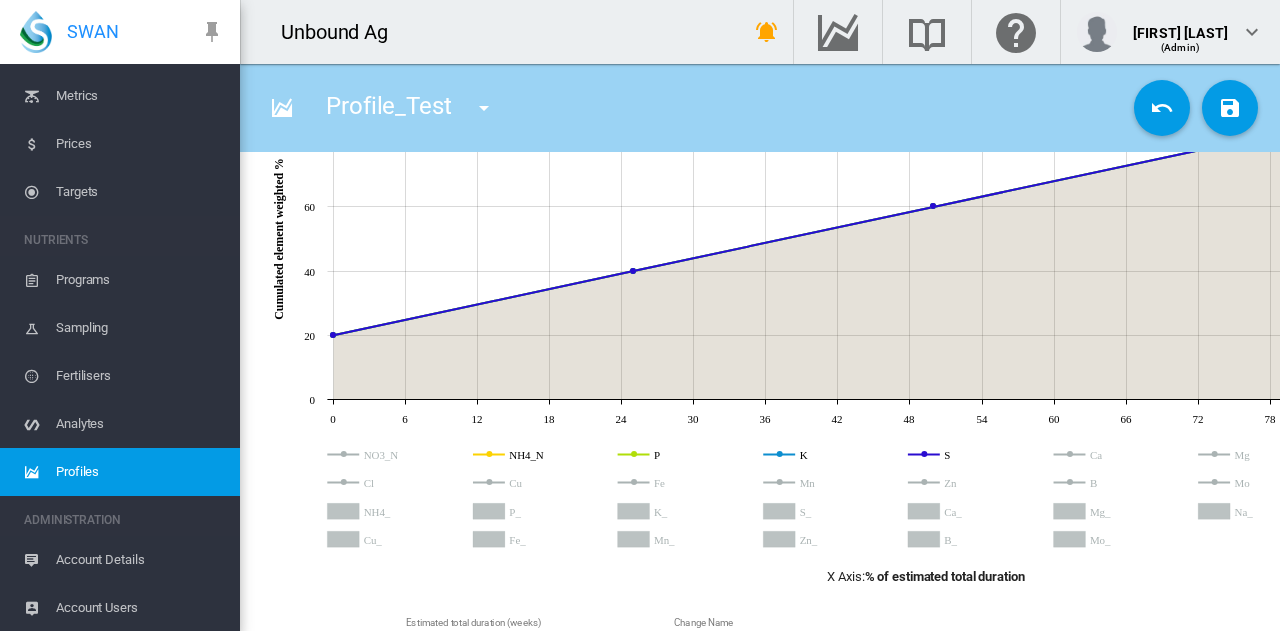 click 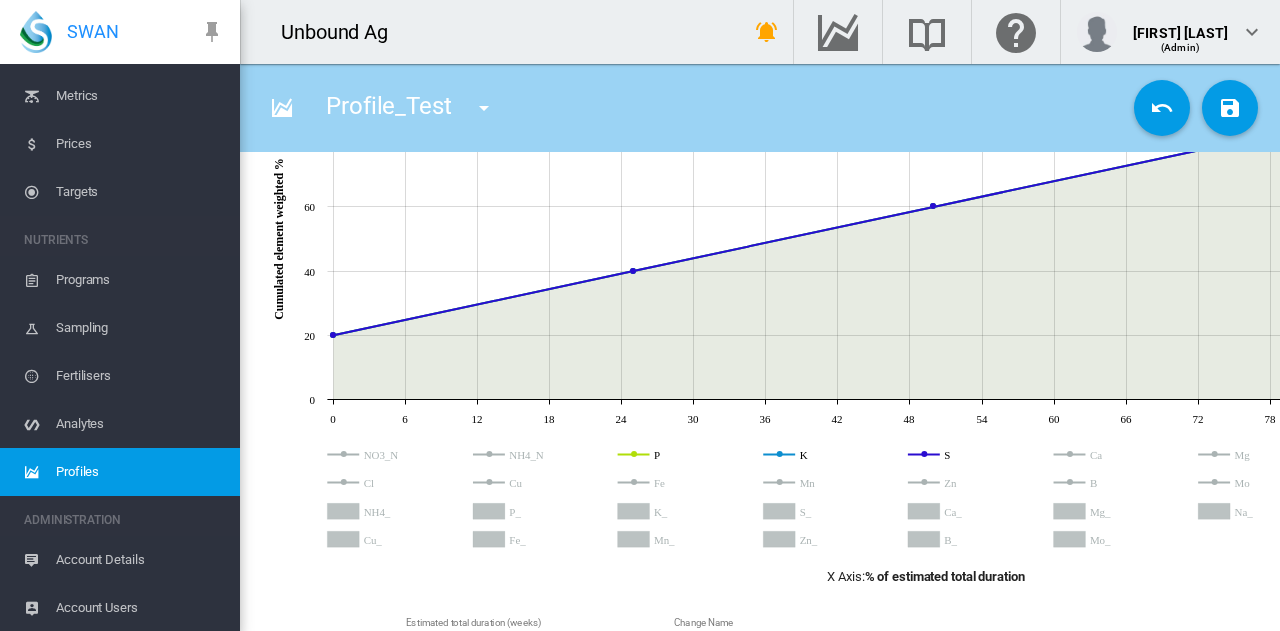 scroll, scrollTop: 0, scrollLeft: 0, axis: both 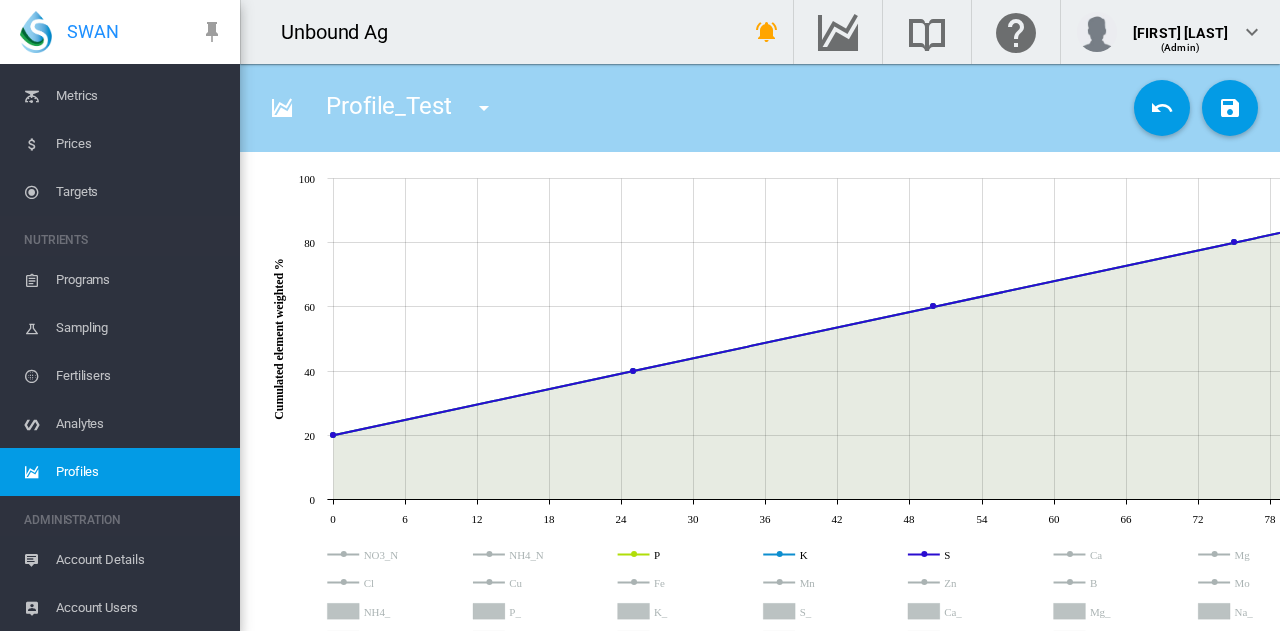 click 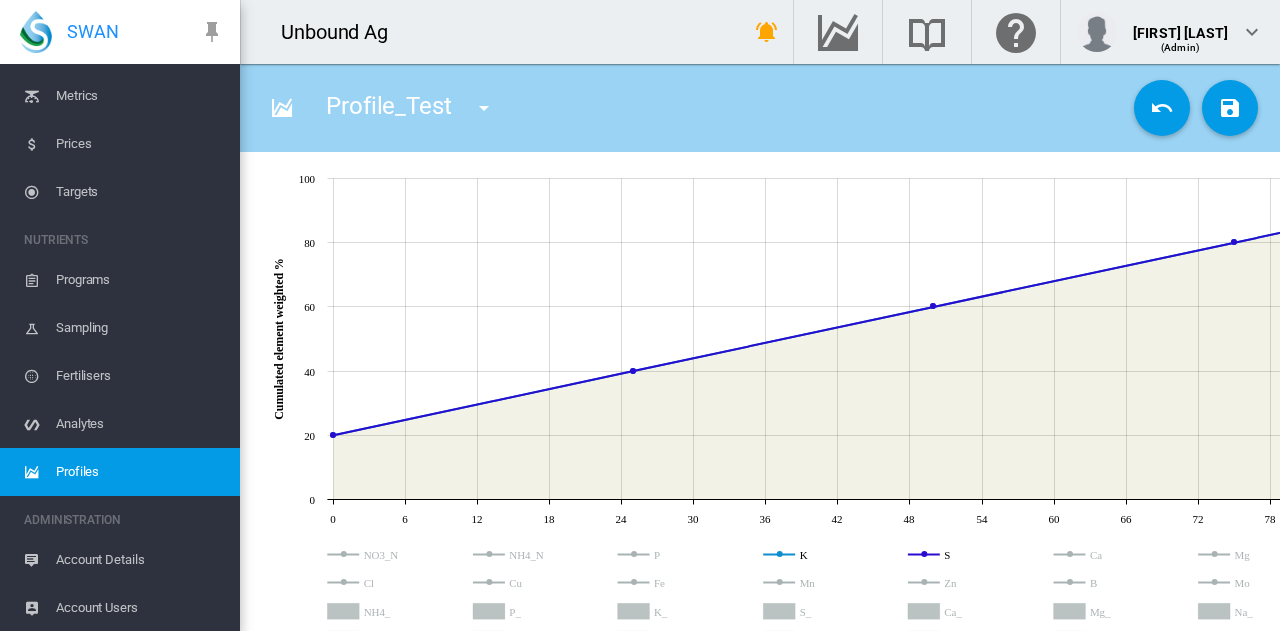 click 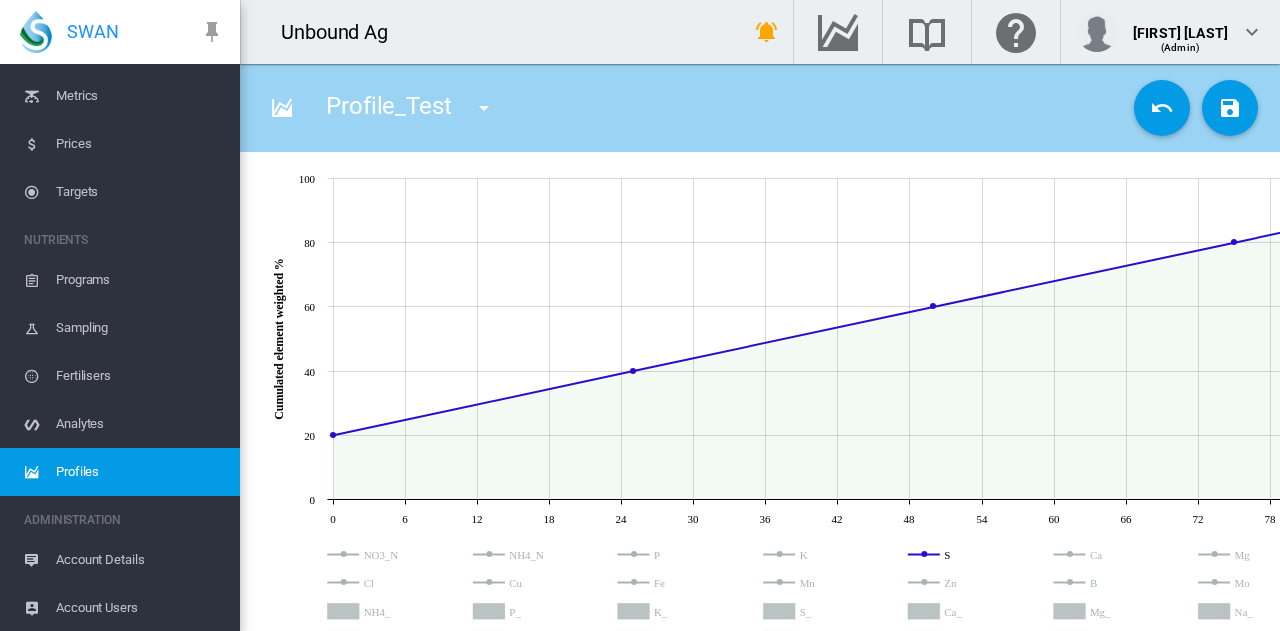 click 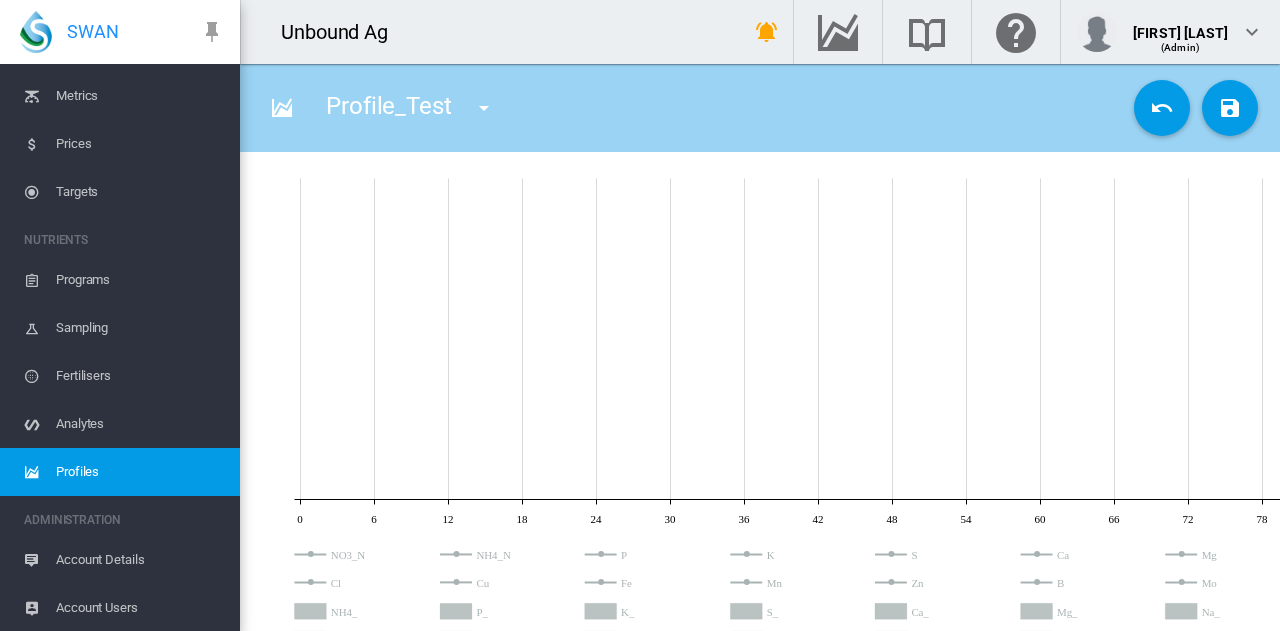 click 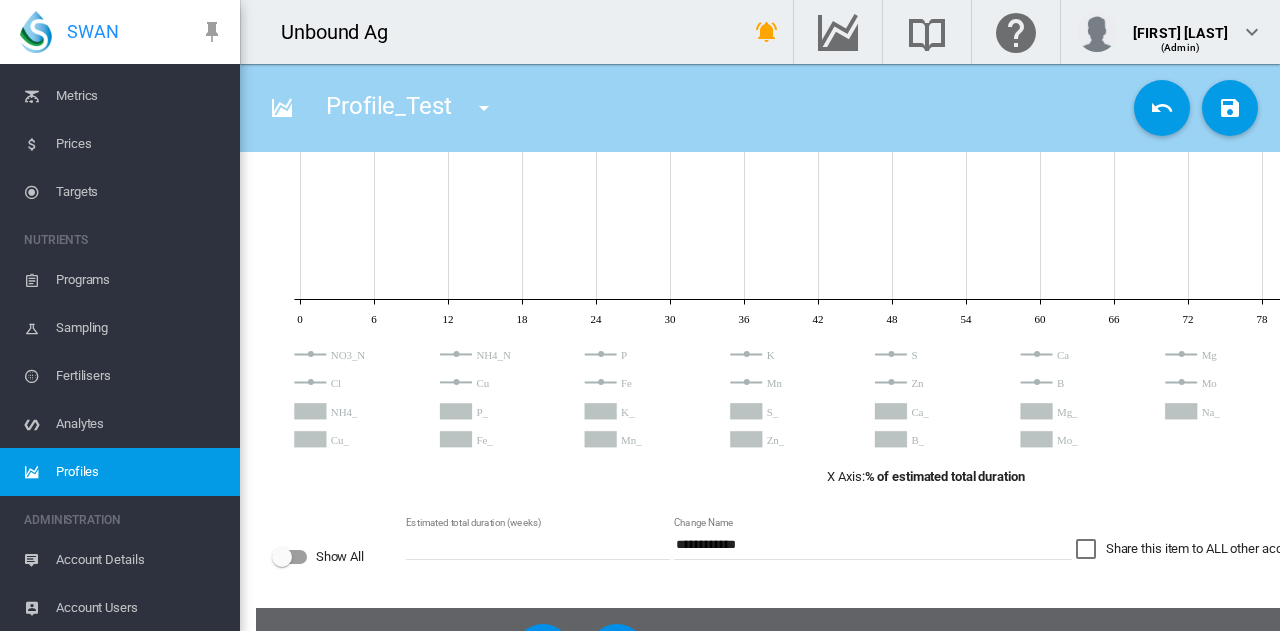 scroll, scrollTop: 0, scrollLeft: 0, axis: both 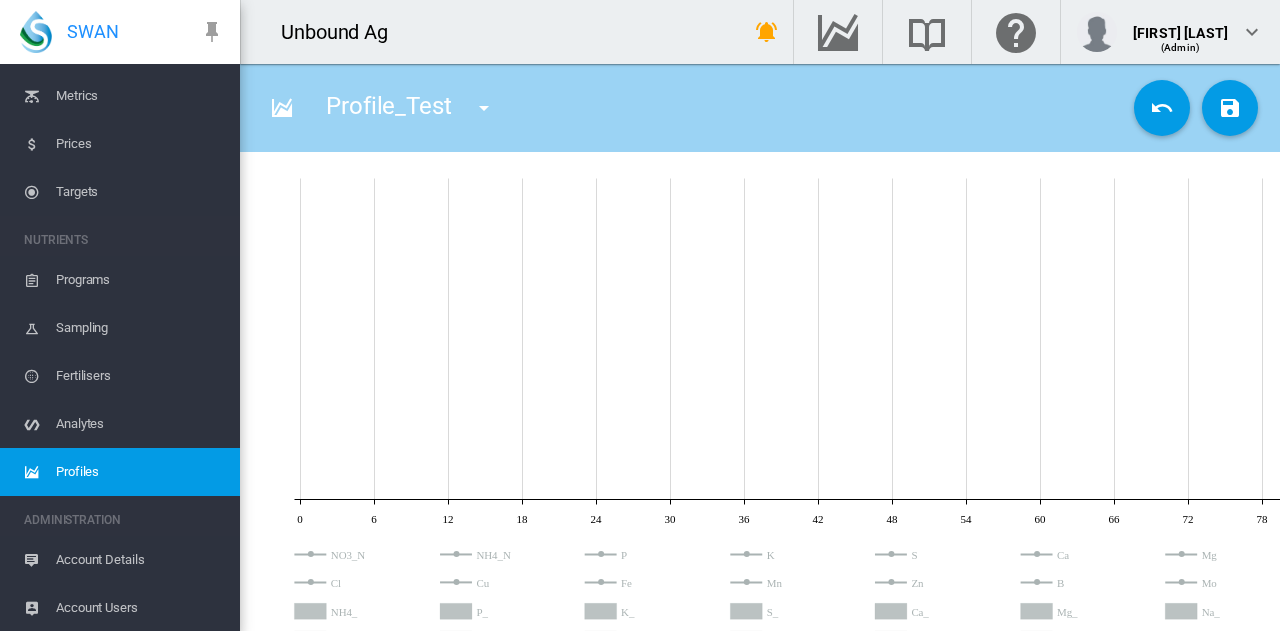 click 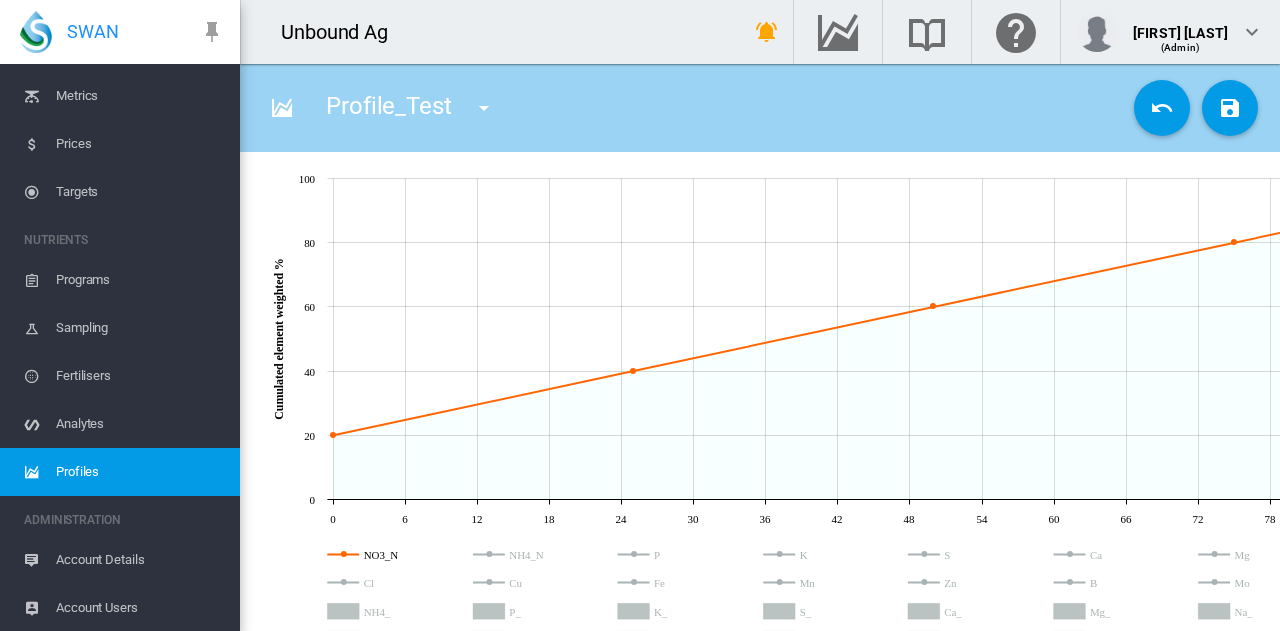 click 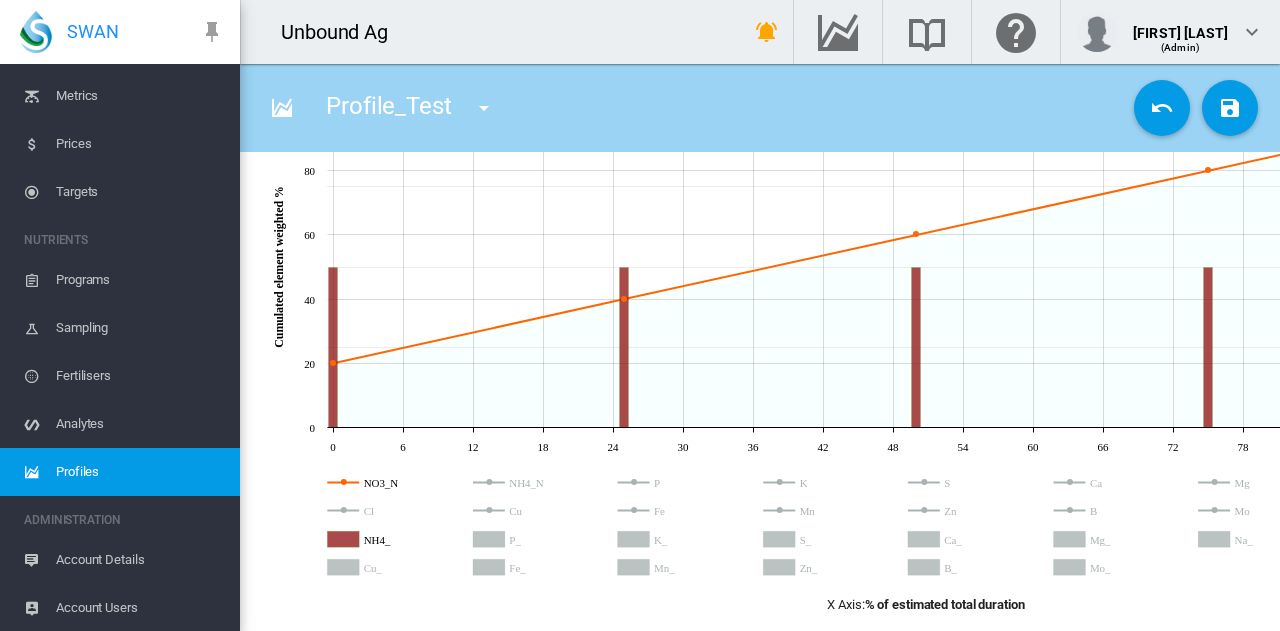 scroll, scrollTop: 0, scrollLeft: 0, axis: both 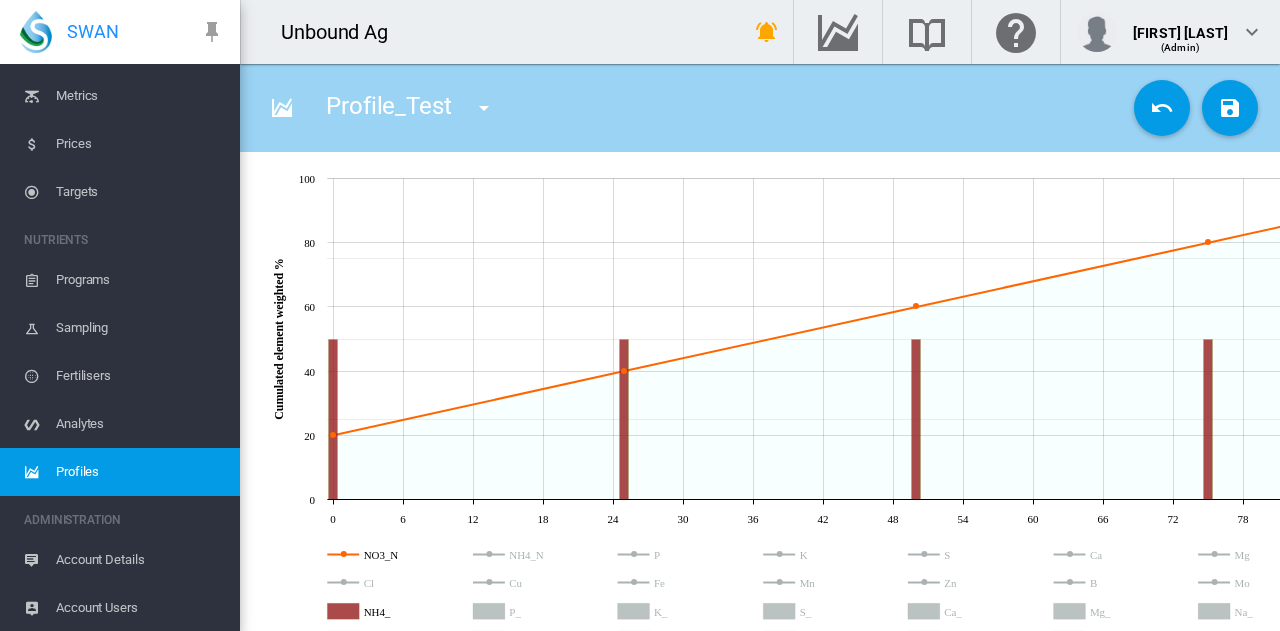 click 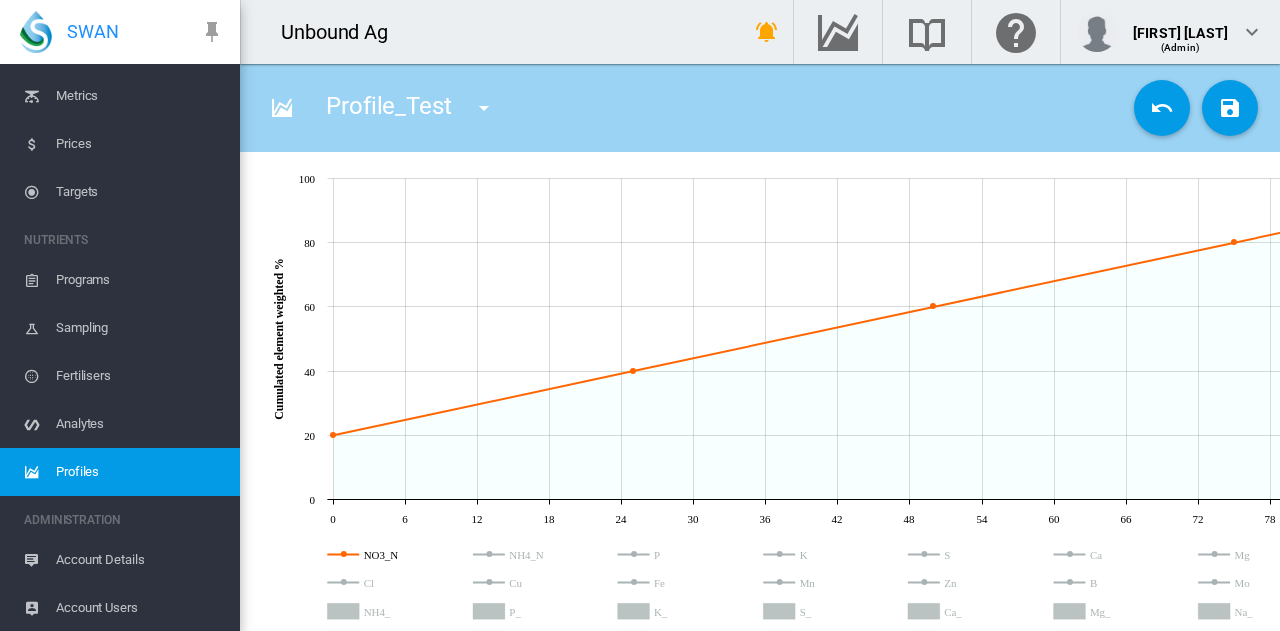 scroll, scrollTop: 100, scrollLeft: 0, axis: vertical 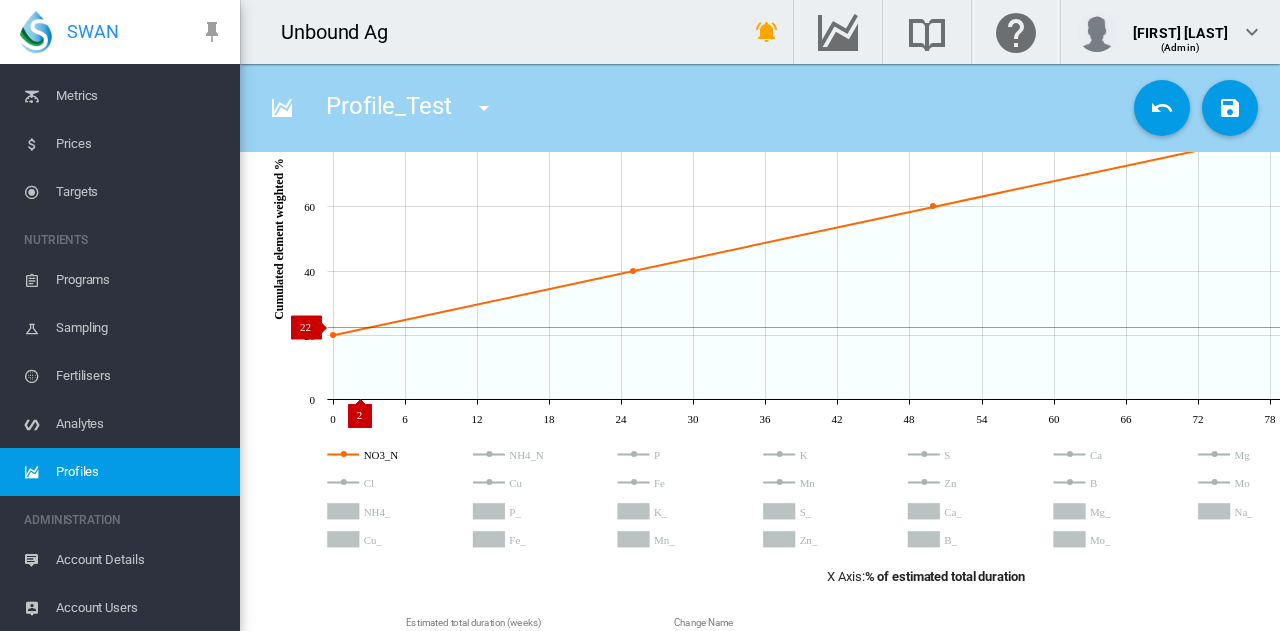 click 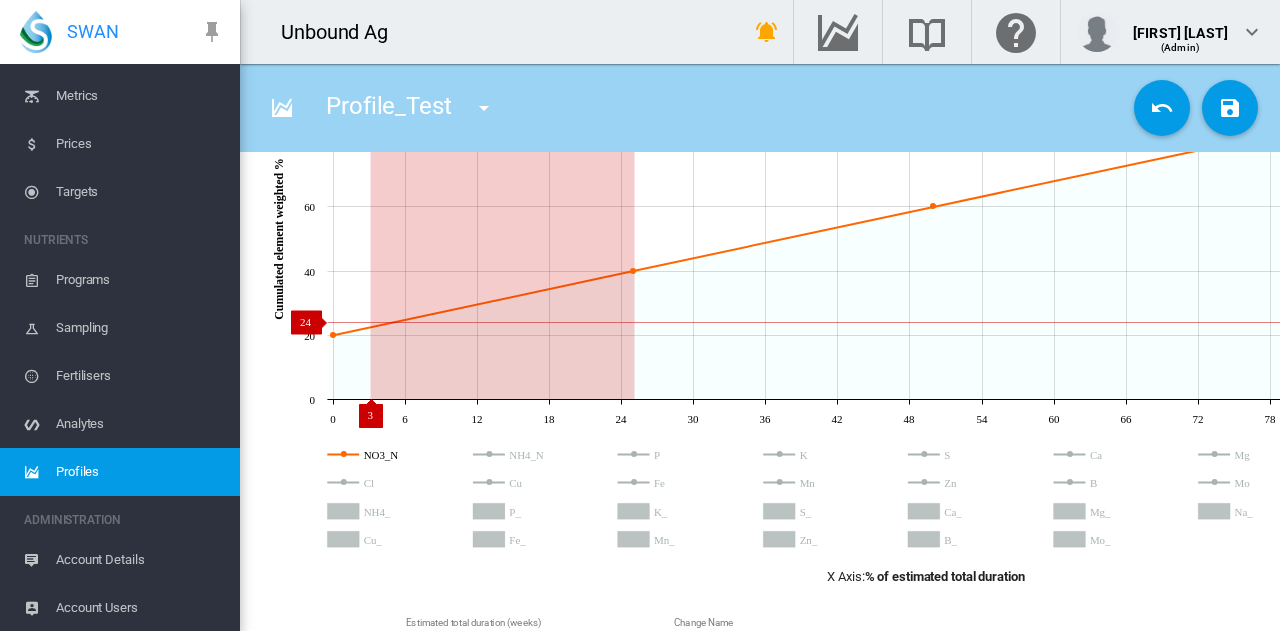drag, startPoint x: 630, startPoint y: 270, endPoint x: 367, endPoint y: 322, distance: 268.0914 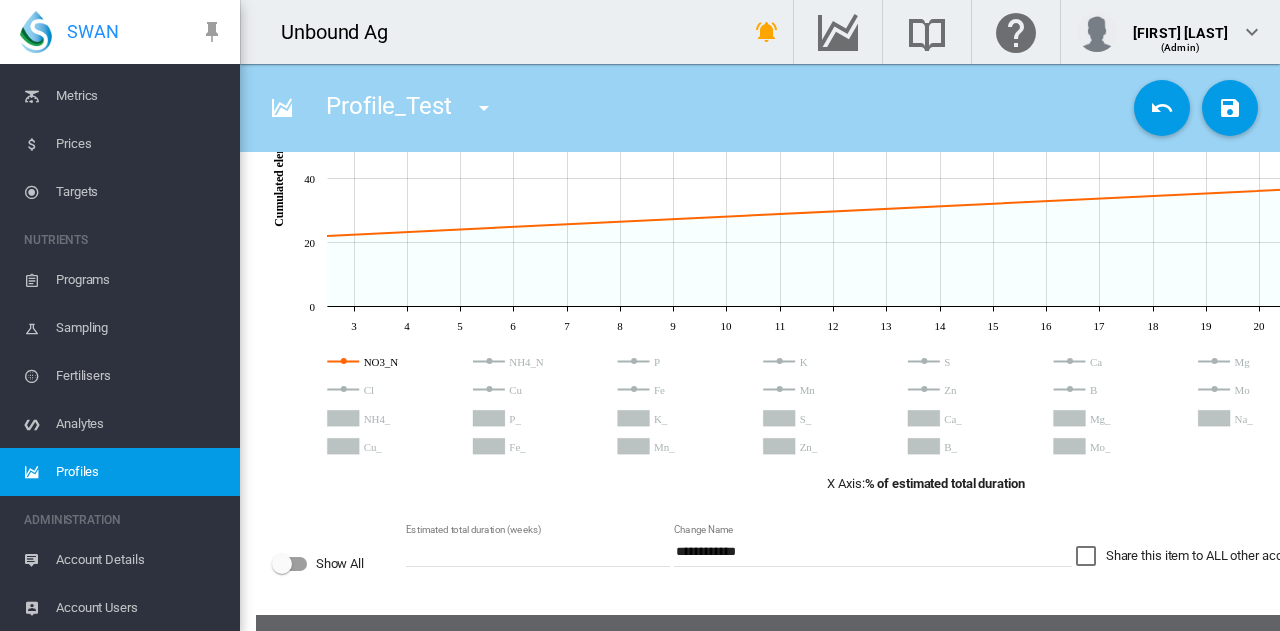 scroll, scrollTop: 300, scrollLeft: 0, axis: vertical 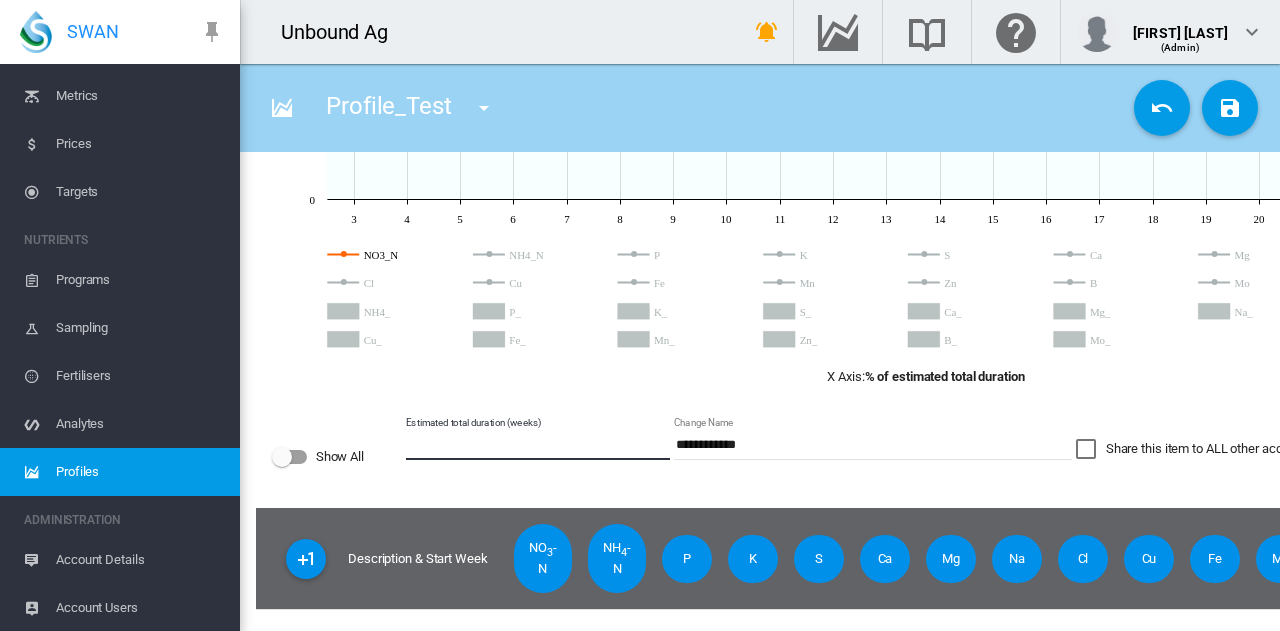 drag, startPoint x: 433, startPoint y: 455, endPoint x: 376, endPoint y: 457, distance: 57.035076 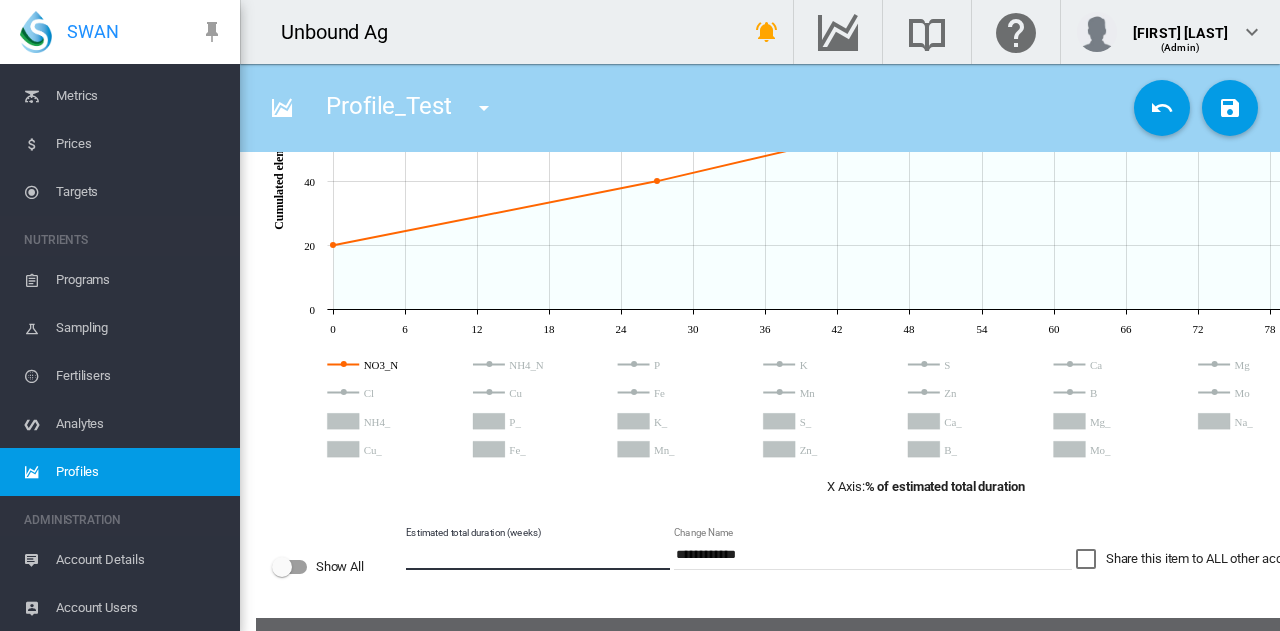 scroll, scrollTop: 0, scrollLeft: 0, axis: both 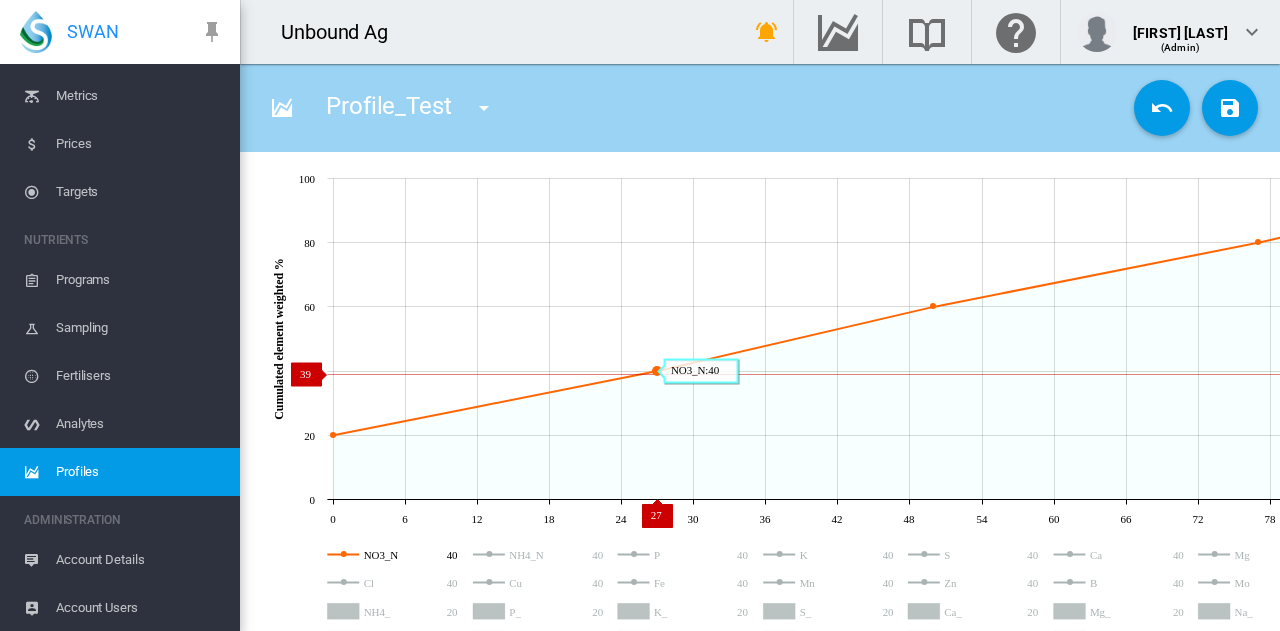 click 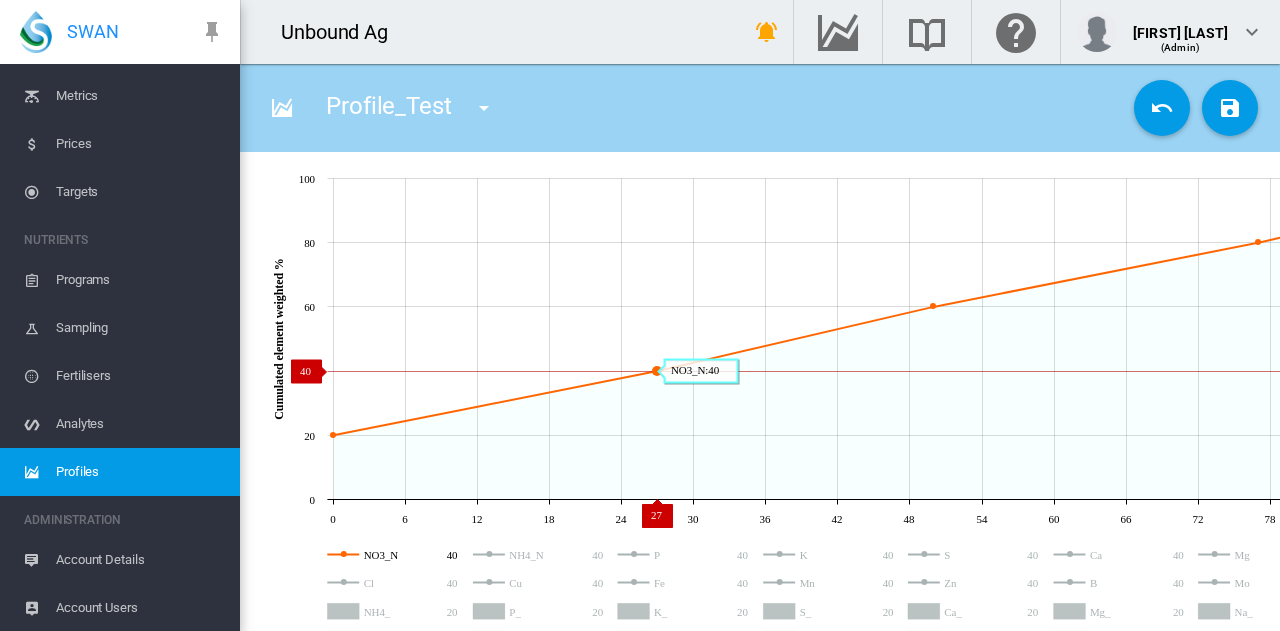 click 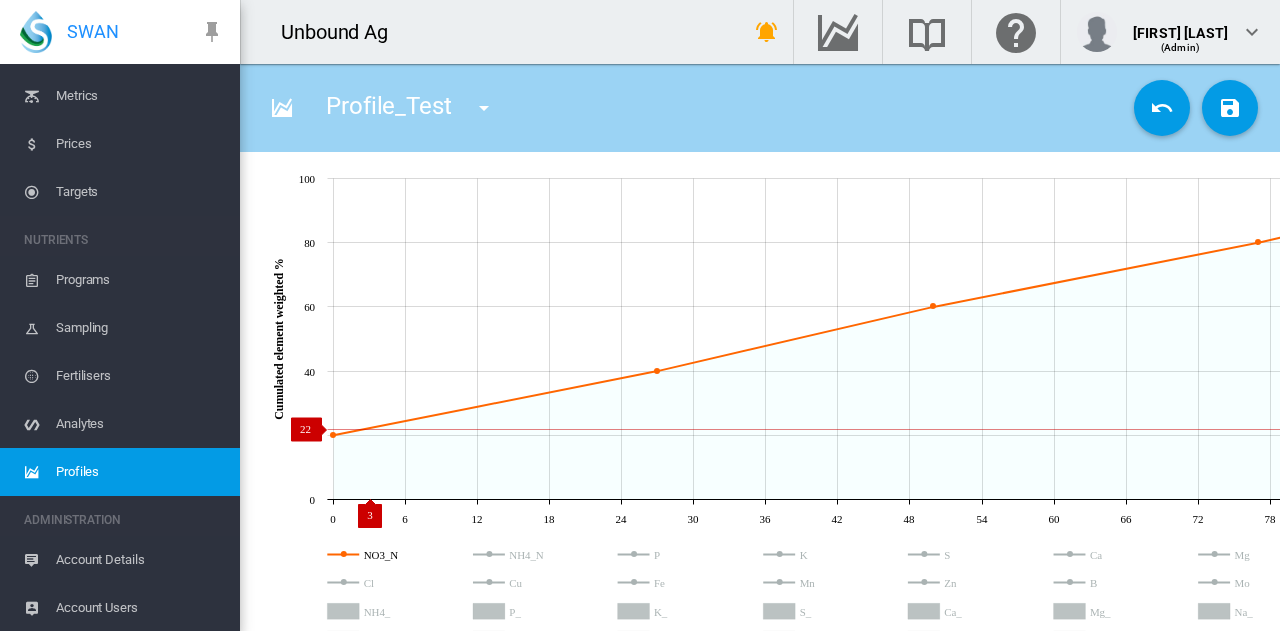 click 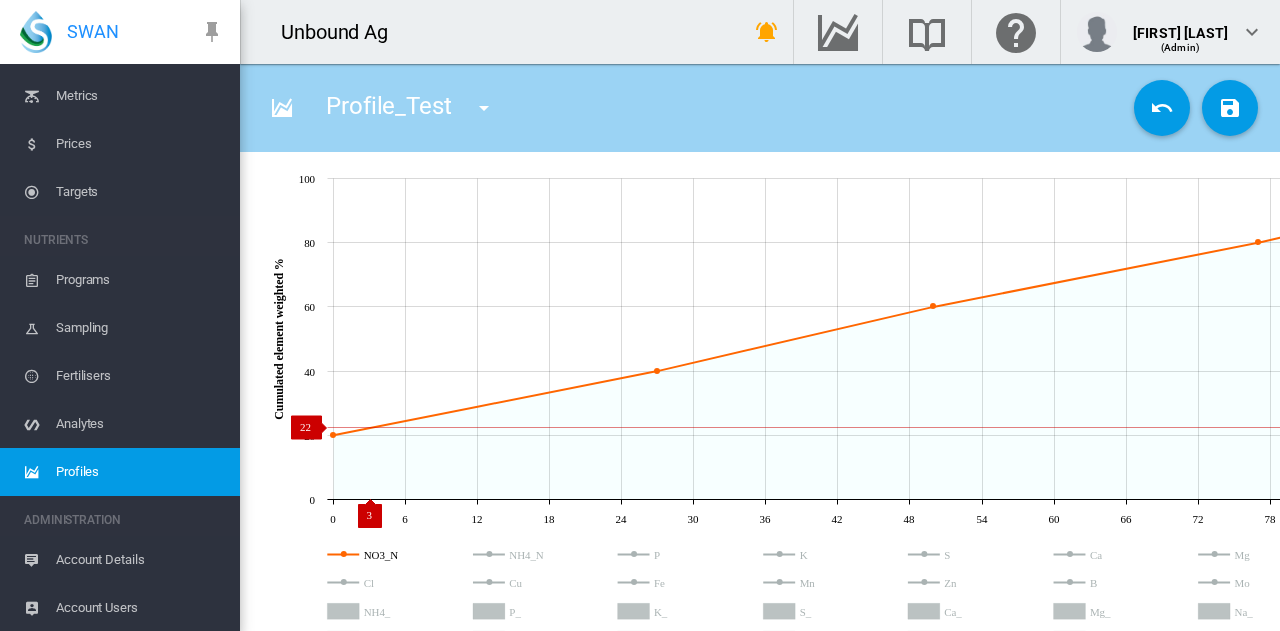 click 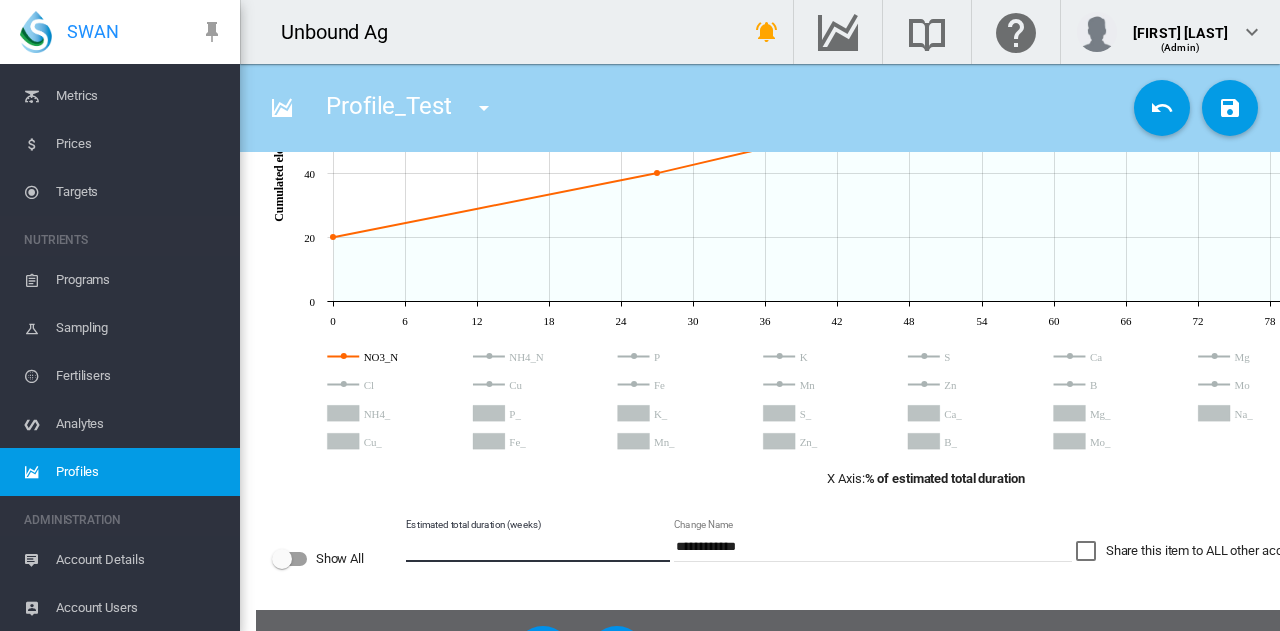 scroll, scrollTop: 400, scrollLeft: 0, axis: vertical 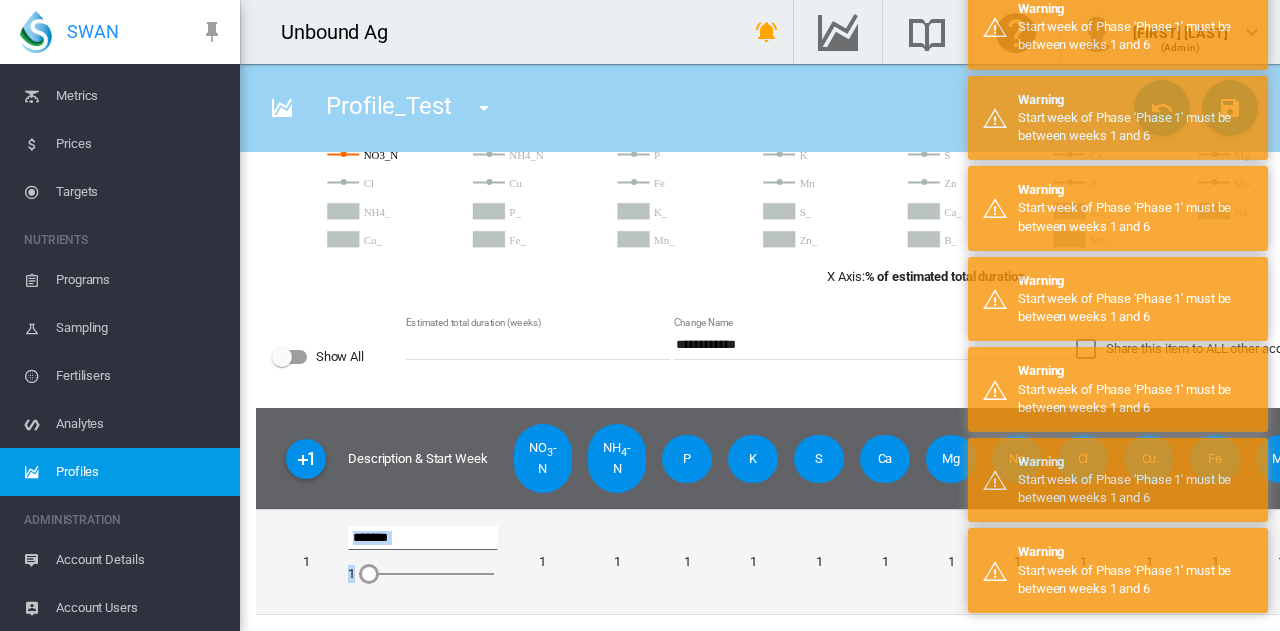 drag, startPoint x: 366, startPoint y: 577, endPoint x: 325, endPoint y: 579, distance: 41.04875 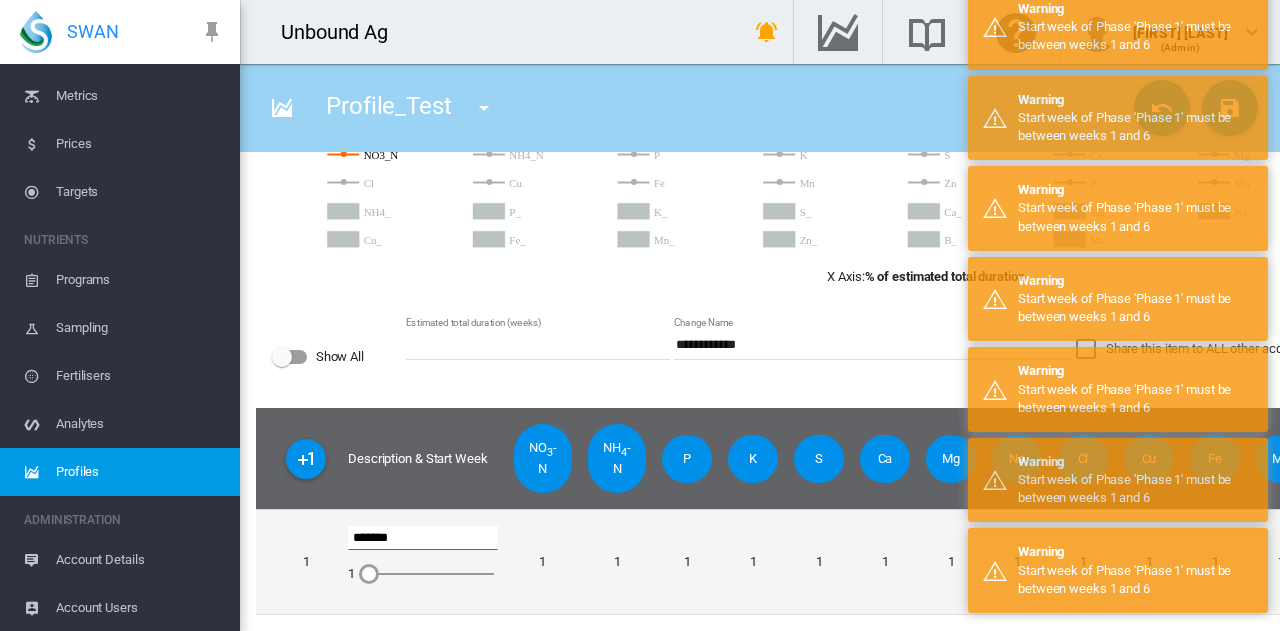 click on "1" at bounding box center [543, 561] 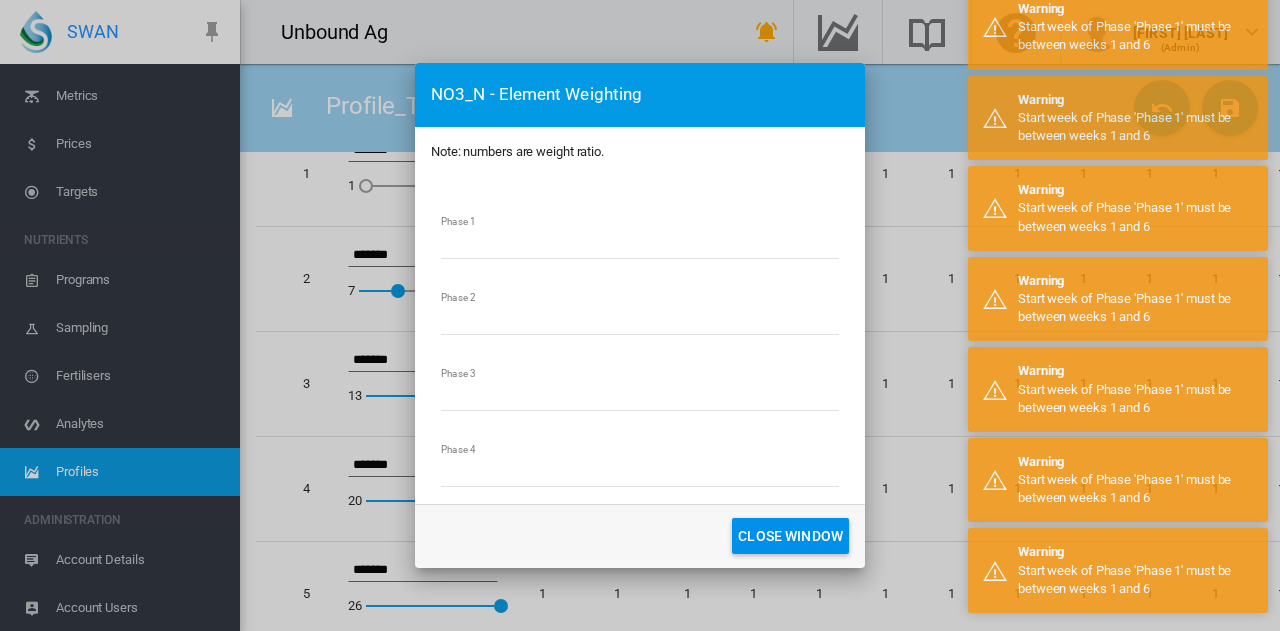 scroll, scrollTop: 800, scrollLeft: 0, axis: vertical 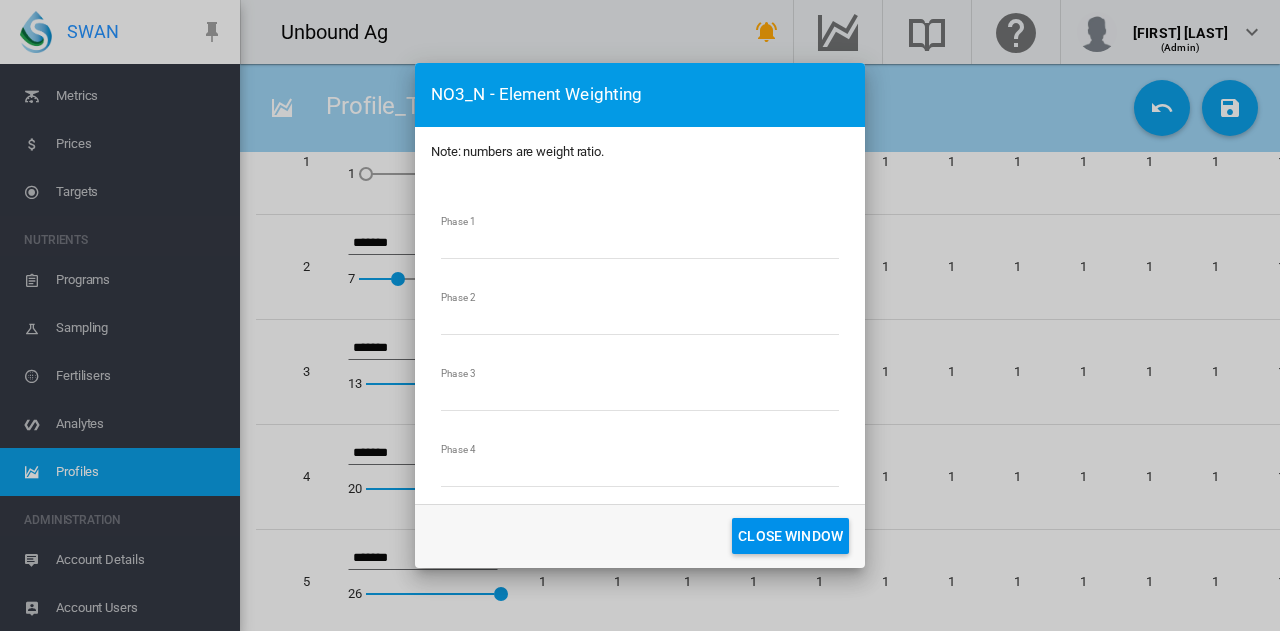 click on "CLOSE WINDOW" 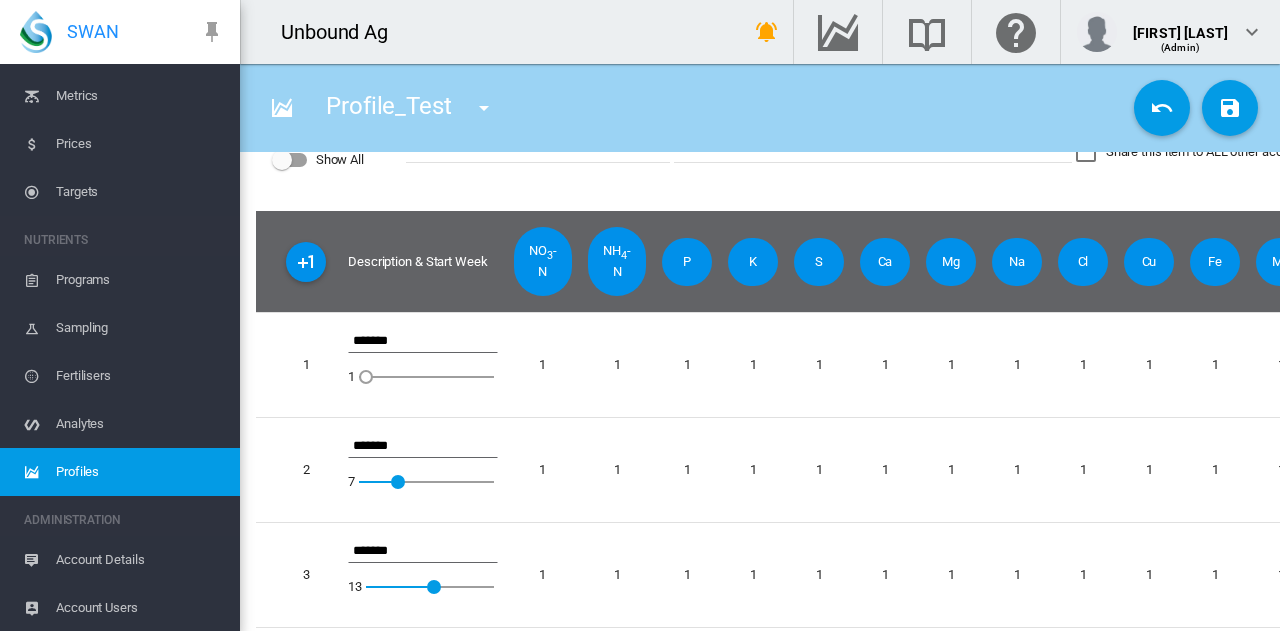 scroll, scrollTop: 540, scrollLeft: 0, axis: vertical 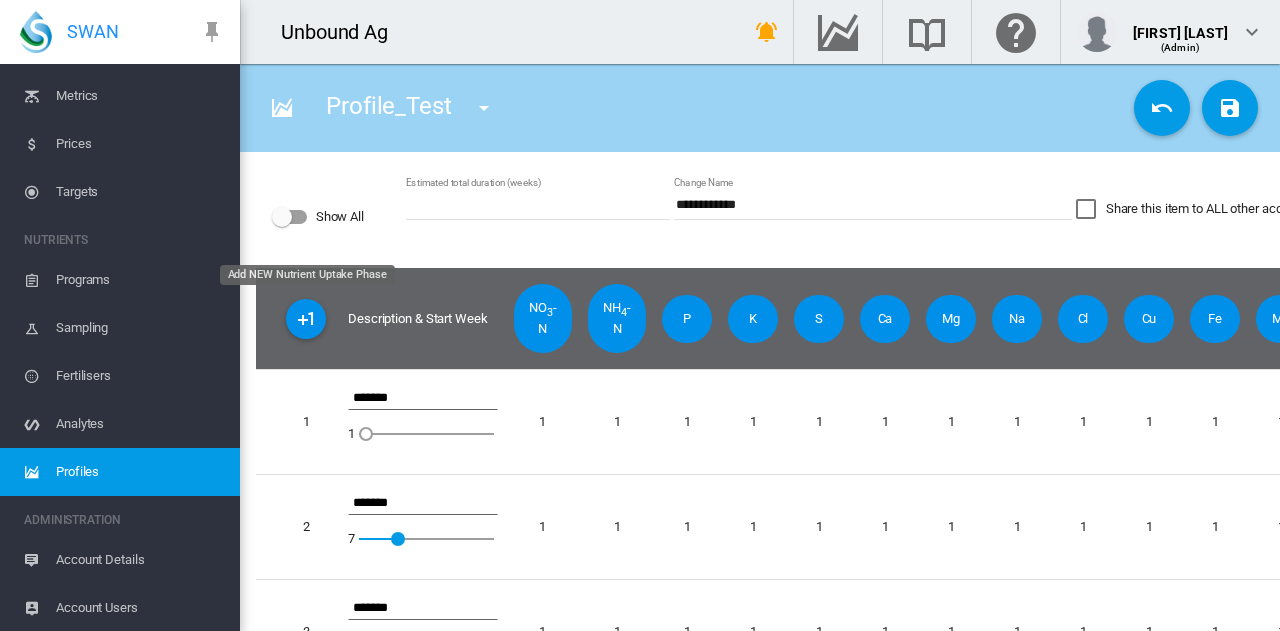 click at bounding box center (306, 319) 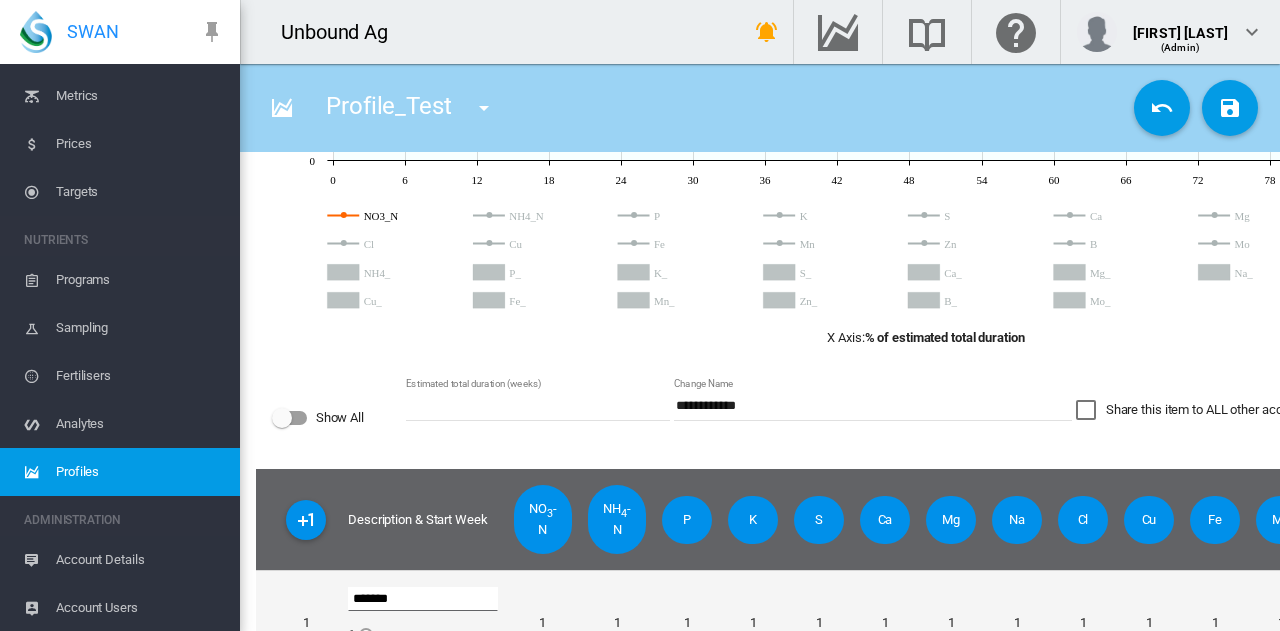 scroll, scrollTop: 340, scrollLeft: 0, axis: vertical 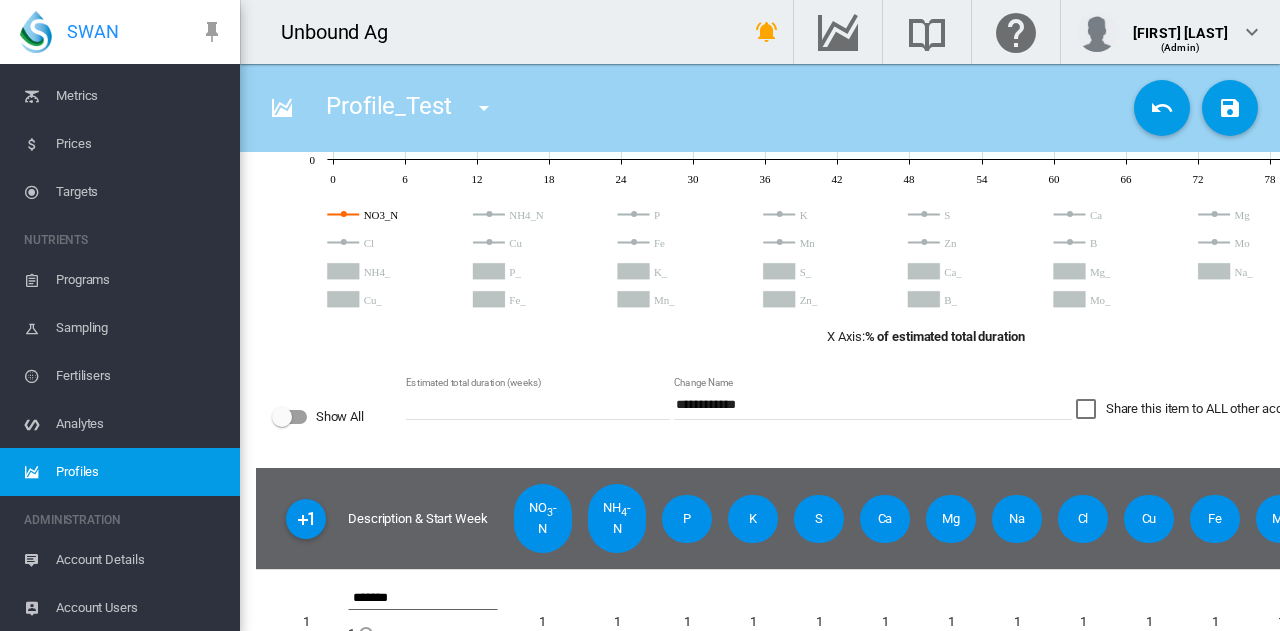 click at bounding box center [282, 417] 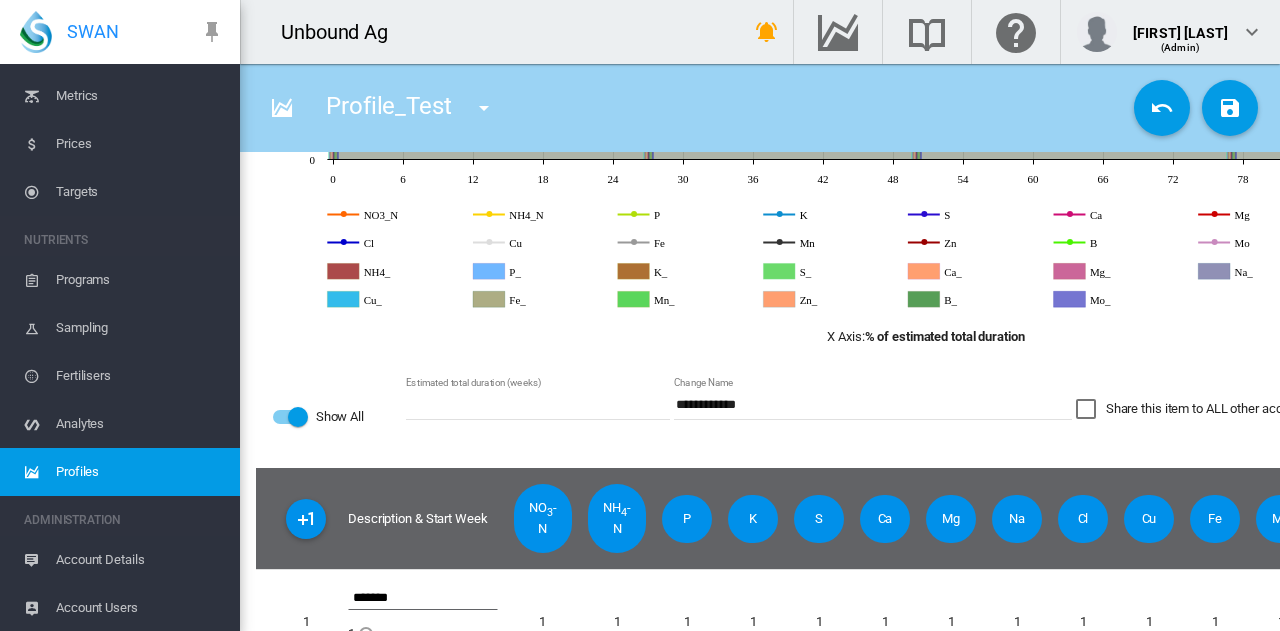 click at bounding box center (298, 417) 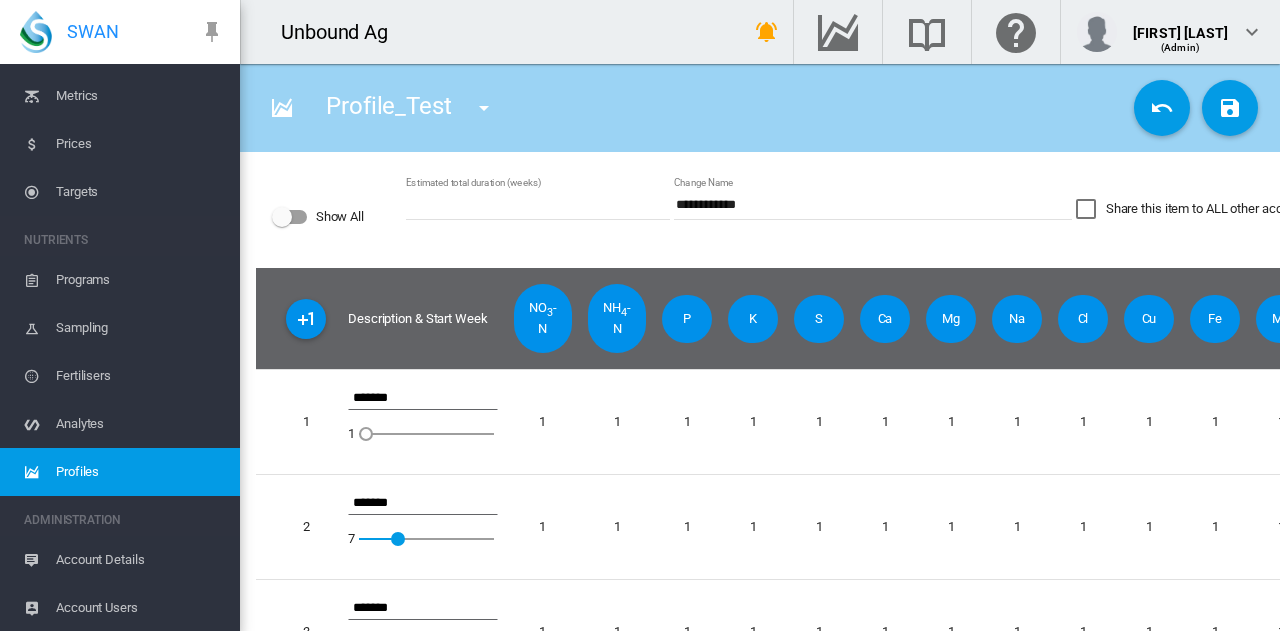 scroll, scrollTop: 440, scrollLeft: 0, axis: vertical 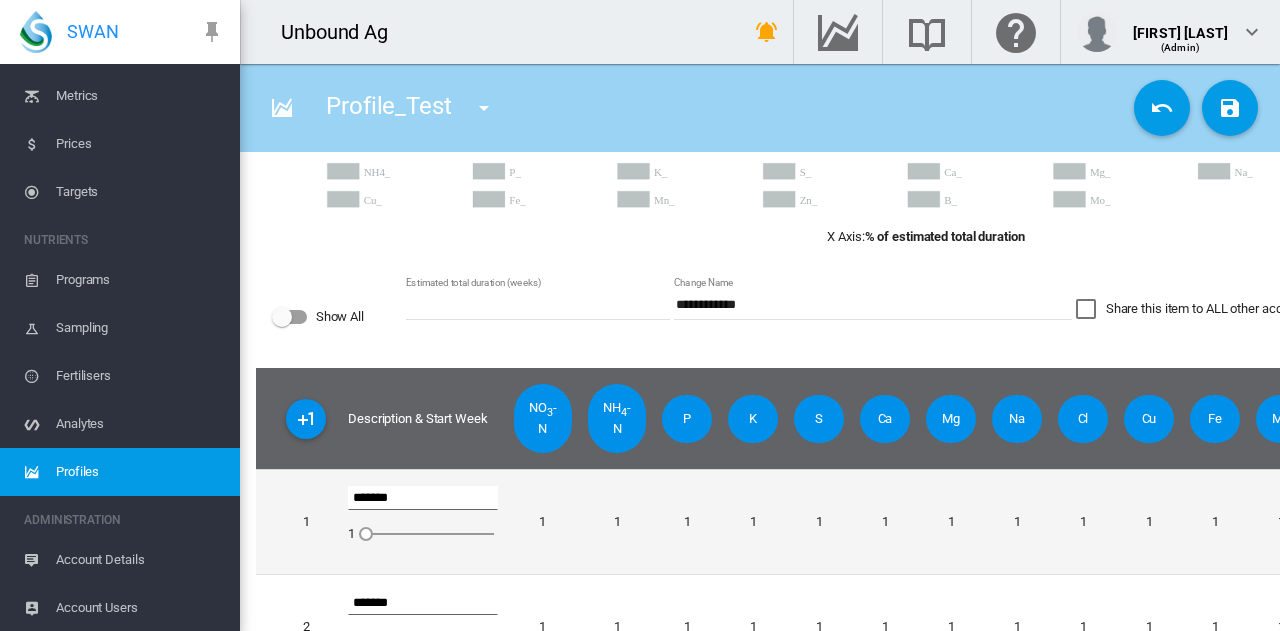click on "1" at bounding box center [543, 521] 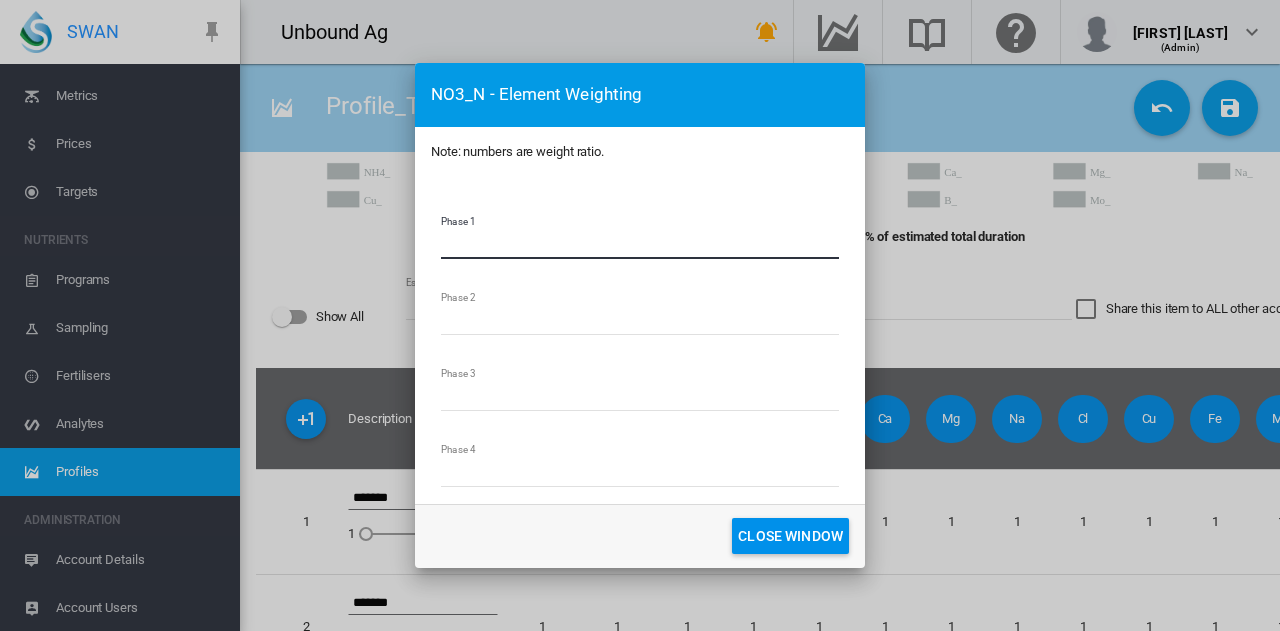 click on "*" at bounding box center (640, 244) 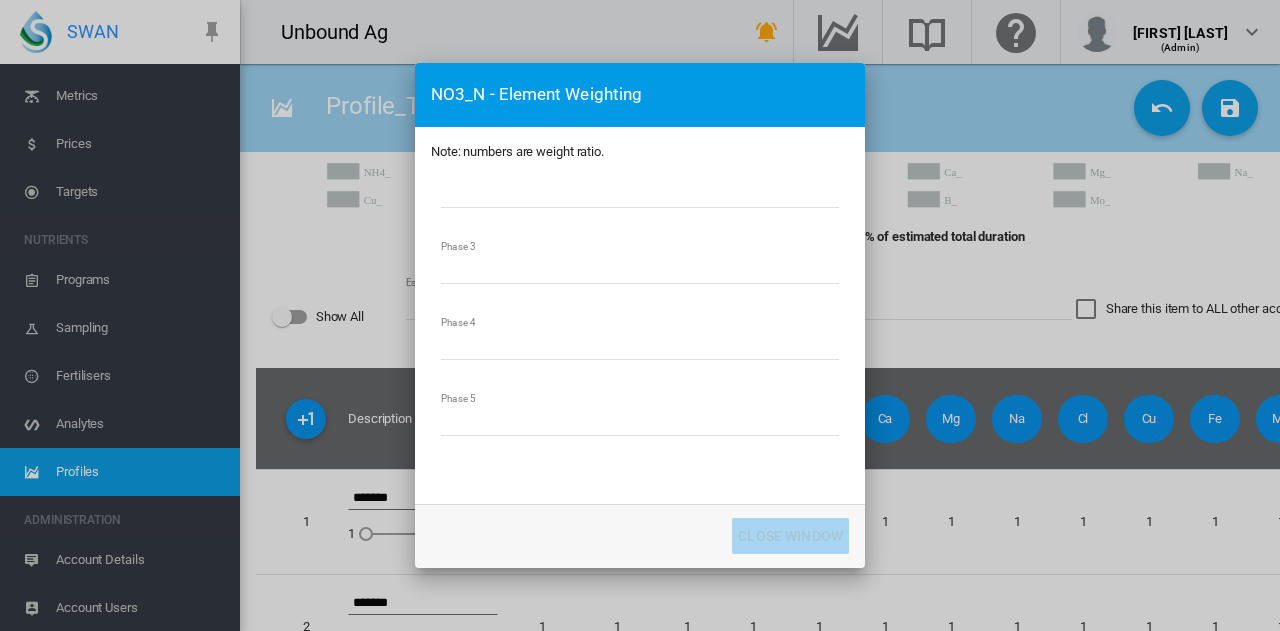 scroll, scrollTop: 0, scrollLeft: 0, axis: both 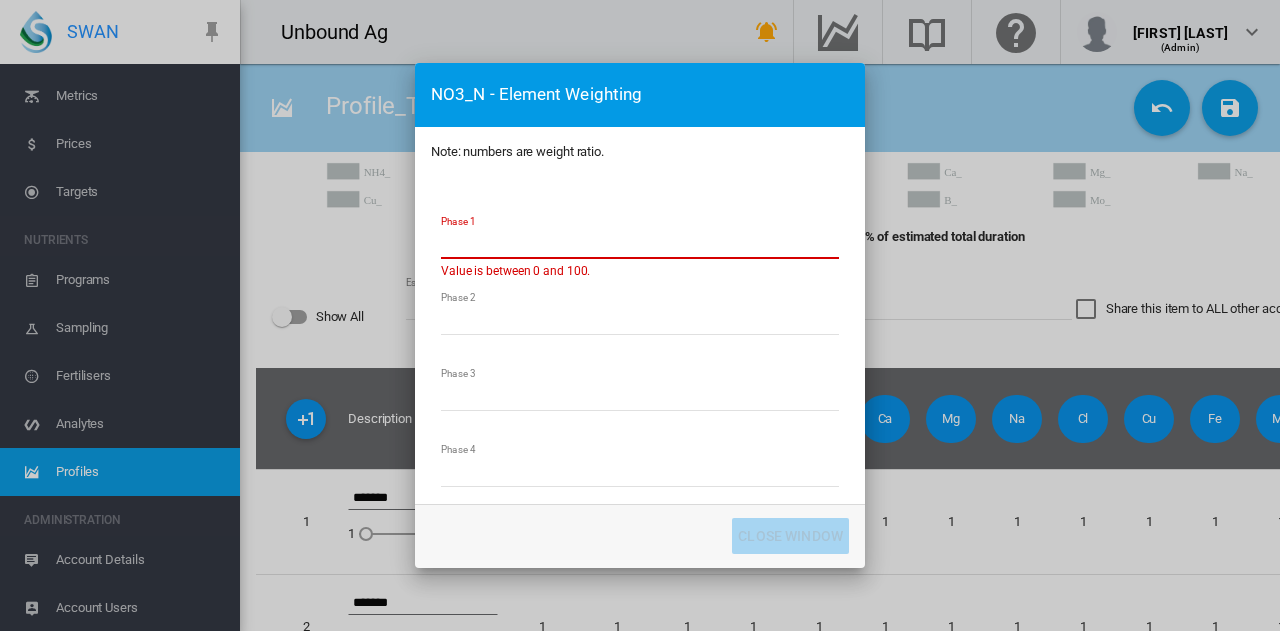 click on "[PRODUCT] - [PRODUCT] [PRODUCT]
[PRODUCT]: [PRODUCT] are [PRODUCT] [PRODUCT].
[PRODUCT] [NUMBER]
**
[PRODUCT] is between [NUMBER] and [NUMBER].
[PRODUCT] [NUMBER]
*
[PRODUCT] [NUMBER]
*
[PRODUCT] [NUMBER]
*
[PRODUCT] [NUMBER]
*
[PRODUCT] [PRODUCT]" at bounding box center [640, 315] 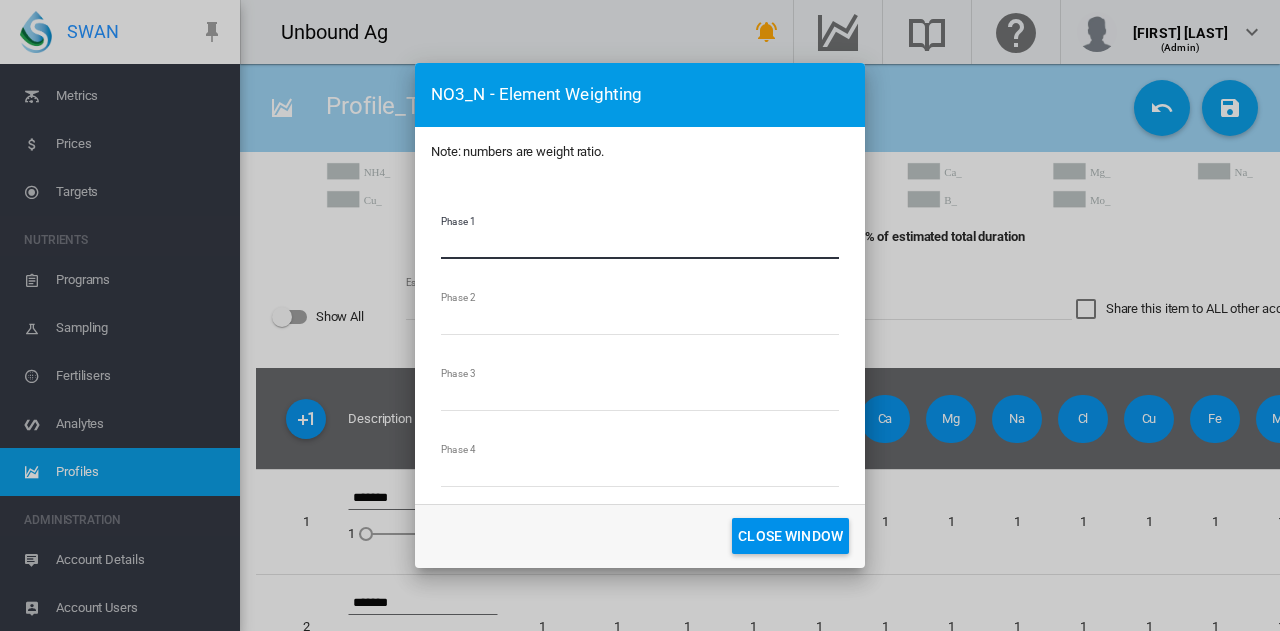 type on "*" 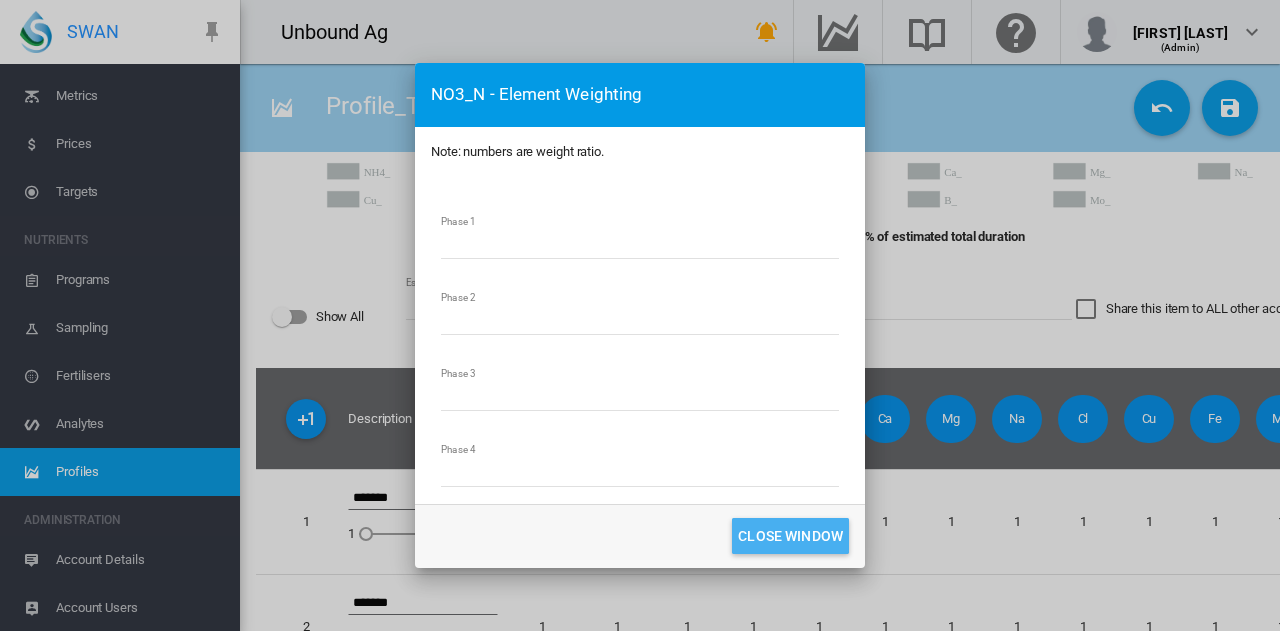 click on "CLOSE WINDOW" 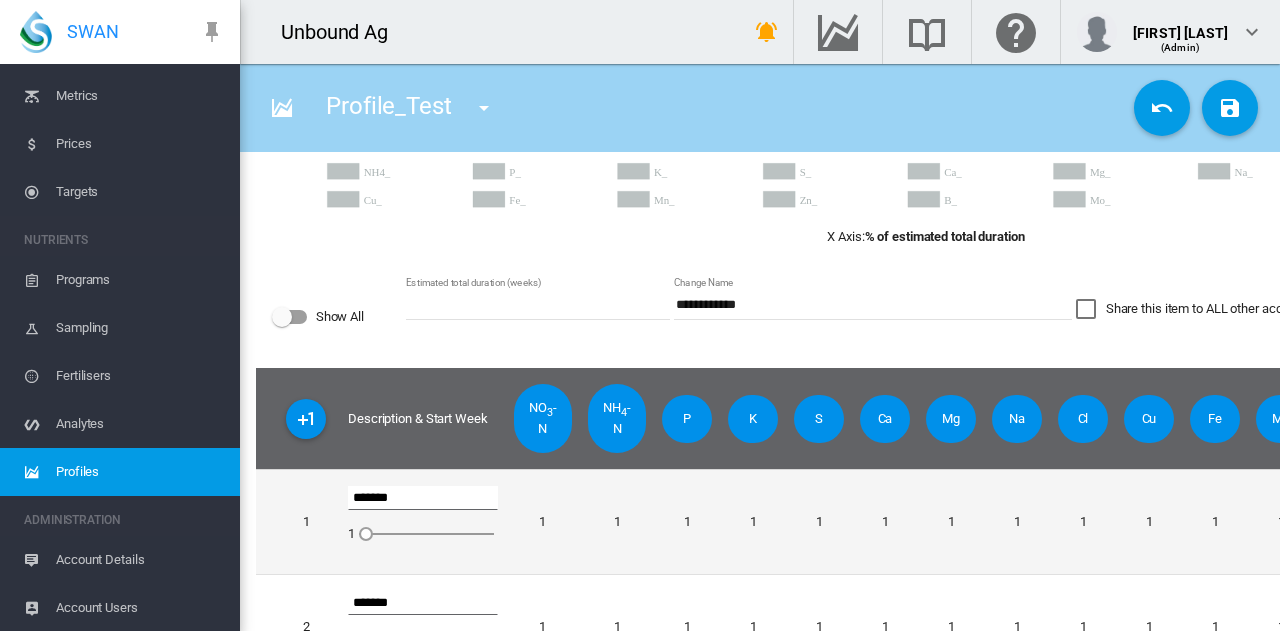 scroll, scrollTop: 0, scrollLeft: 0, axis: both 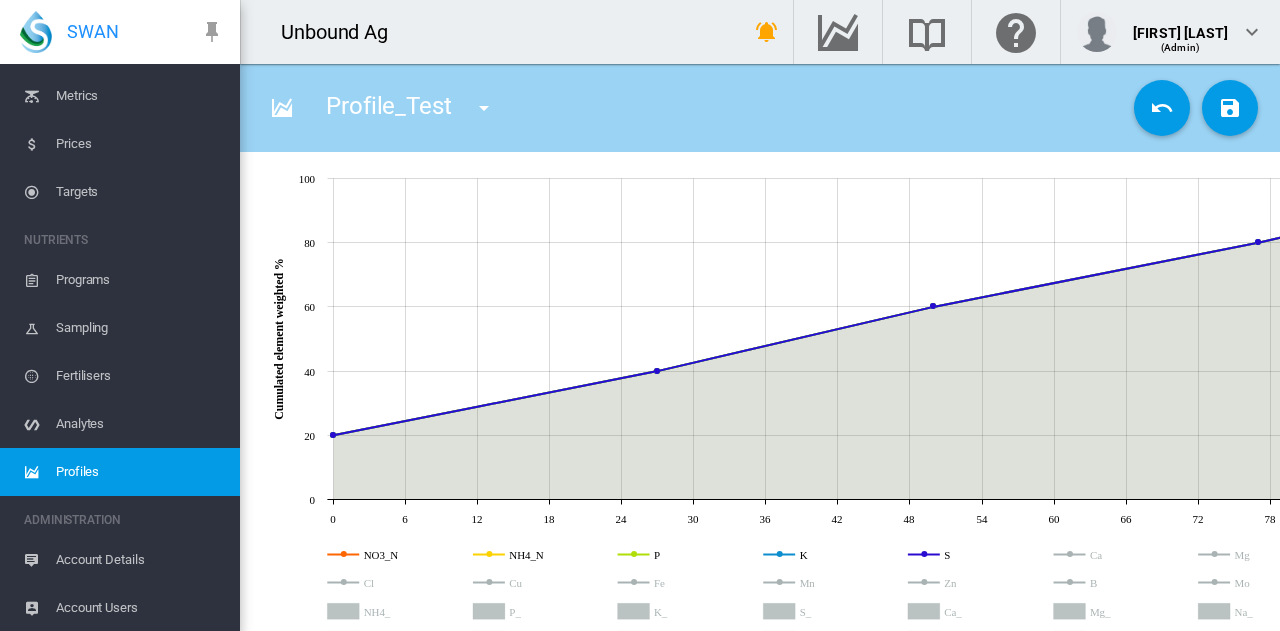 click 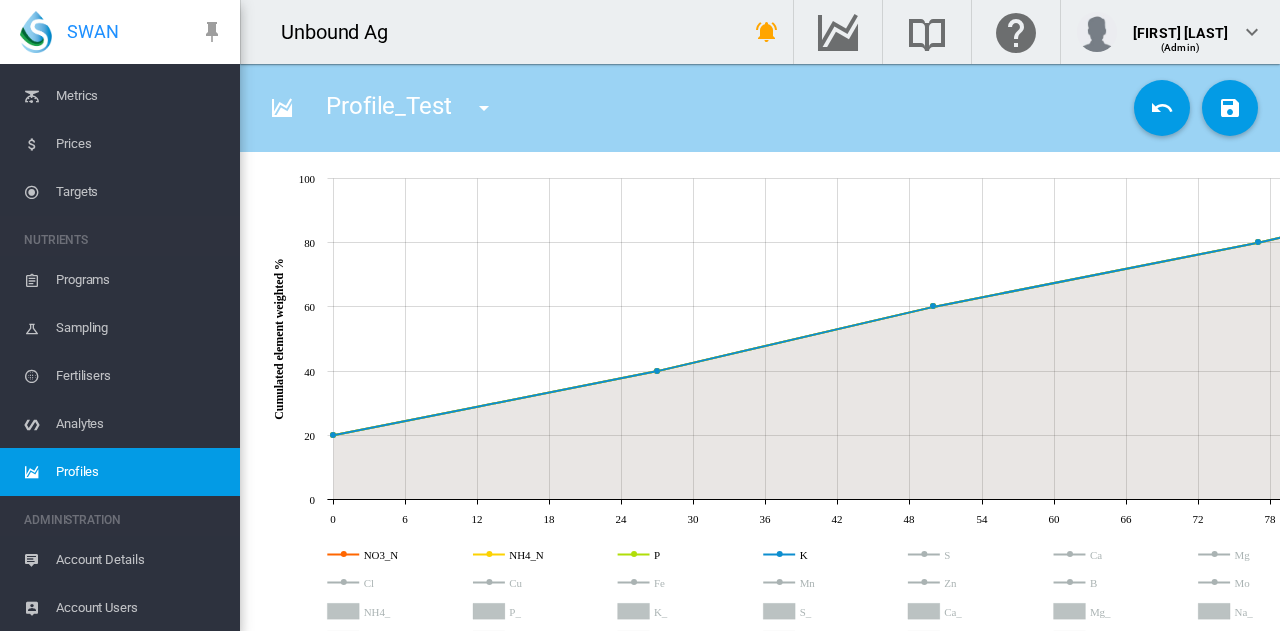 click 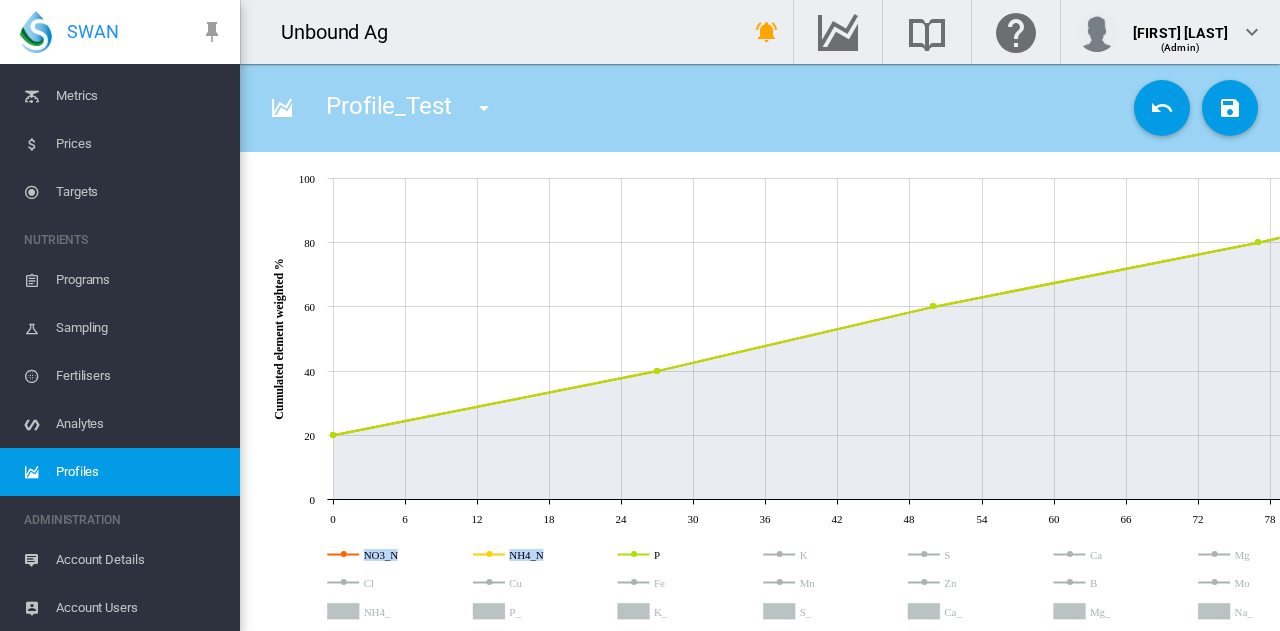 click on "NO3_N   NH4_N   P   K   S   Ca   Mg   Na   Cl   Cu   Fe   Mn   Zn   B   Mo   NO3_   NH4_   P_   K_   S_   Ca_   Mg_   Na_   Cl_   Cu_   Fe_   Mn_   Zn_   B_   Mo_" 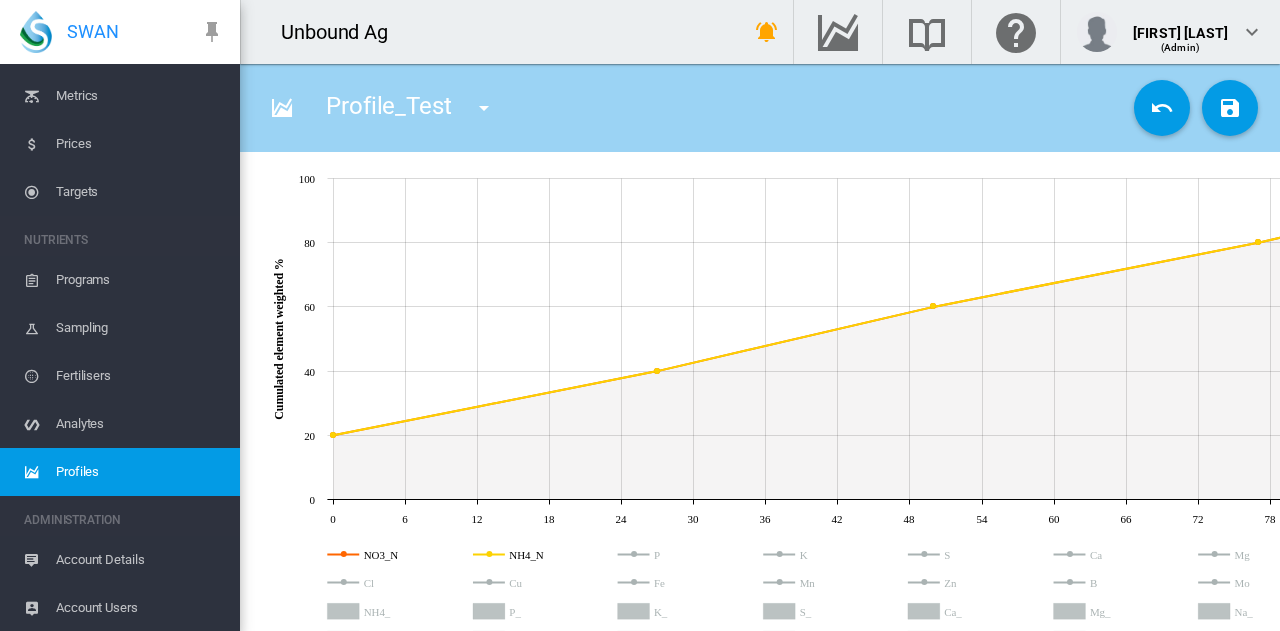 click 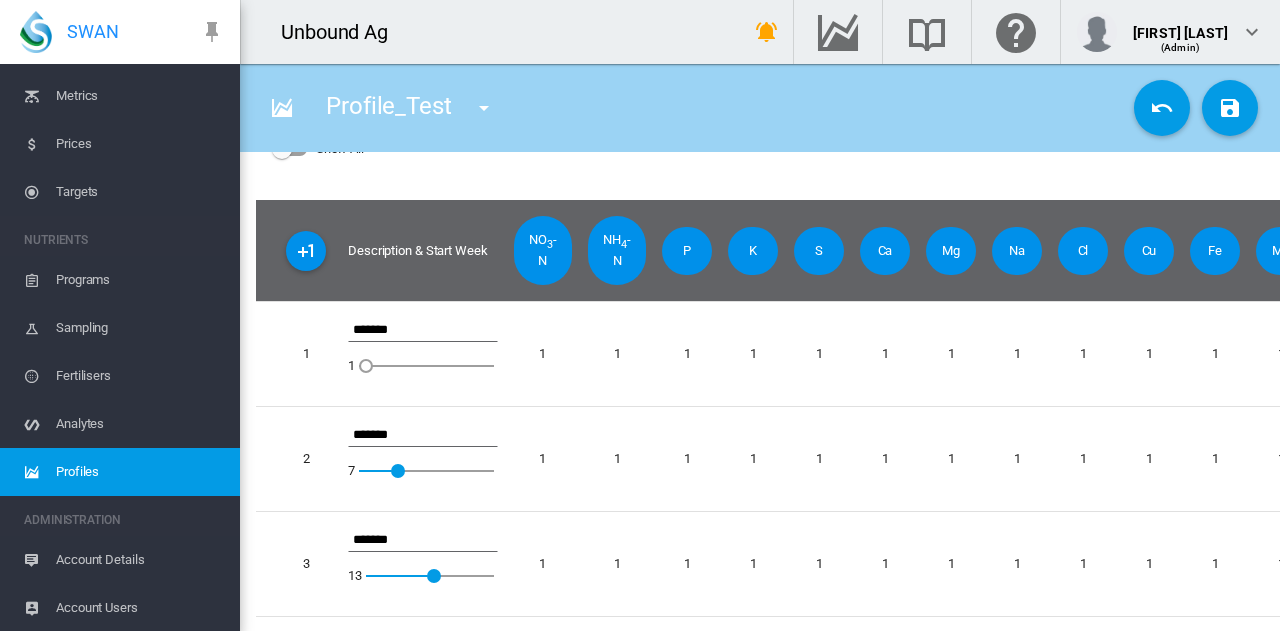 scroll, scrollTop: 700, scrollLeft: 0, axis: vertical 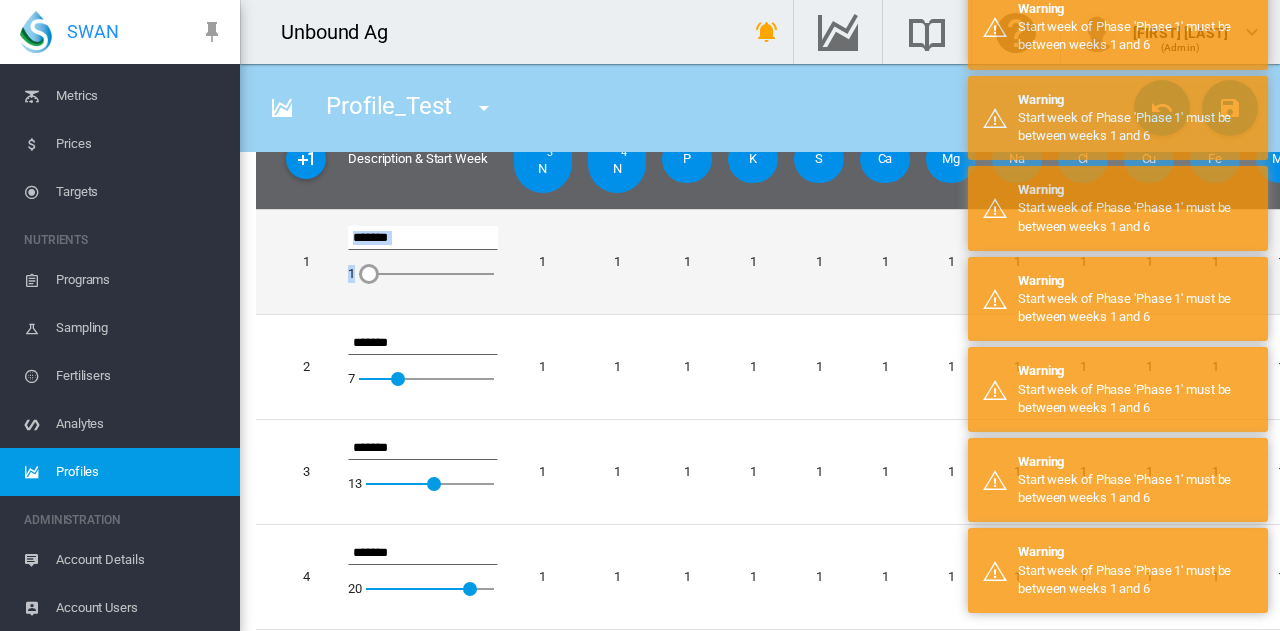 drag, startPoint x: 368, startPoint y: 274, endPoint x: 311, endPoint y: 303, distance: 63.953106 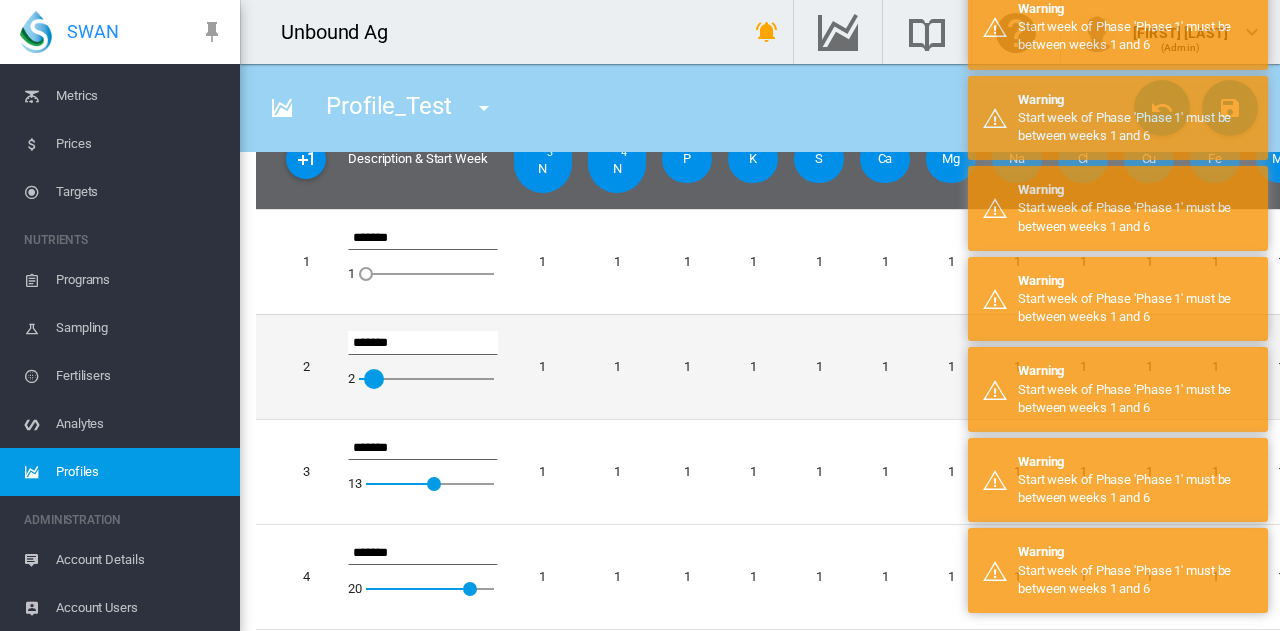drag, startPoint x: 404, startPoint y: 384, endPoint x: 360, endPoint y: 389, distance: 44.28318 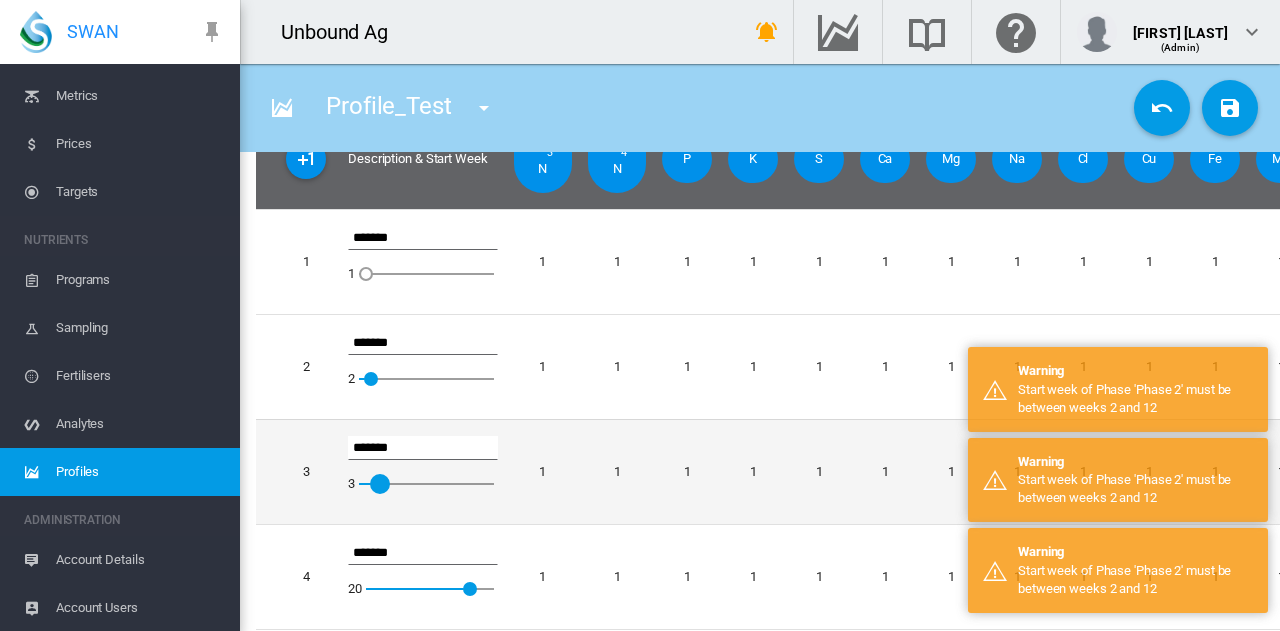 drag, startPoint x: 434, startPoint y: 491, endPoint x: 377, endPoint y: 499, distance: 57.558666 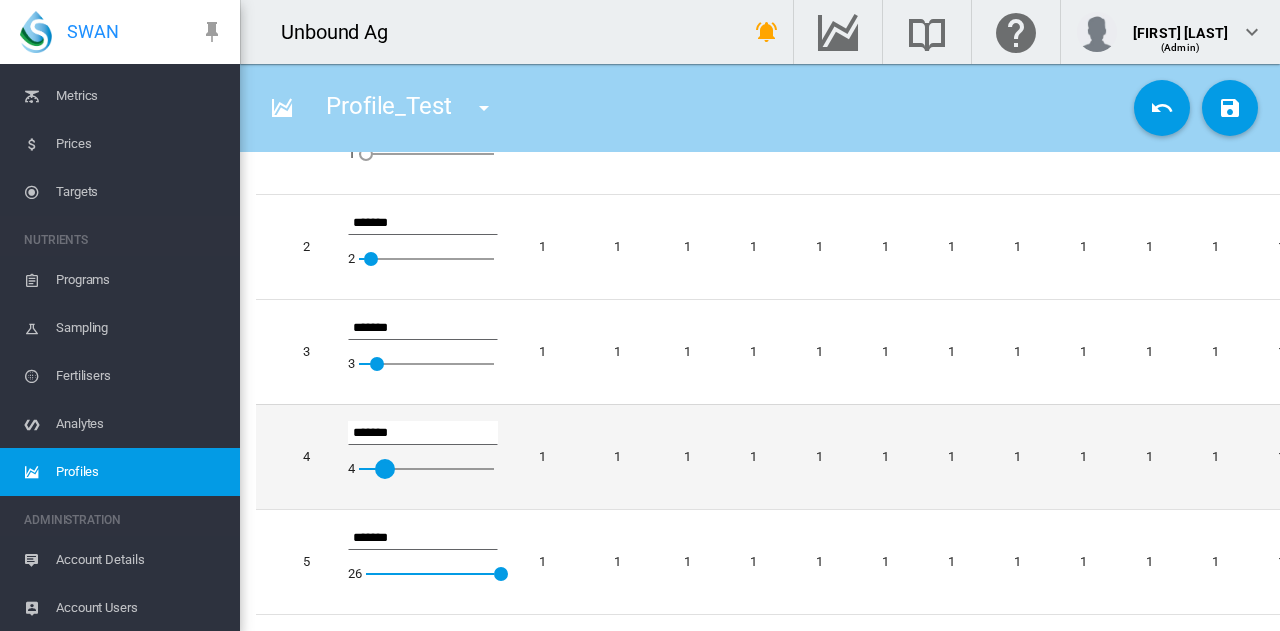 drag, startPoint x: 469, startPoint y: 461, endPoint x: 382, endPoint y: 474, distance: 87.965904 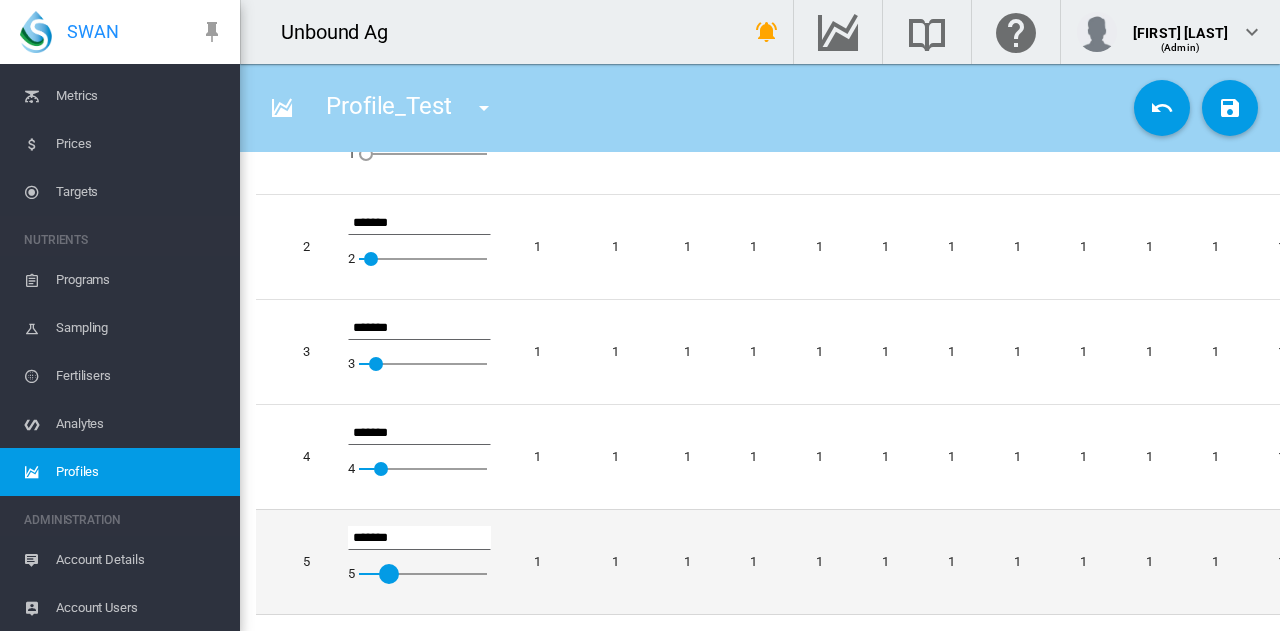 drag, startPoint x: 499, startPoint y: 565, endPoint x: 385, endPoint y: 569, distance: 114.07015 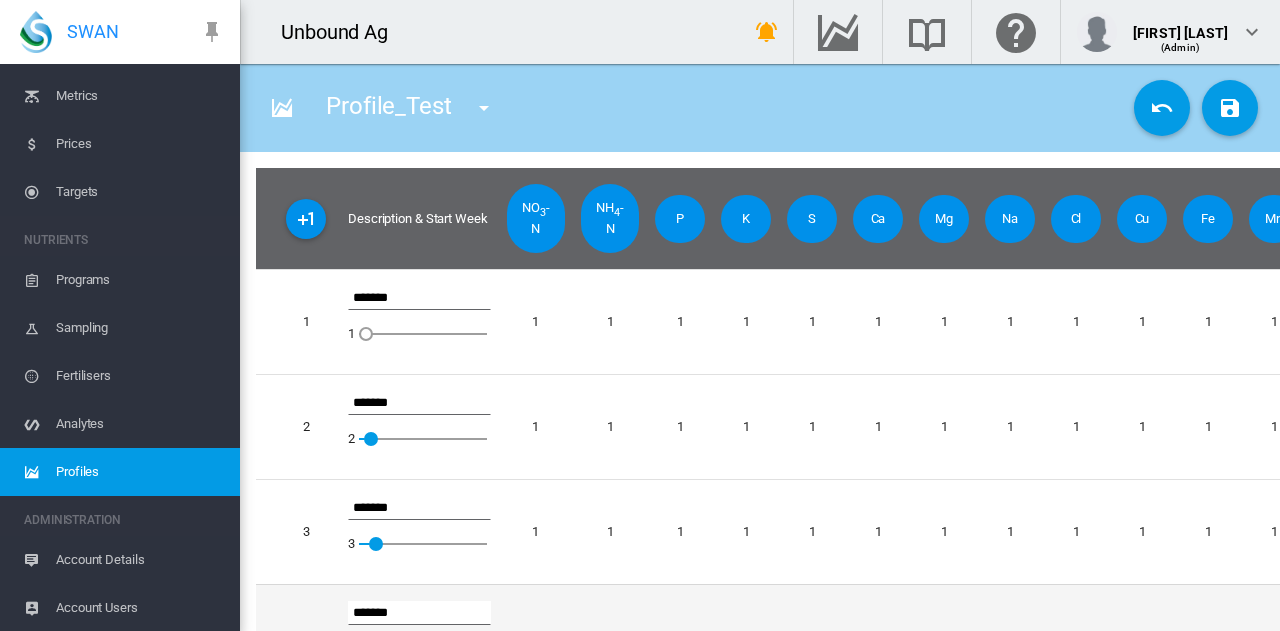 scroll, scrollTop: 440, scrollLeft: 0, axis: vertical 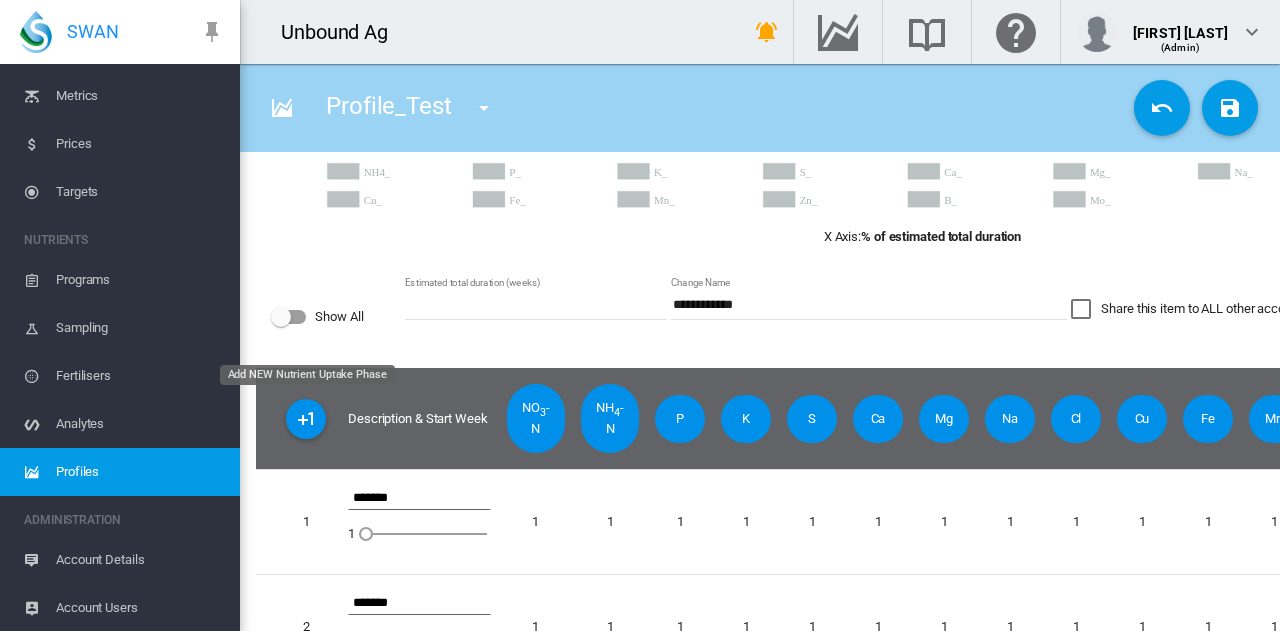 click at bounding box center (306, 419) 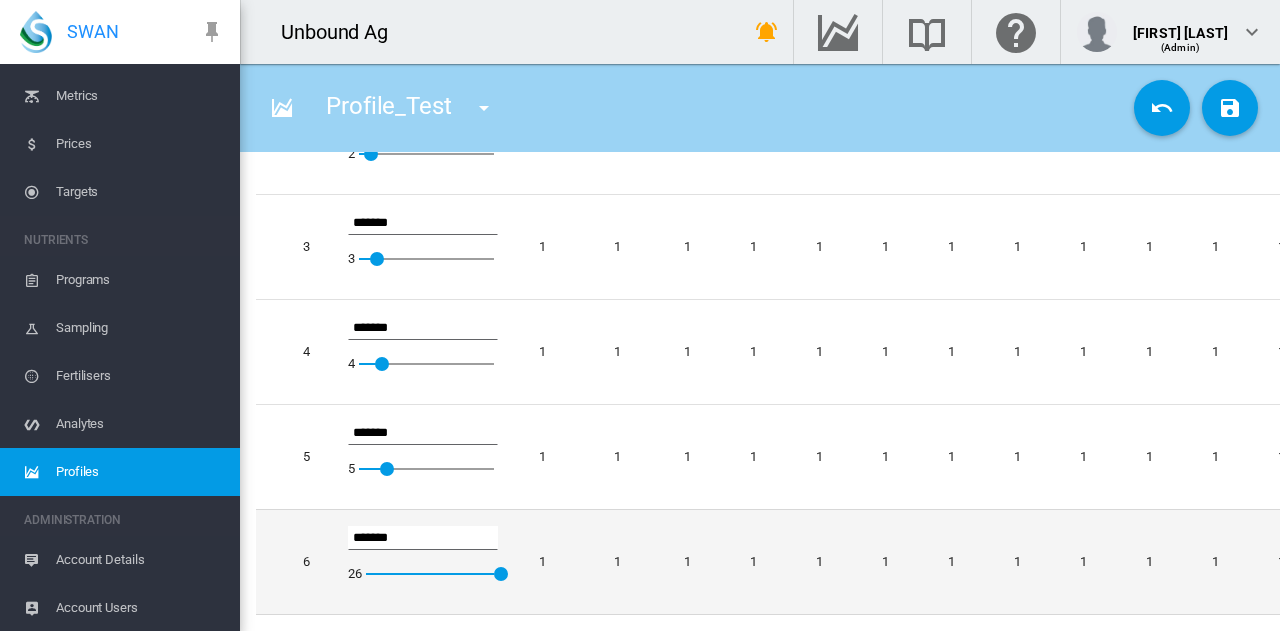 scroll, scrollTop: 946, scrollLeft: 0, axis: vertical 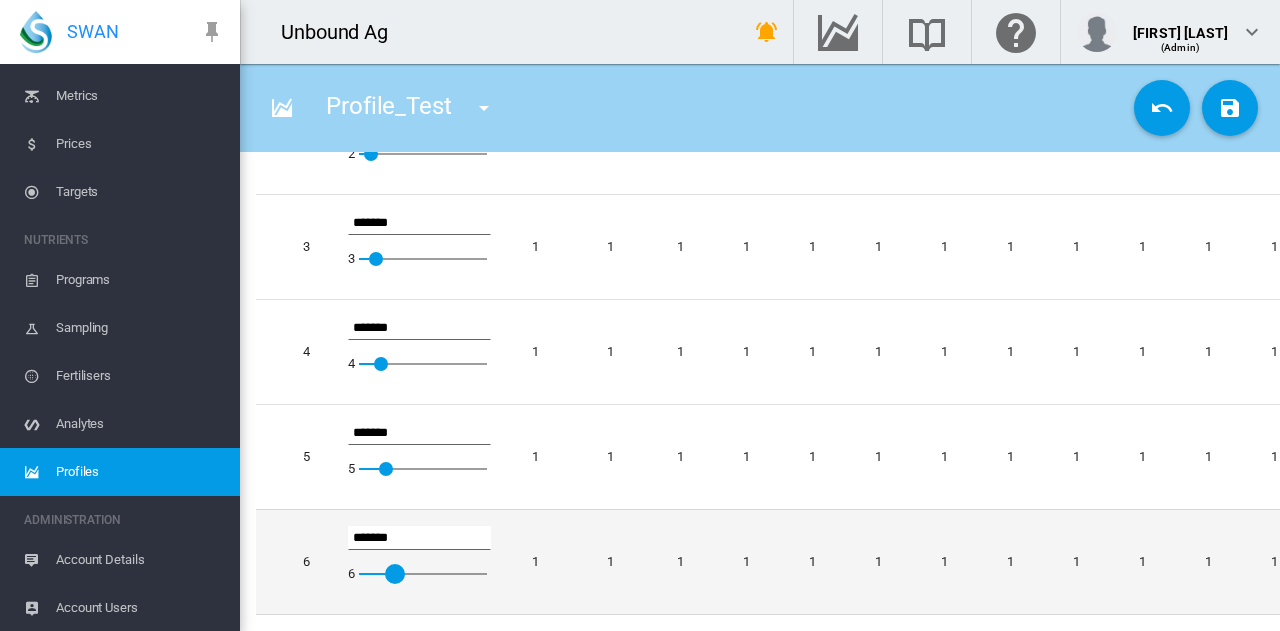 drag, startPoint x: 500, startPoint y: 560, endPoint x: 390, endPoint y: 587, distance: 113.265175 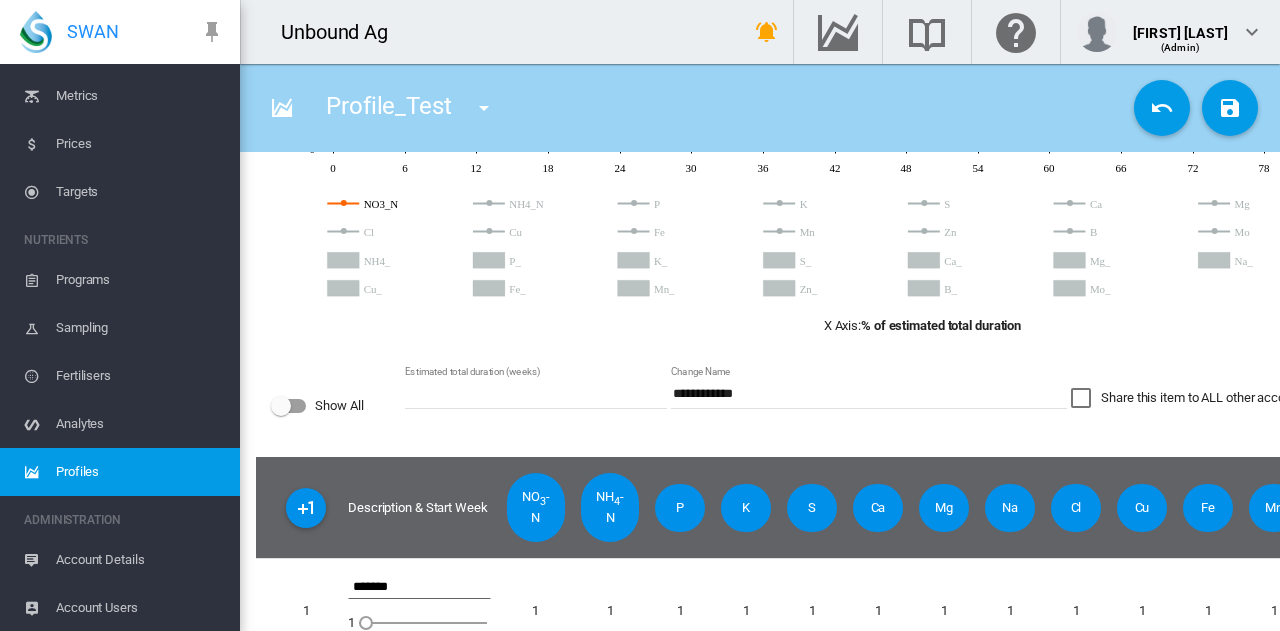 scroll, scrollTop: 346, scrollLeft: 0, axis: vertical 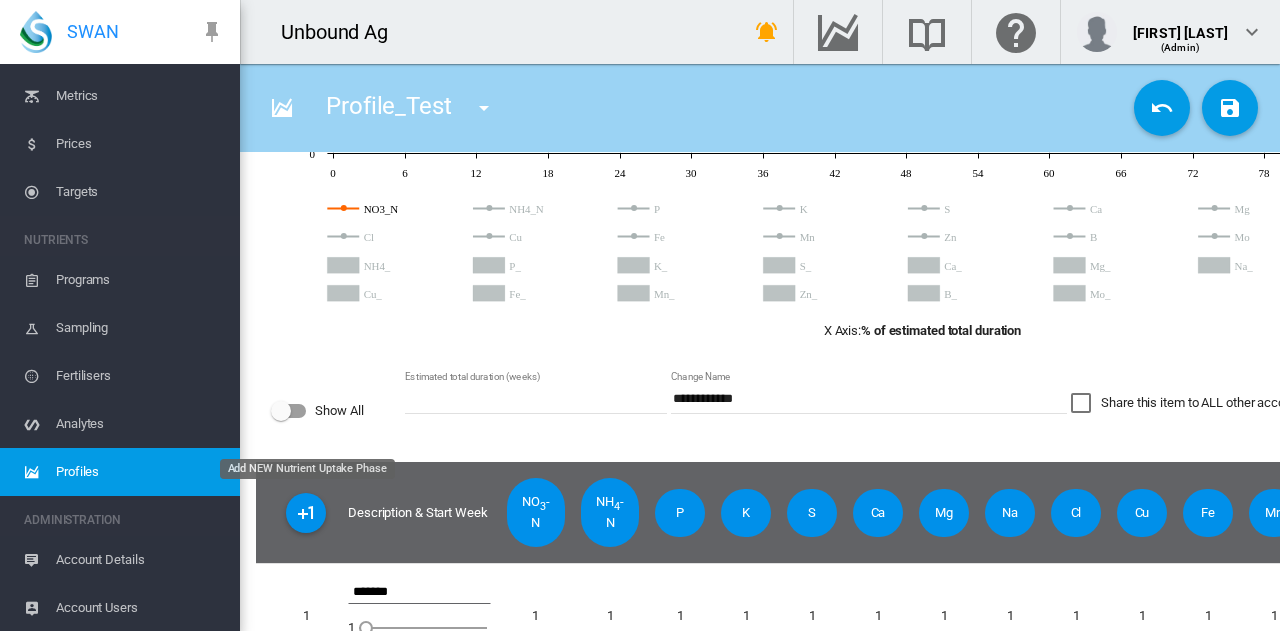click at bounding box center (306, 513) 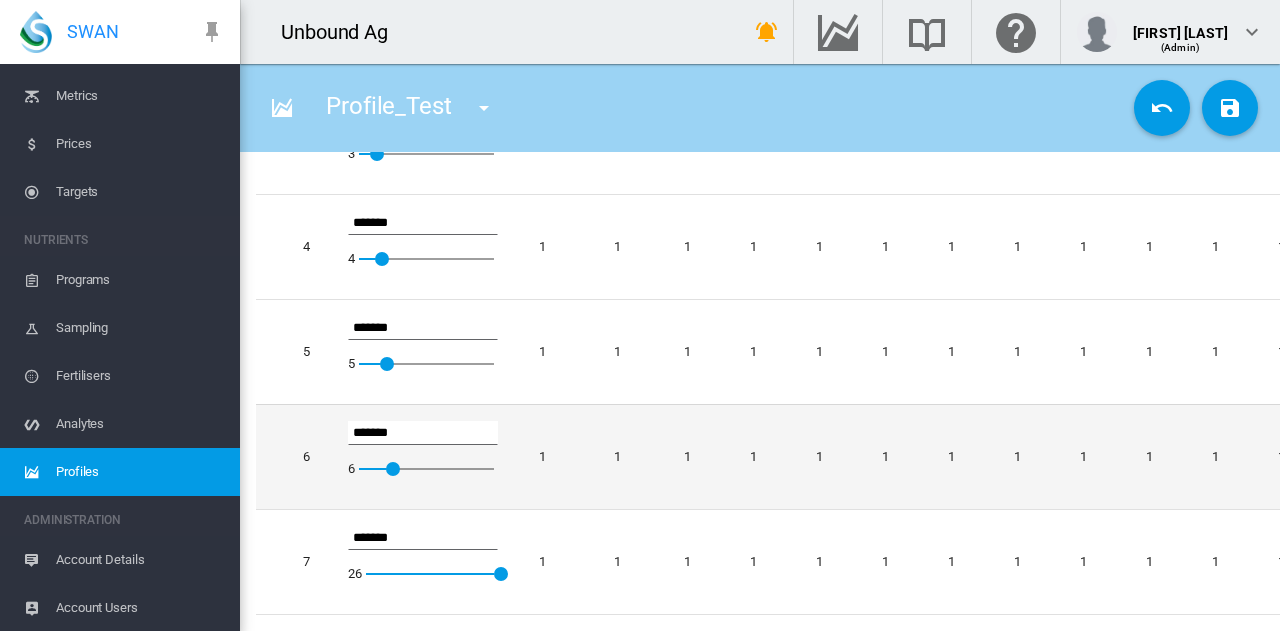 scroll, scrollTop: 1052, scrollLeft: 0, axis: vertical 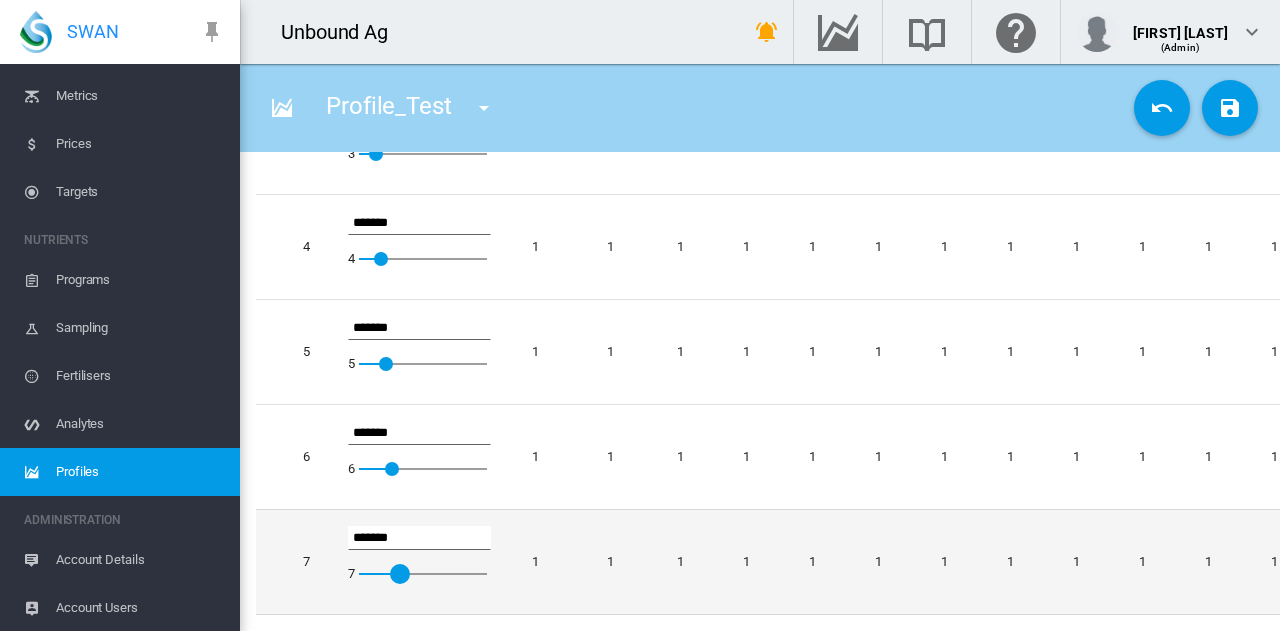 drag, startPoint x: 498, startPoint y: 561, endPoint x: 397, endPoint y: 579, distance: 102.59142 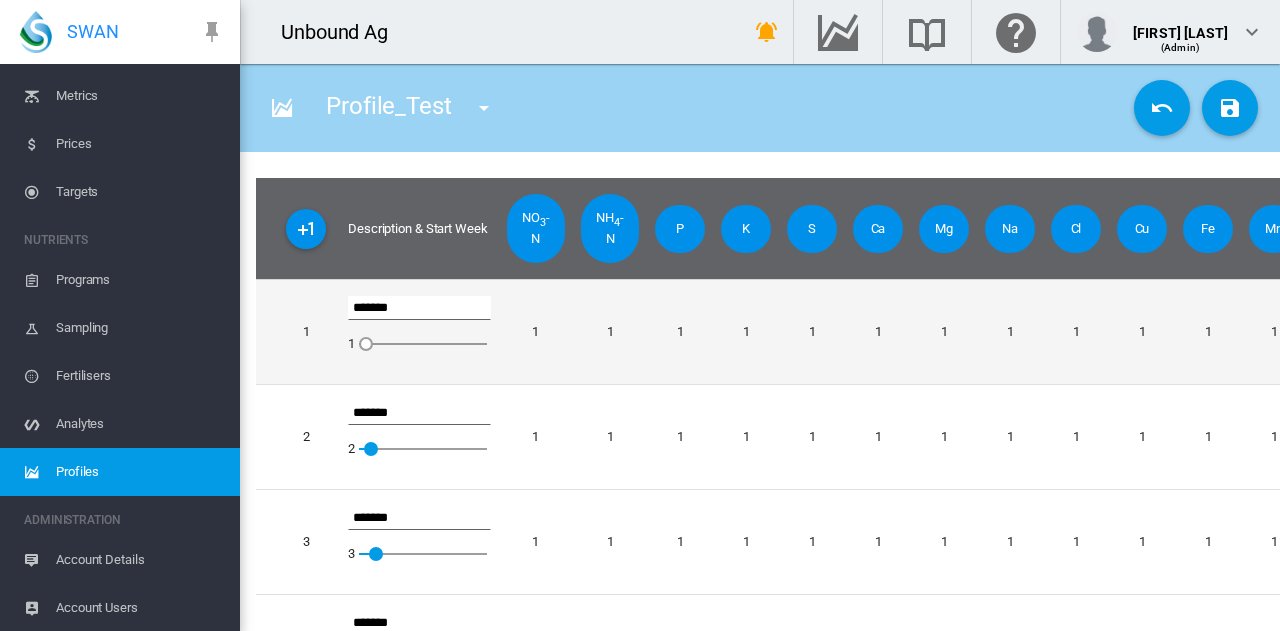scroll, scrollTop: 452, scrollLeft: 0, axis: vertical 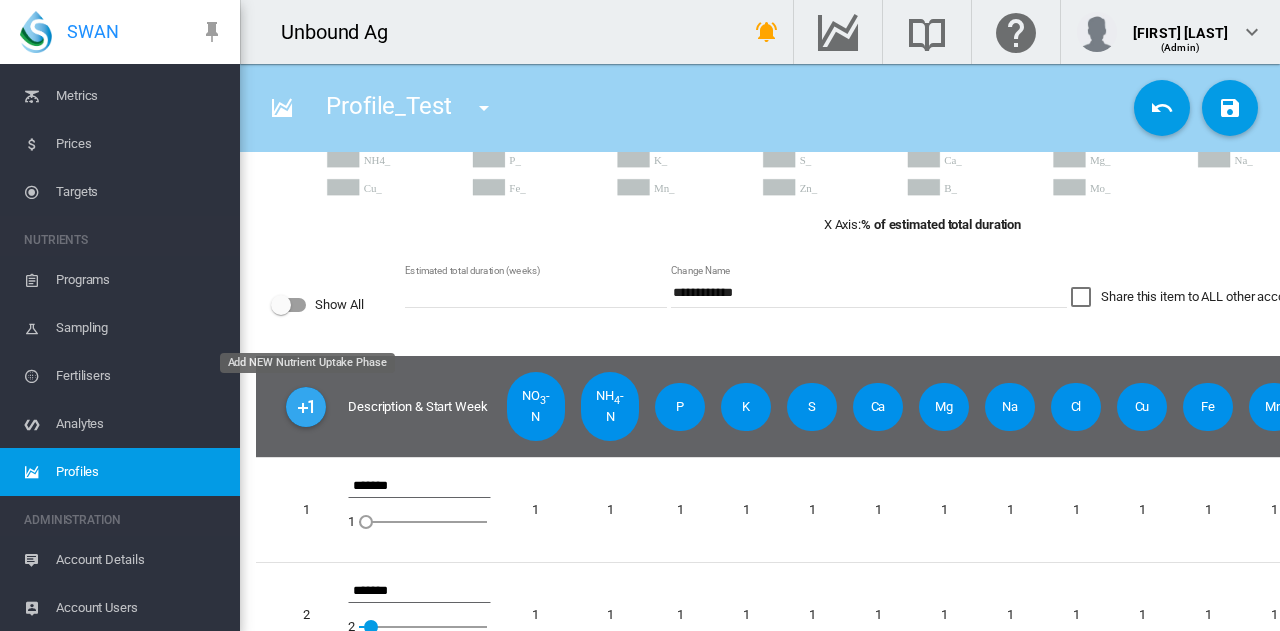 click at bounding box center (306, 407) 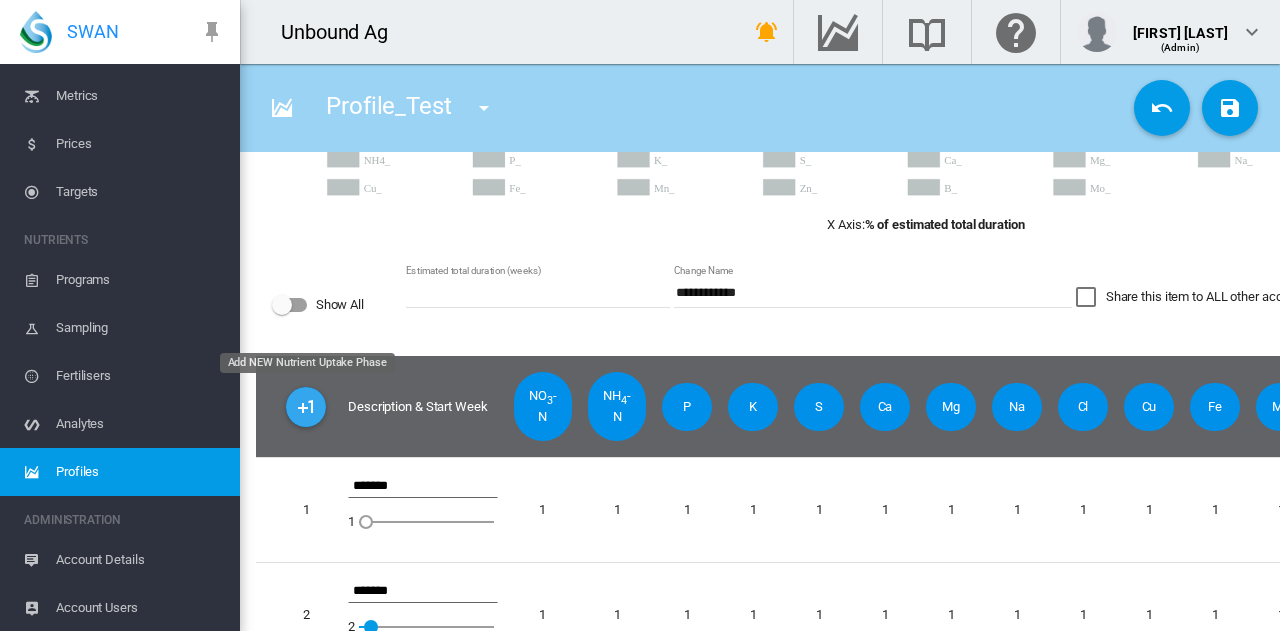 click at bounding box center [306, 407] 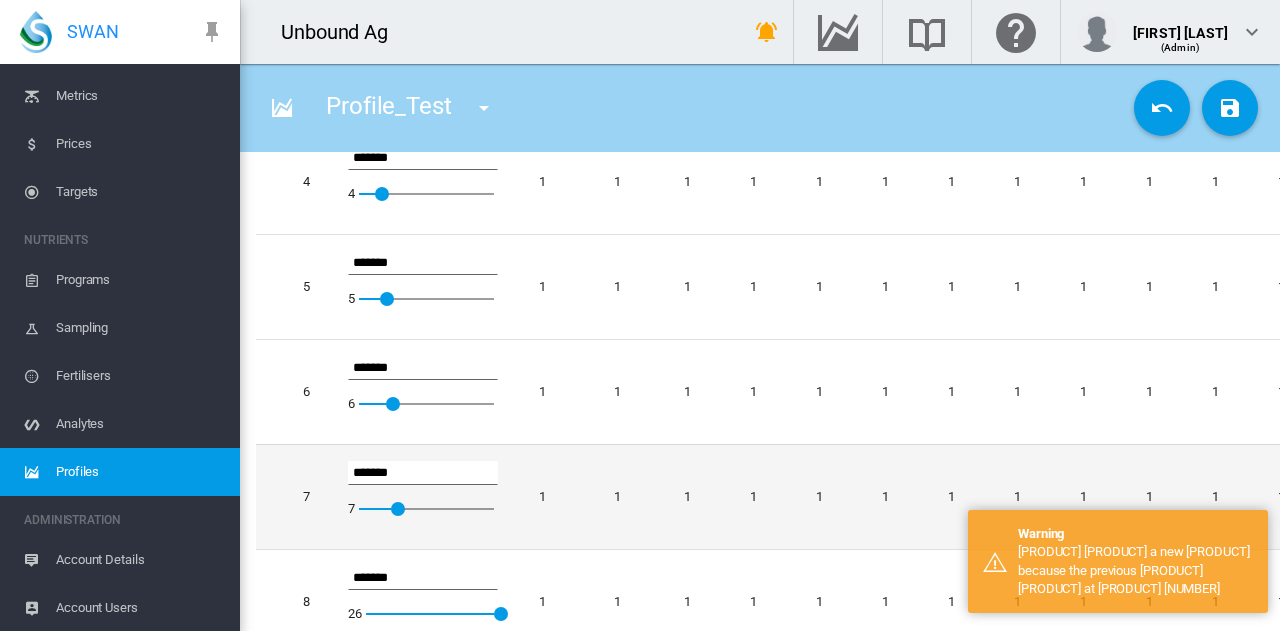 scroll, scrollTop: 1158, scrollLeft: 0, axis: vertical 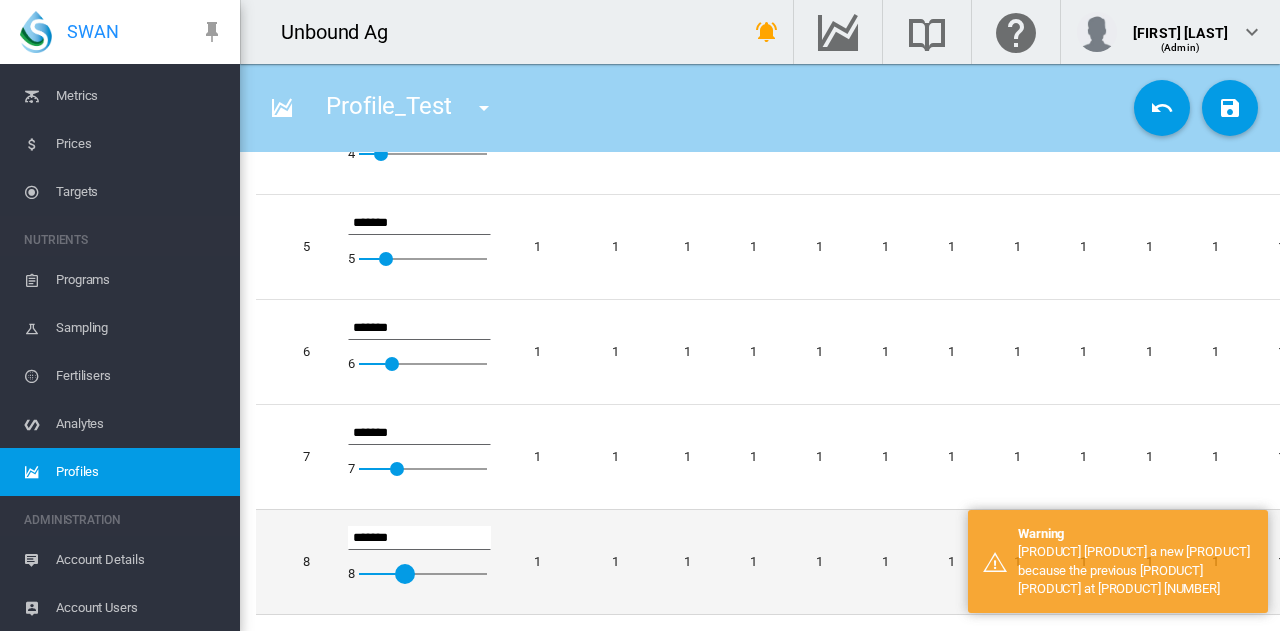 drag, startPoint x: 501, startPoint y: 563, endPoint x: 404, endPoint y: 581, distance: 98.65597 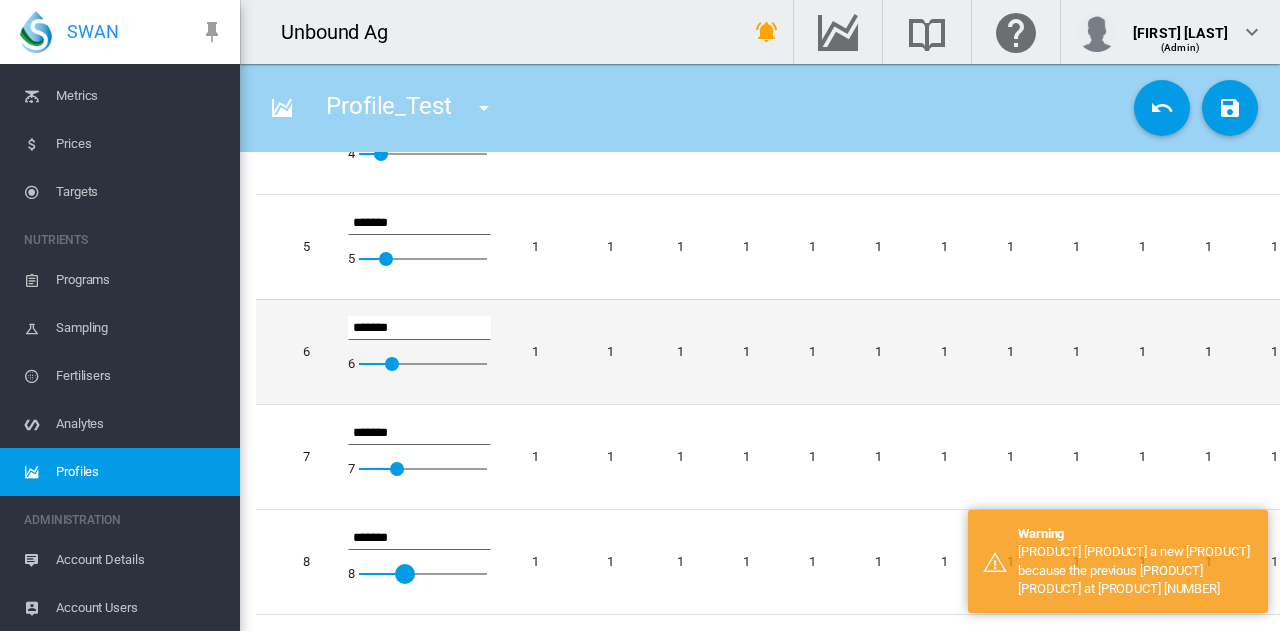 scroll, scrollTop: 558, scrollLeft: 0, axis: vertical 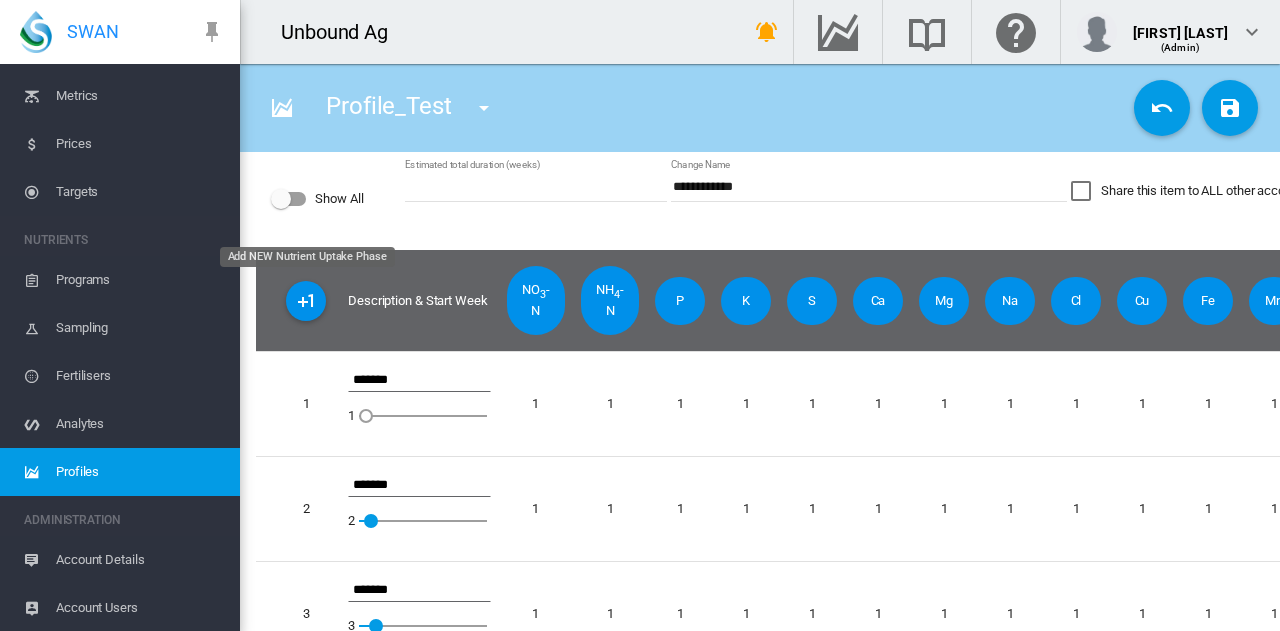 click at bounding box center (306, 301) 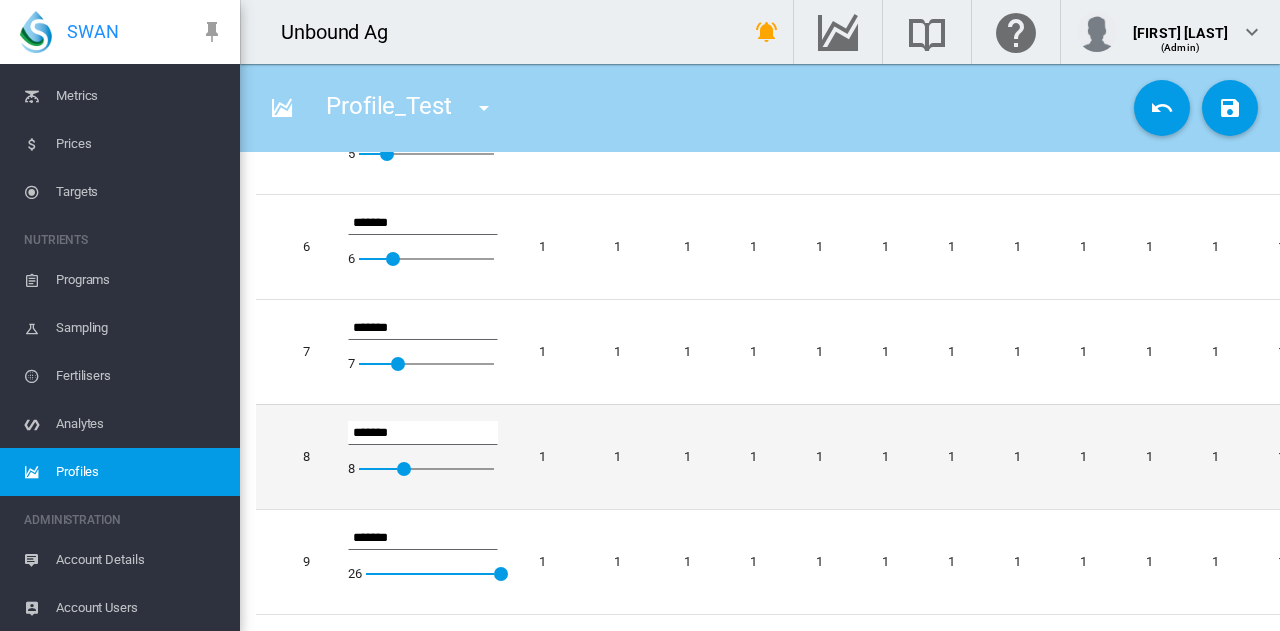 scroll, scrollTop: 1264, scrollLeft: 0, axis: vertical 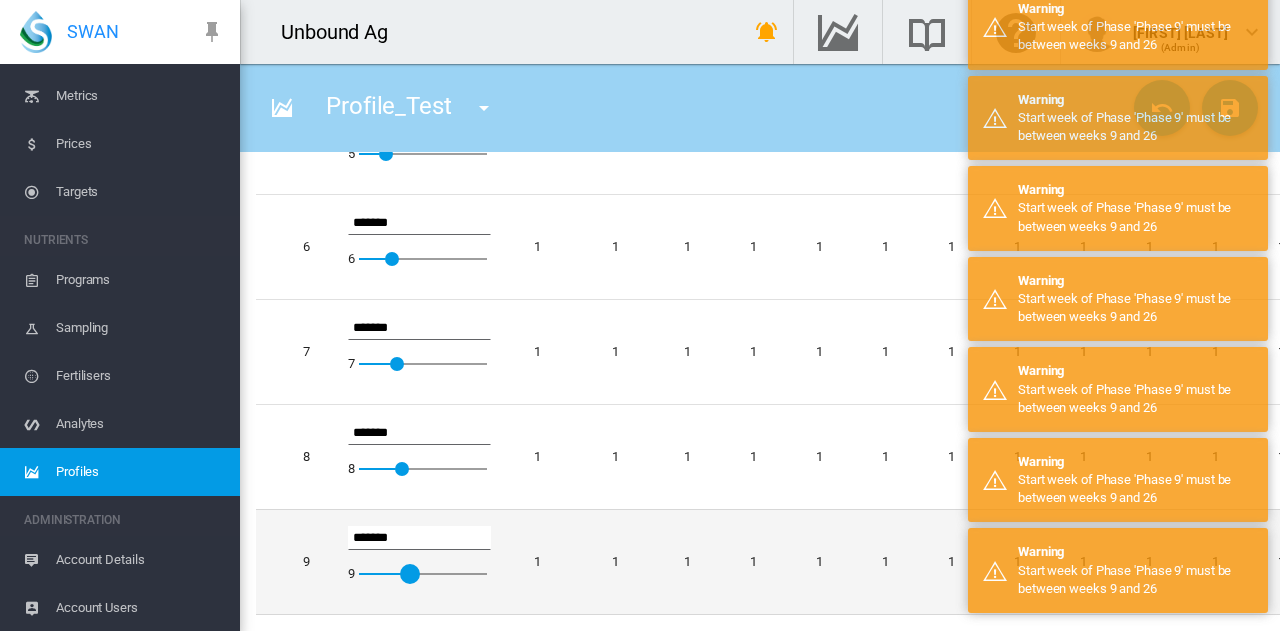 drag, startPoint x: 498, startPoint y: 561, endPoint x: 394, endPoint y: 587, distance: 107.200745 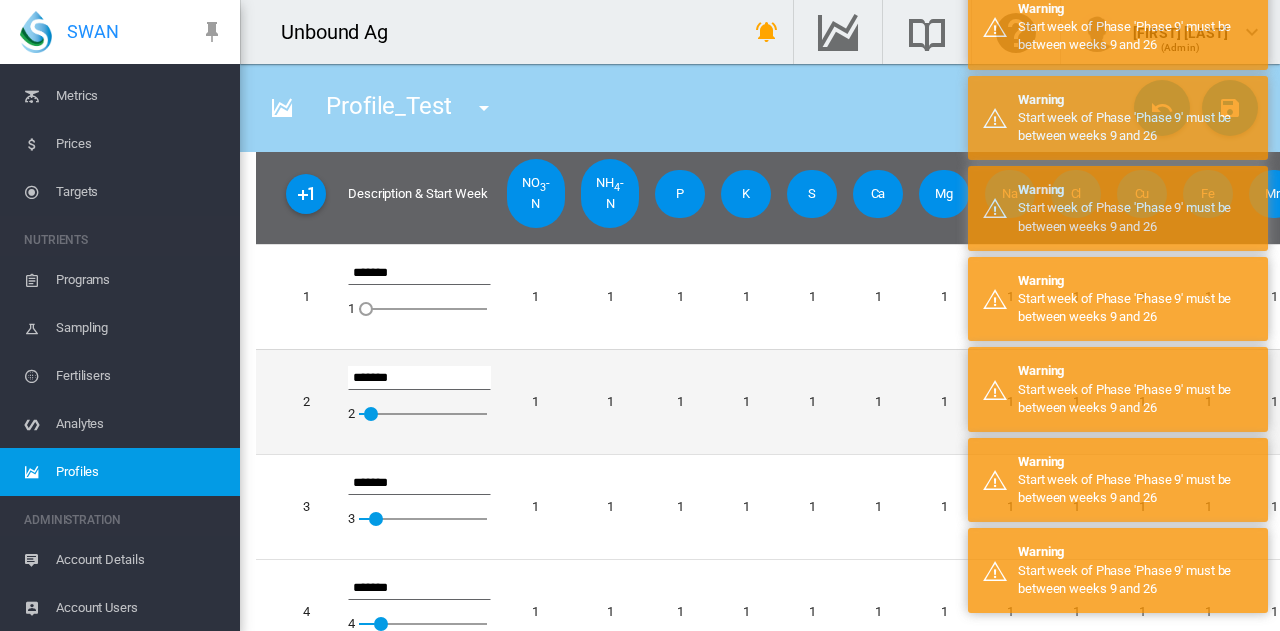scroll, scrollTop: 664, scrollLeft: 0, axis: vertical 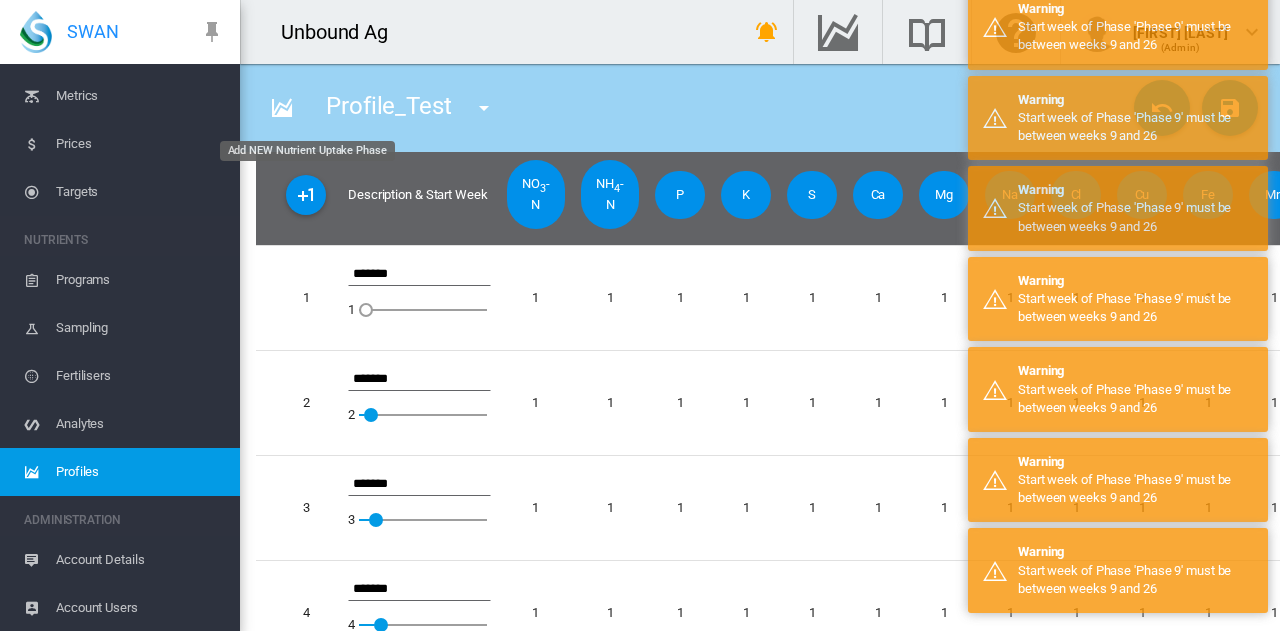 click at bounding box center [306, 195] 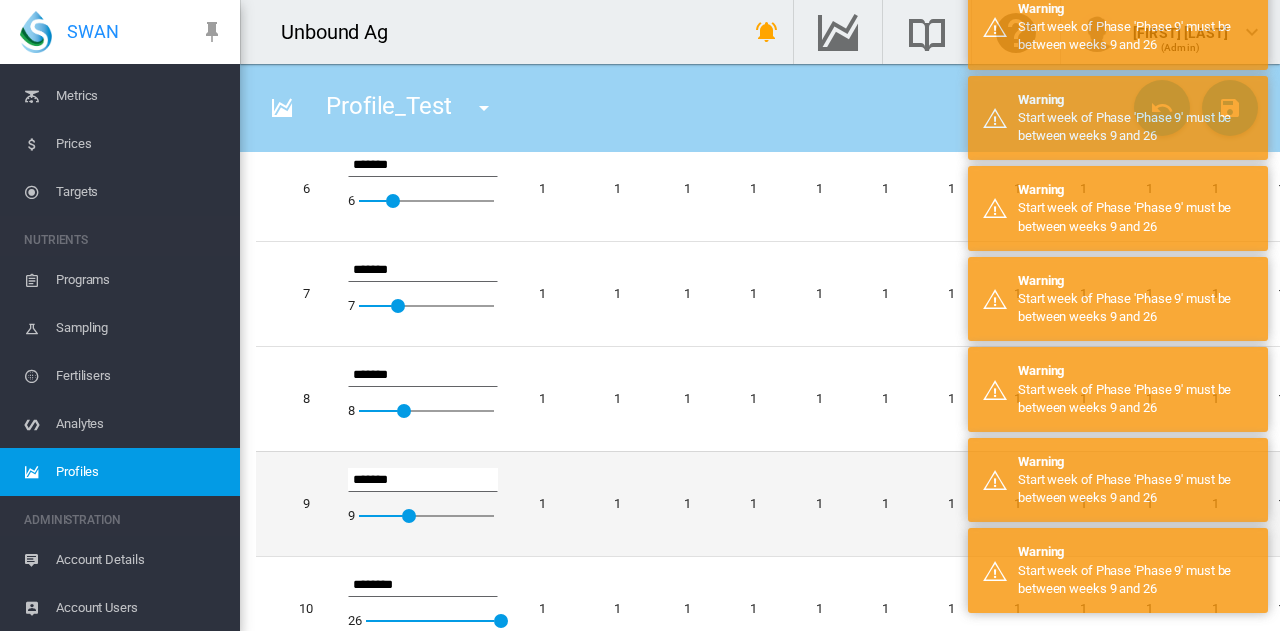 scroll, scrollTop: 1370, scrollLeft: 0, axis: vertical 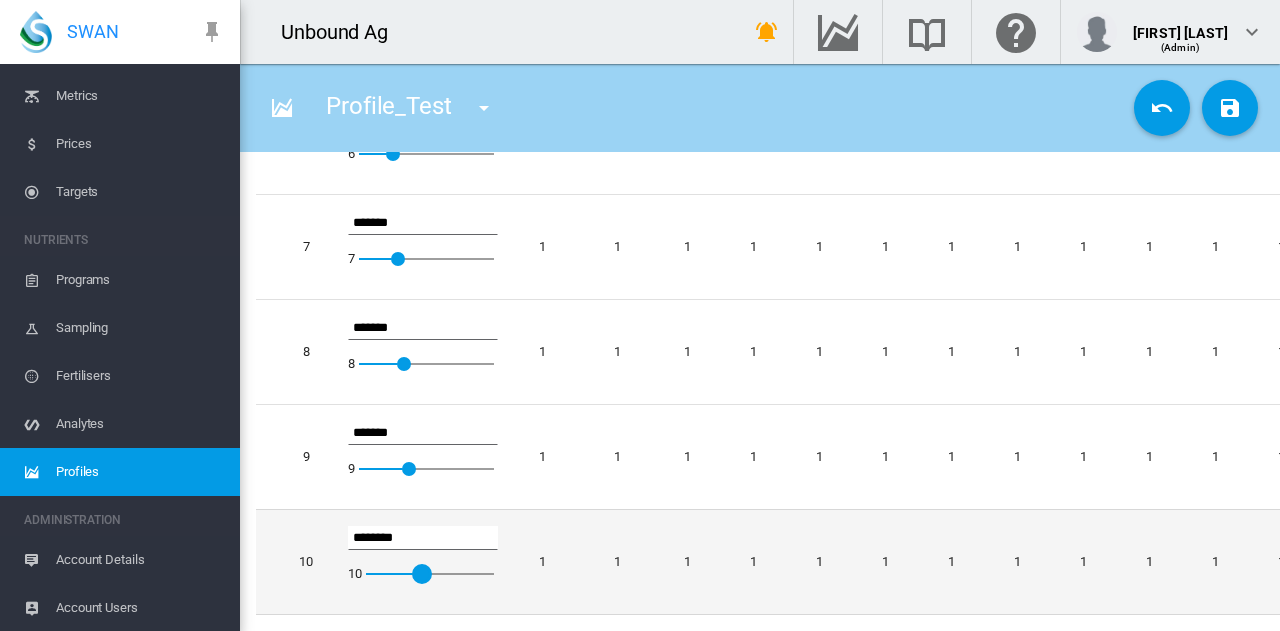 drag, startPoint x: 502, startPoint y: 563, endPoint x: 412, endPoint y: 589, distance: 93.680305 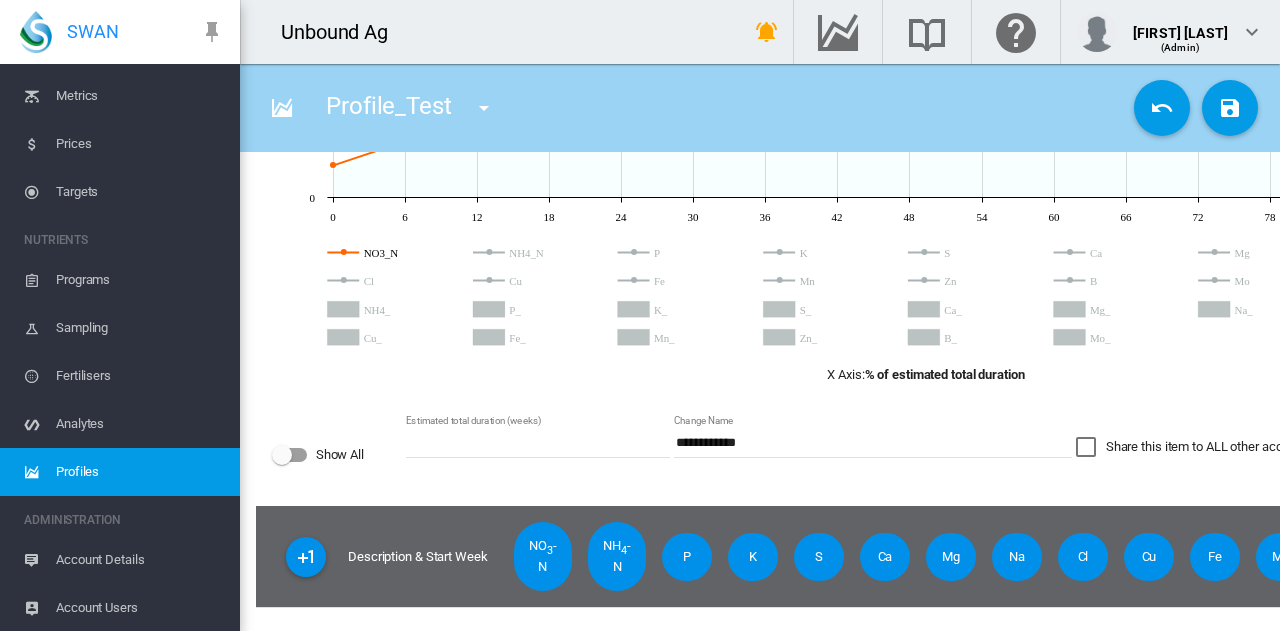 scroll, scrollTop: 270, scrollLeft: 0, axis: vertical 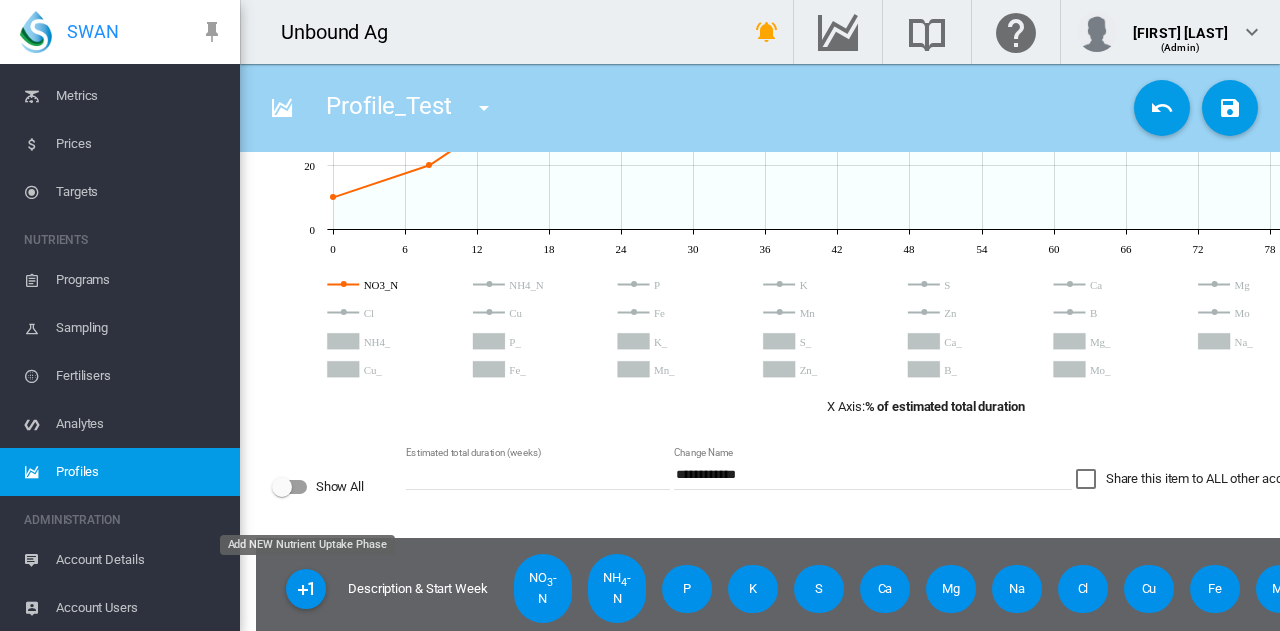 click at bounding box center [306, 589] 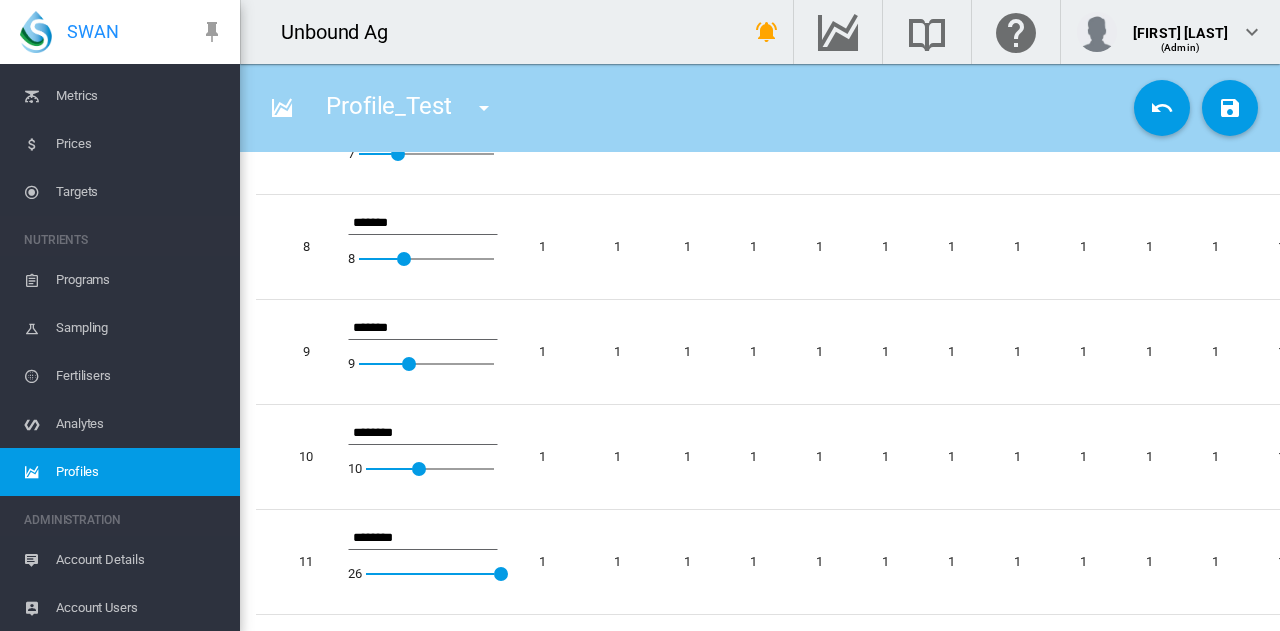 scroll, scrollTop: 1476, scrollLeft: 0, axis: vertical 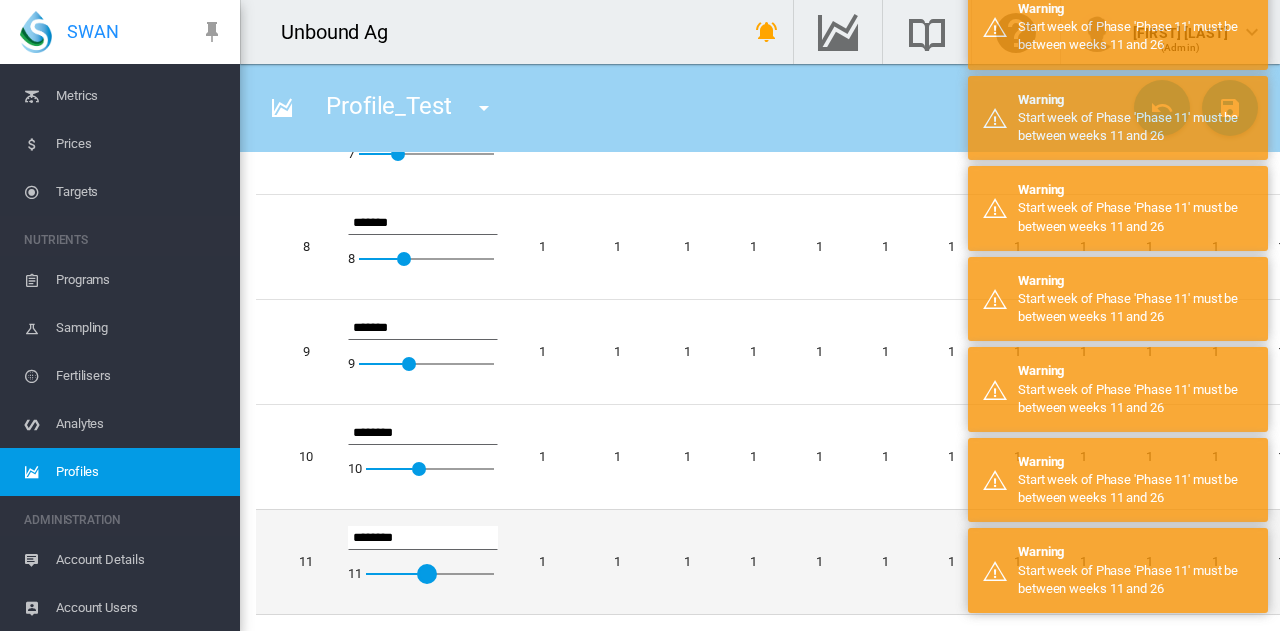 drag, startPoint x: 500, startPoint y: 561, endPoint x: 407, endPoint y: 574, distance: 93.904205 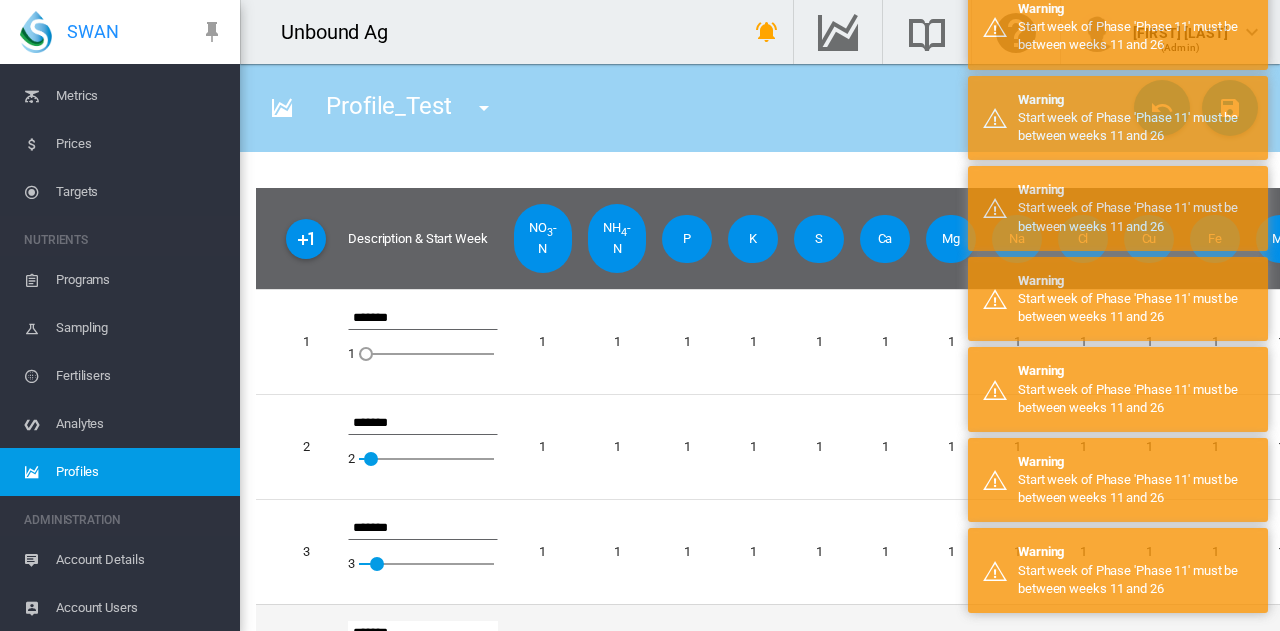 scroll, scrollTop: 376, scrollLeft: 0, axis: vertical 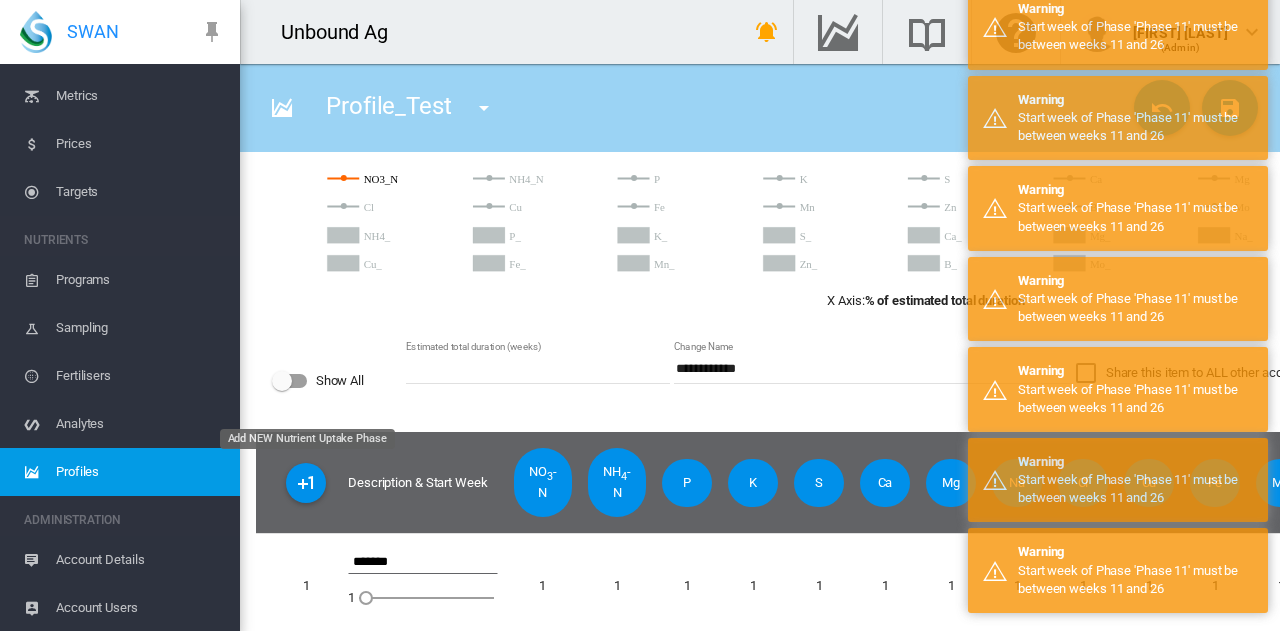 click at bounding box center [306, 483] 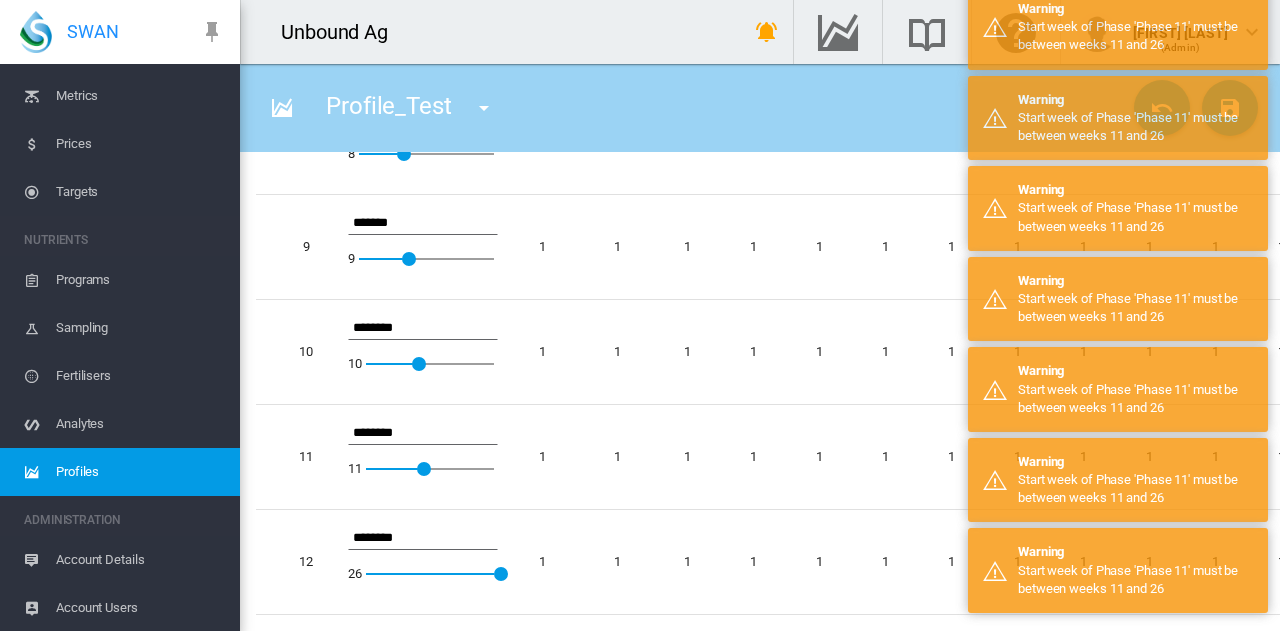 scroll, scrollTop: 1582, scrollLeft: 0, axis: vertical 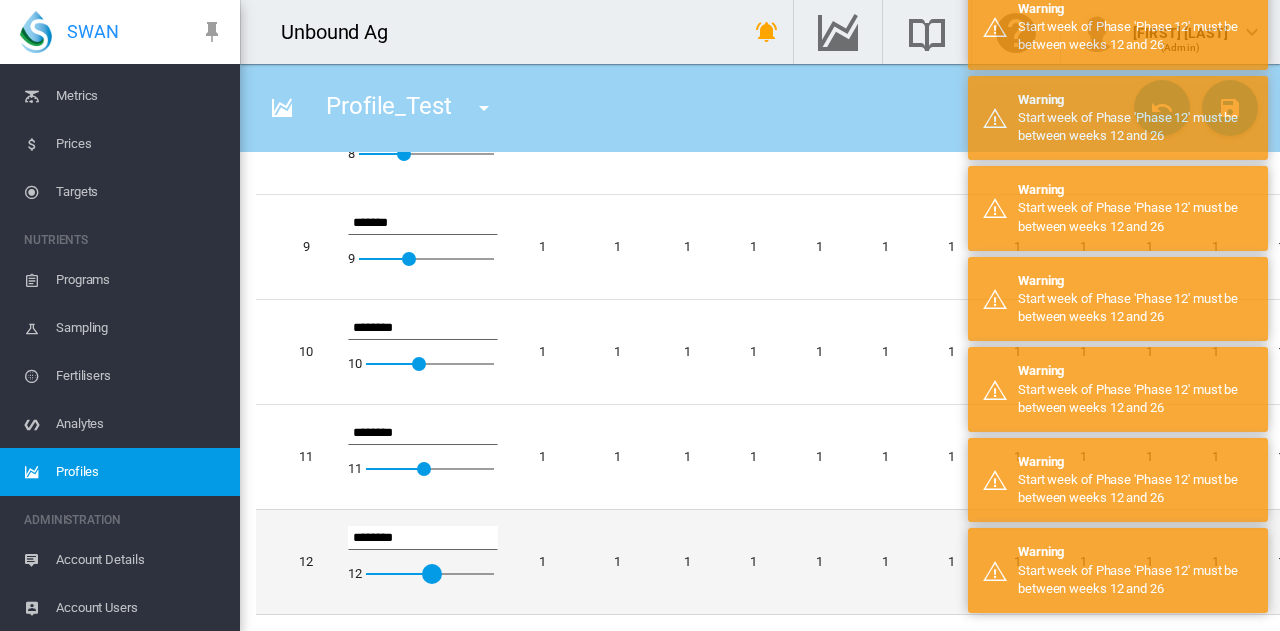 drag, startPoint x: 502, startPoint y: 561, endPoint x: 412, endPoint y: 580, distance: 91.983696 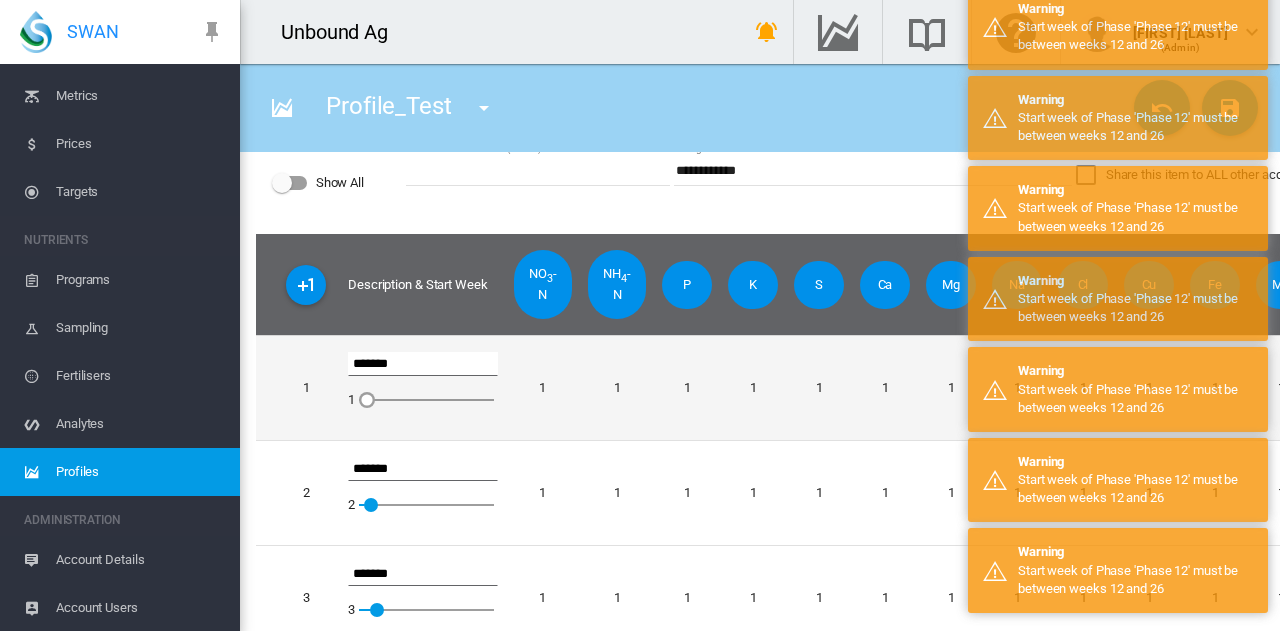scroll, scrollTop: 582, scrollLeft: 0, axis: vertical 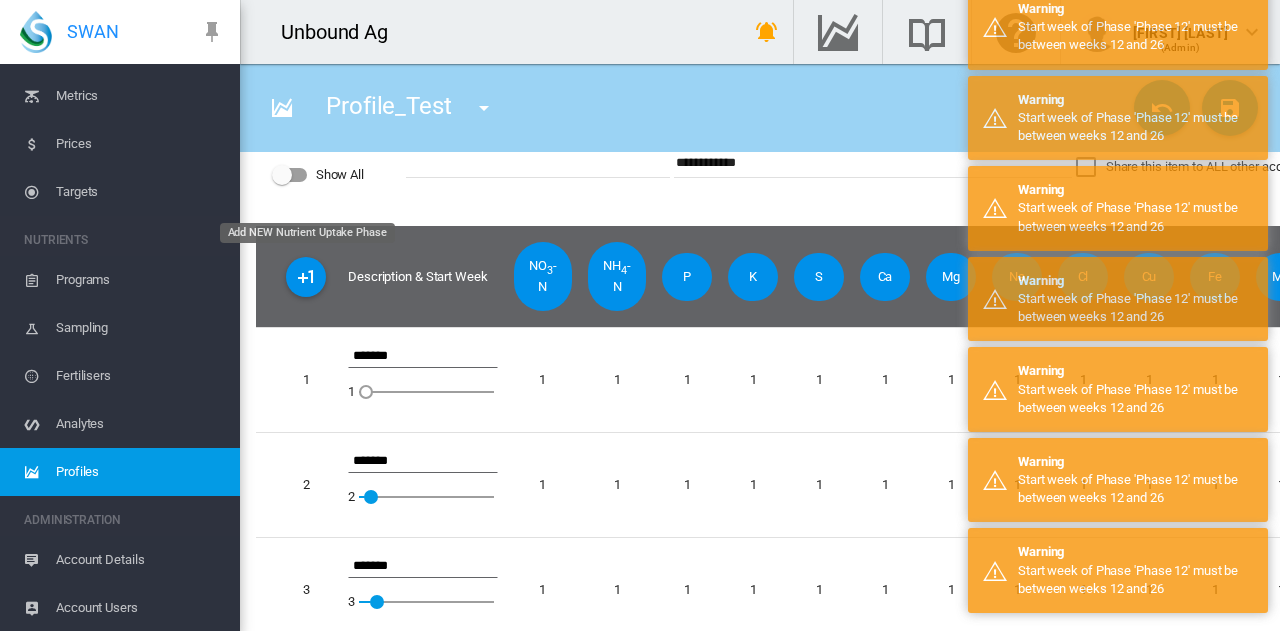 click at bounding box center (306, 277) 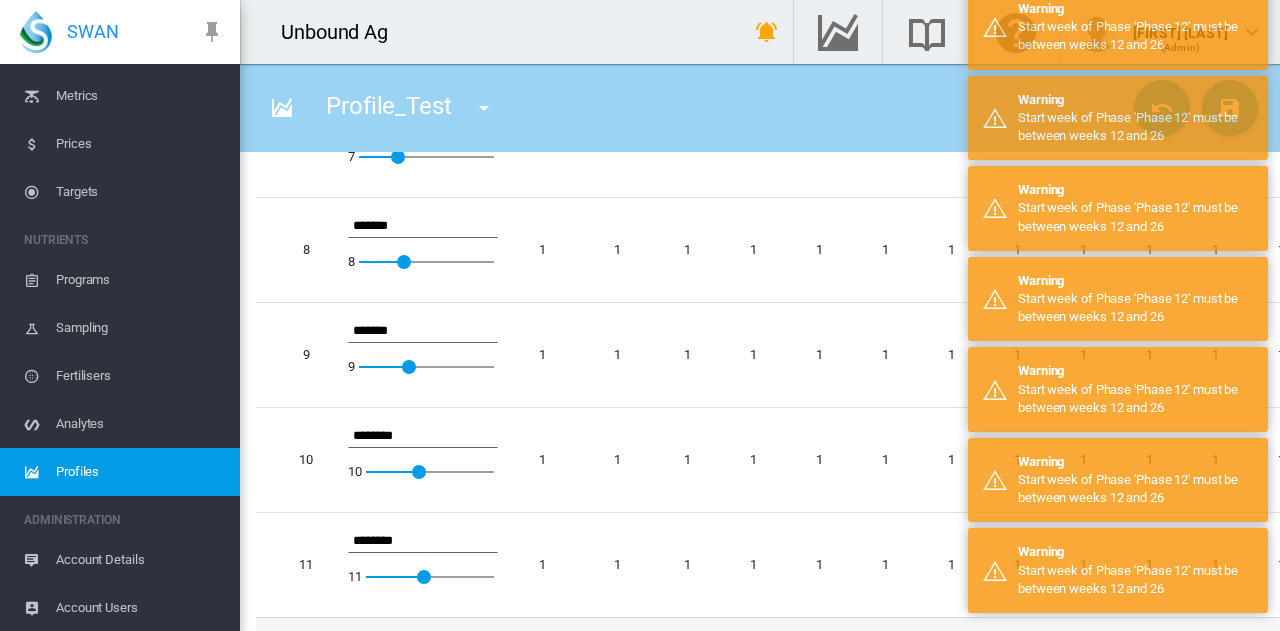 scroll, scrollTop: 1688, scrollLeft: 0, axis: vertical 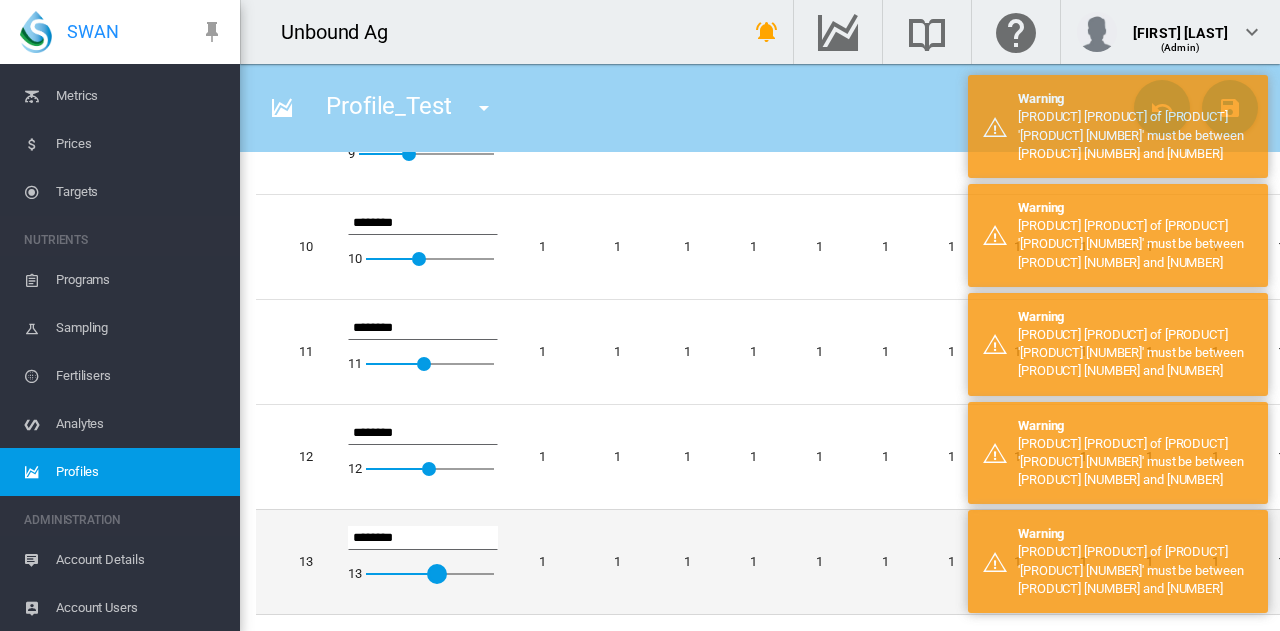 drag, startPoint x: 497, startPoint y: 558, endPoint x: 414, endPoint y: 583, distance: 86.683334 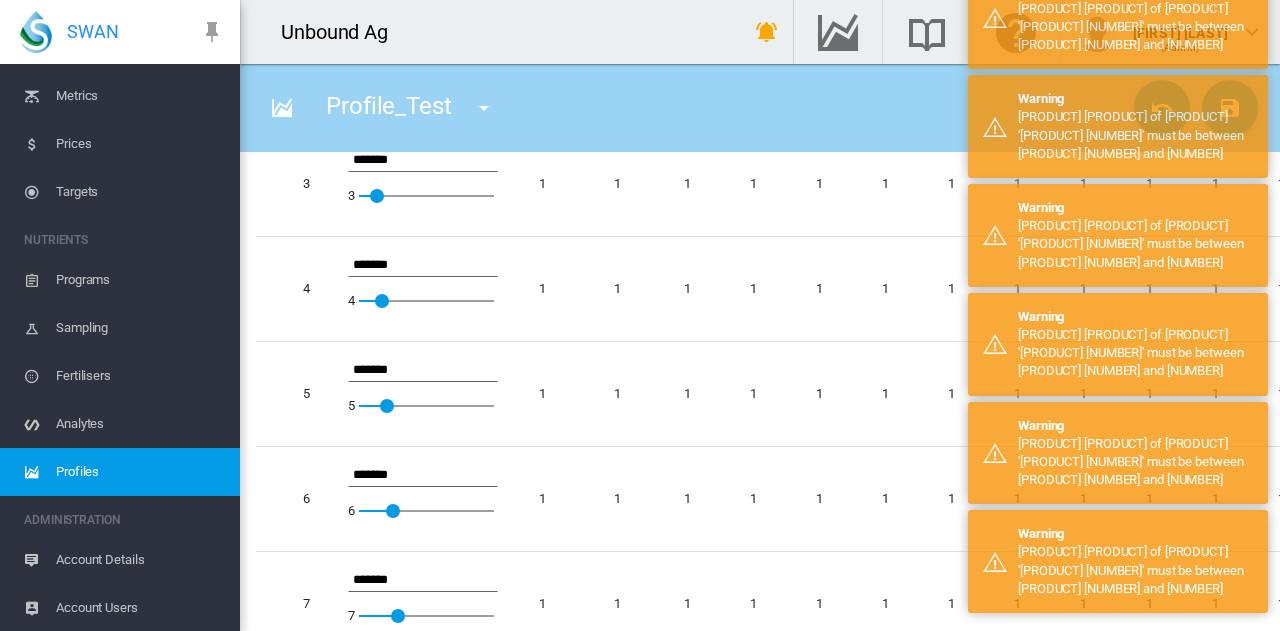 scroll, scrollTop: 488, scrollLeft: 0, axis: vertical 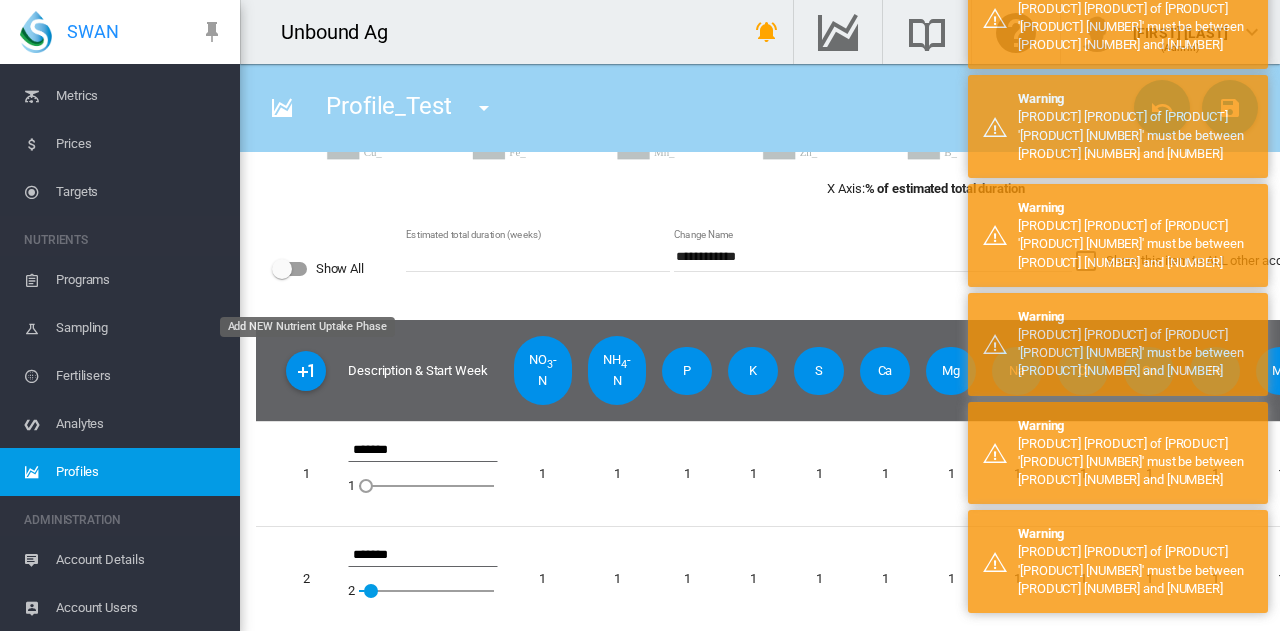 click at bounding box center [306, 371] 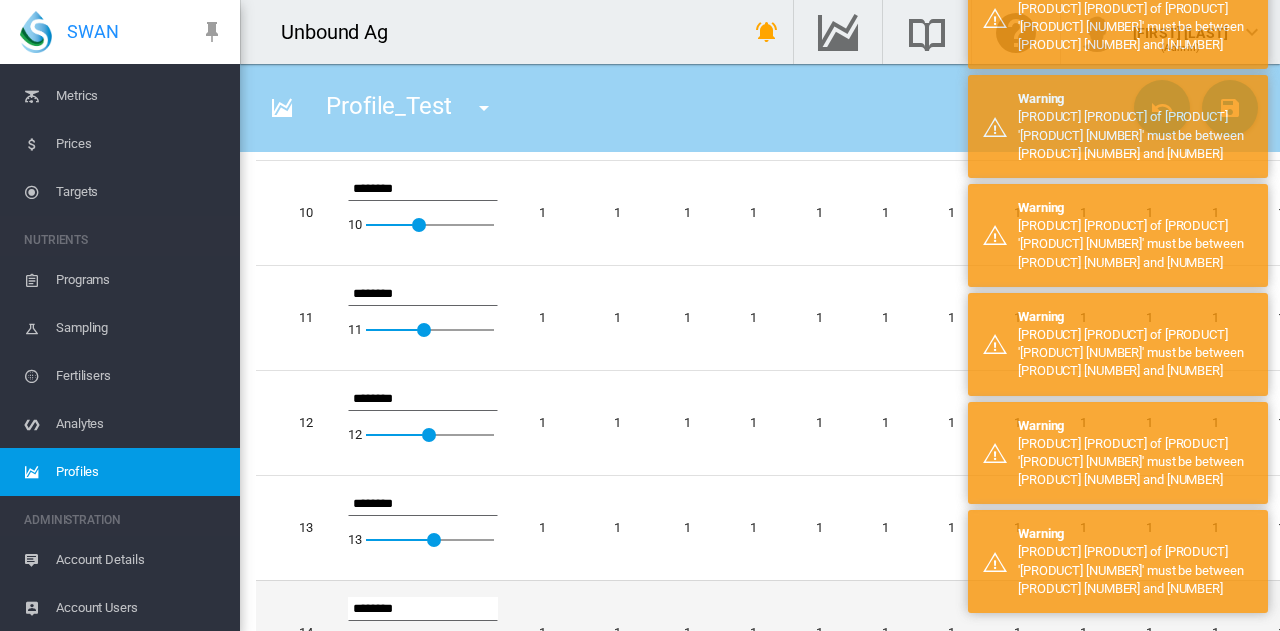 scroll, scrollTop: 1794, scrollLeft: 0, axis: vertical 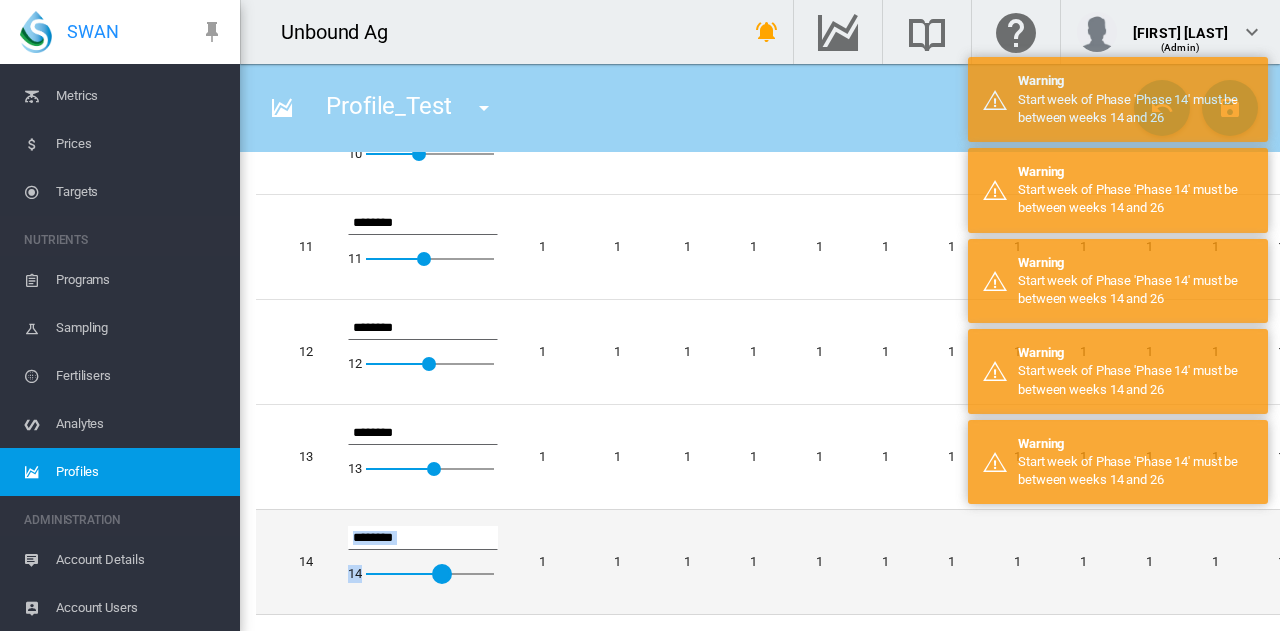 drag, startPoint x: 498, startPoint y: 559, endPoint x: 287, endPoint y: 545, distance: 211.46394 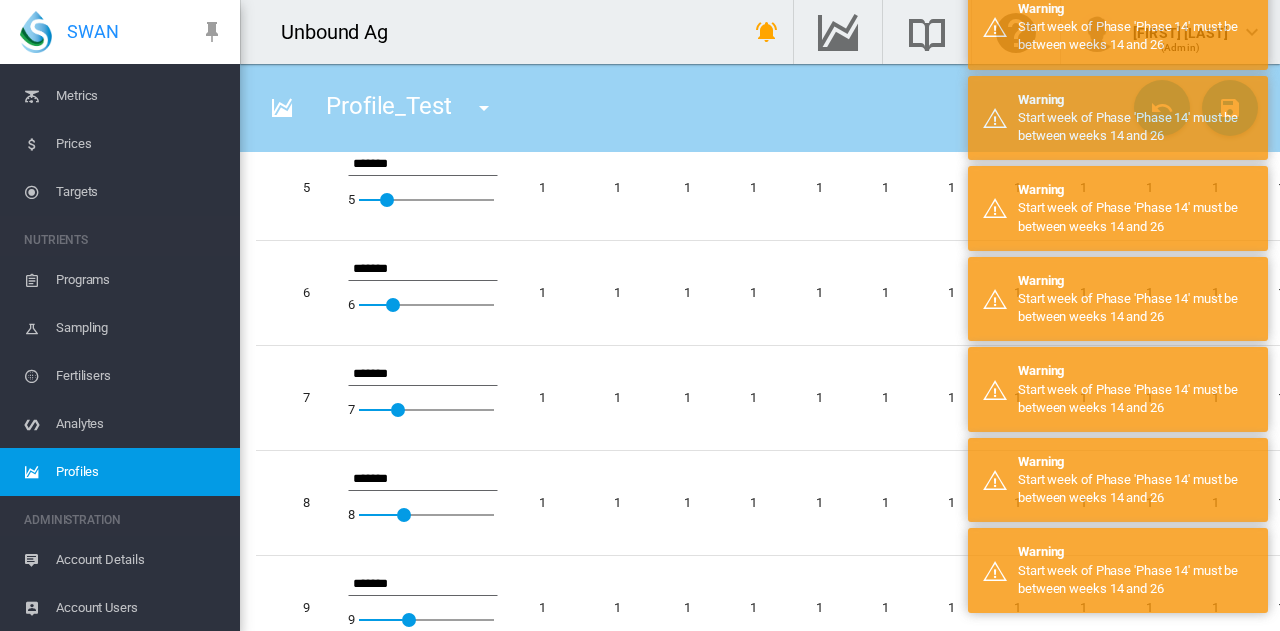 scroll, scrollTop: 594, scrollLeft: 0, axis: vertical 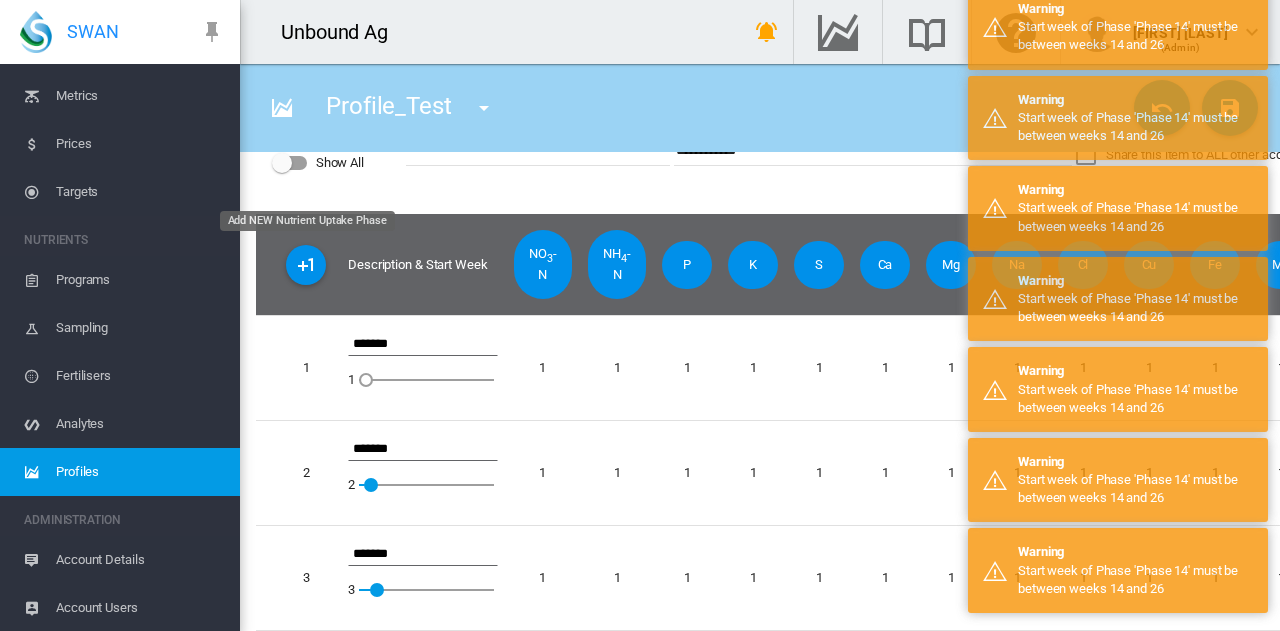 click at bounding box center (306, 265) 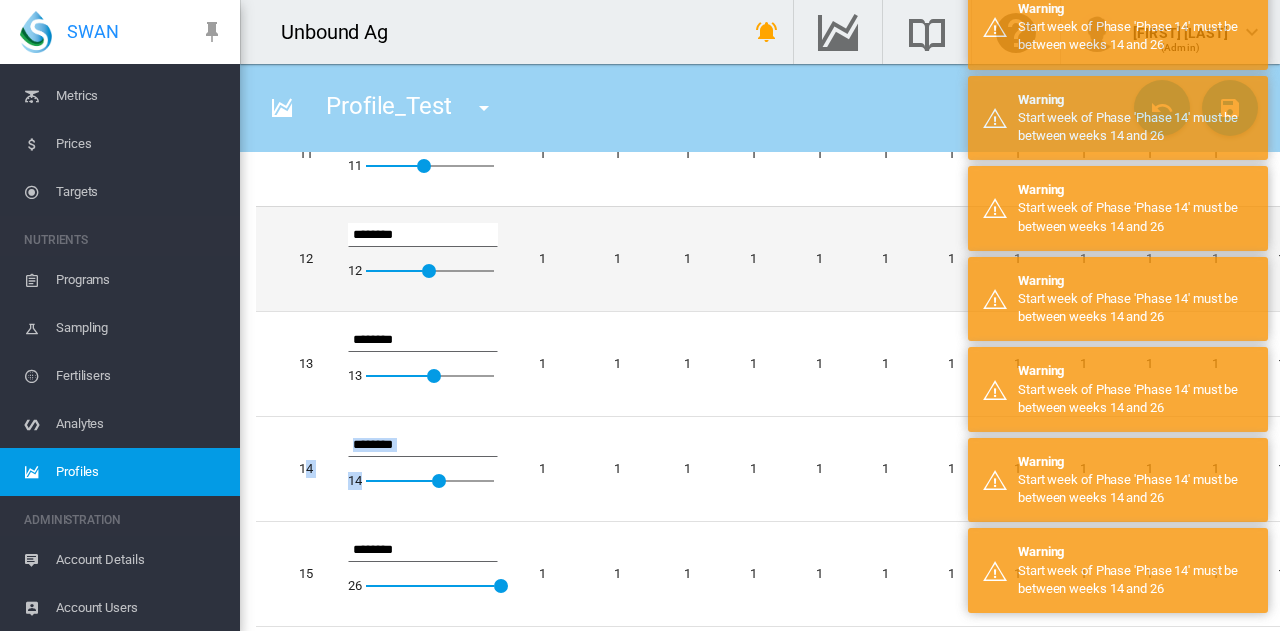 scroll, scrollTop: 1900, scrollLeft: 0, axis: vertical 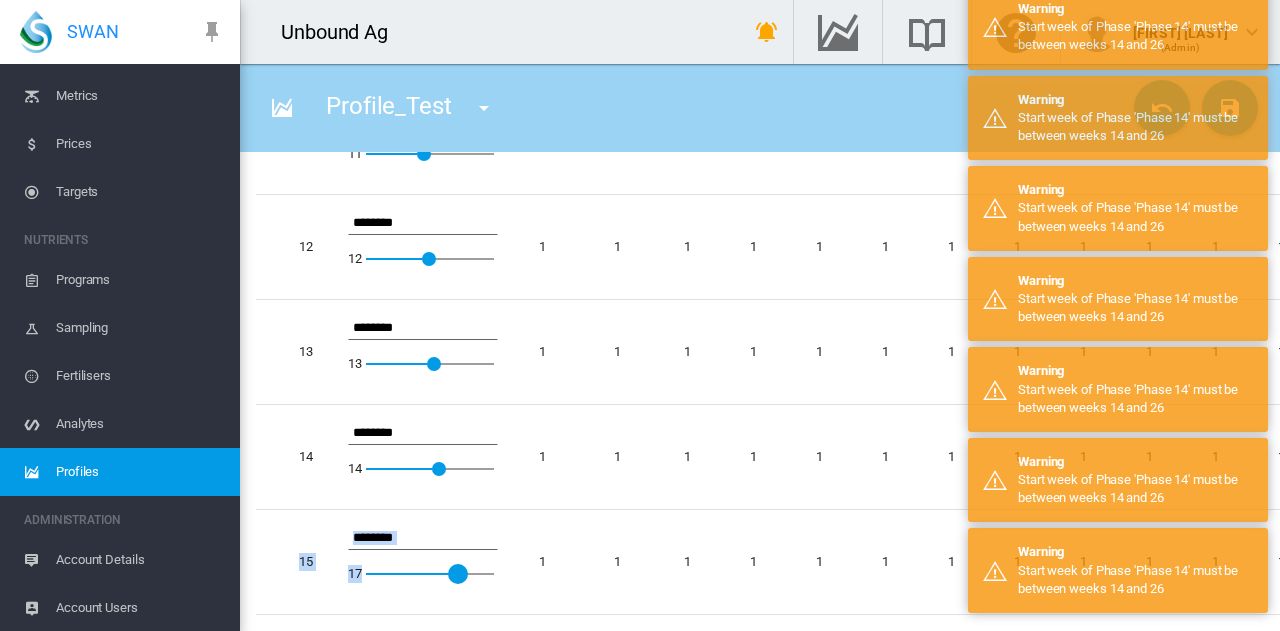 drag, startPoint x: 505, startPoint y: 555, endPoint x: 198, endPoint y: 513, distance: 309.85965 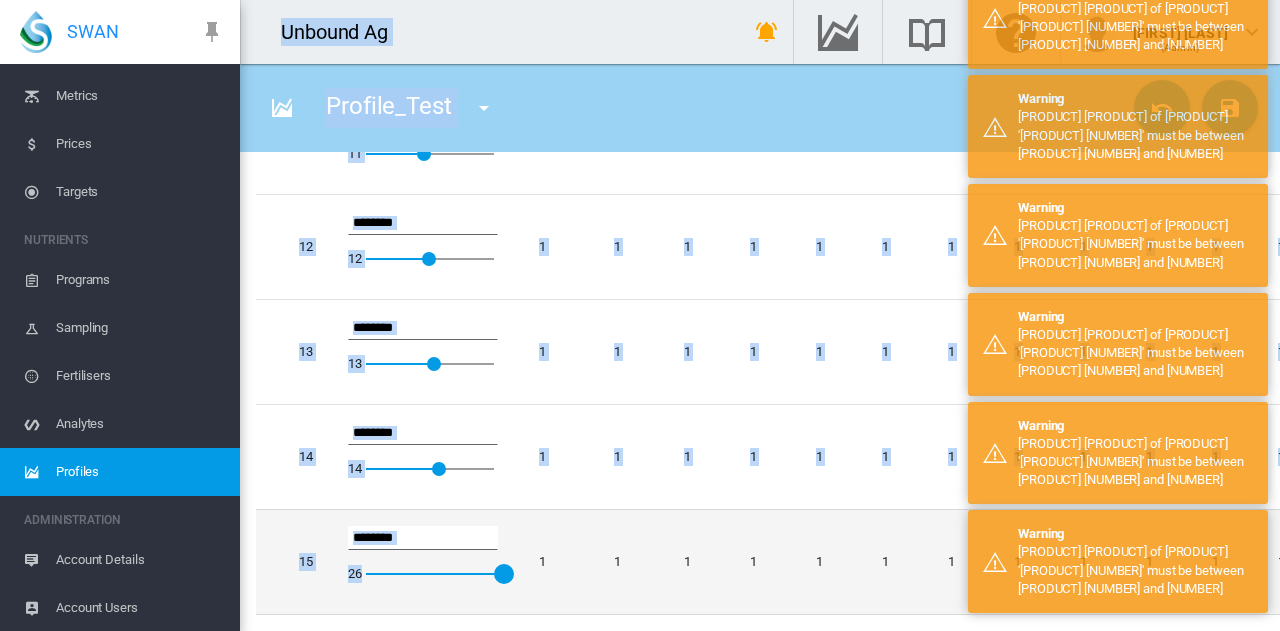 click on "26
26" at bounding box center (423, 574) 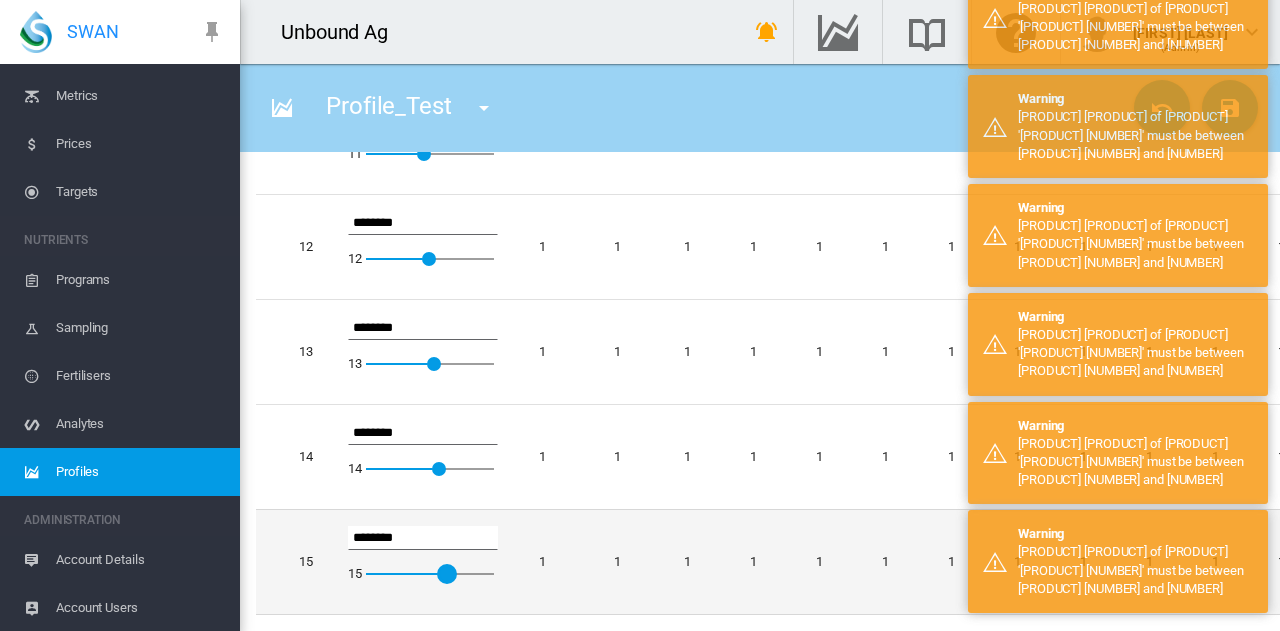 drag, startPoint x: 504, startPoint y: 562, endPoint x: 361, endPoint y: 579, distance: 144.00694 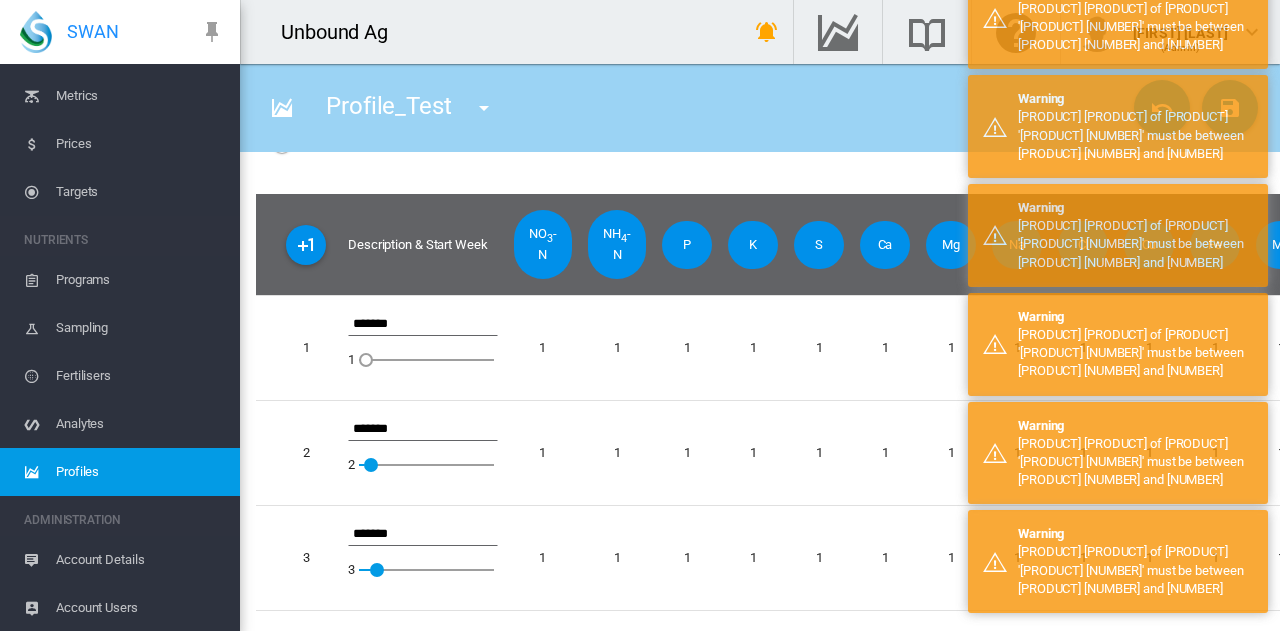 scroll, scrollTop: 500, scrollLeft: 0, axis: vertical 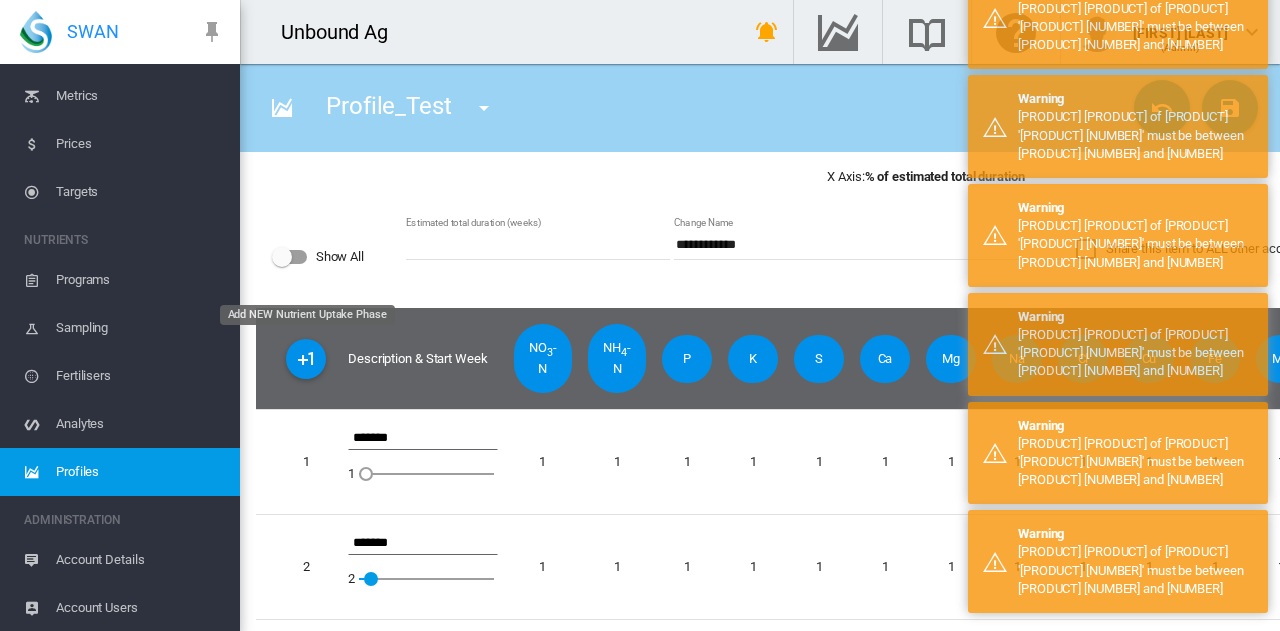 click at bounding box center [306, 359] 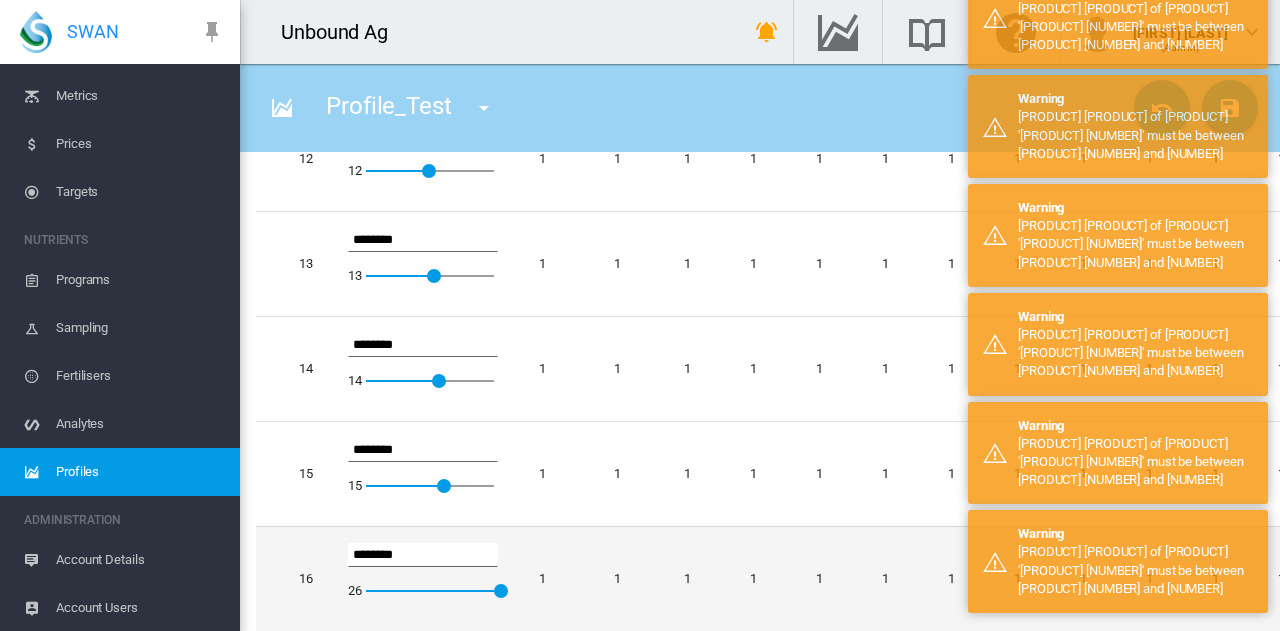 scroll, scrollTop: 2006, scrollLeft: 0, axis: vertical 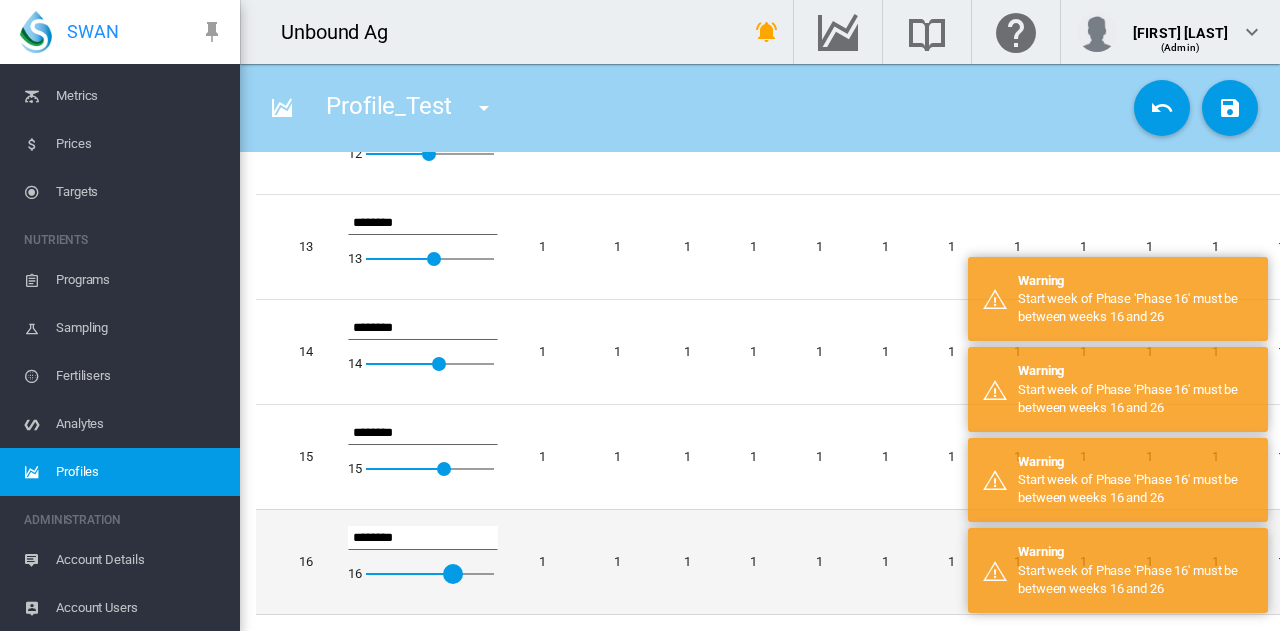 drag, startPoint x: 501, startPoint y: 563, endPoint x: 404, endPoint y: 576, distance: 97.867256 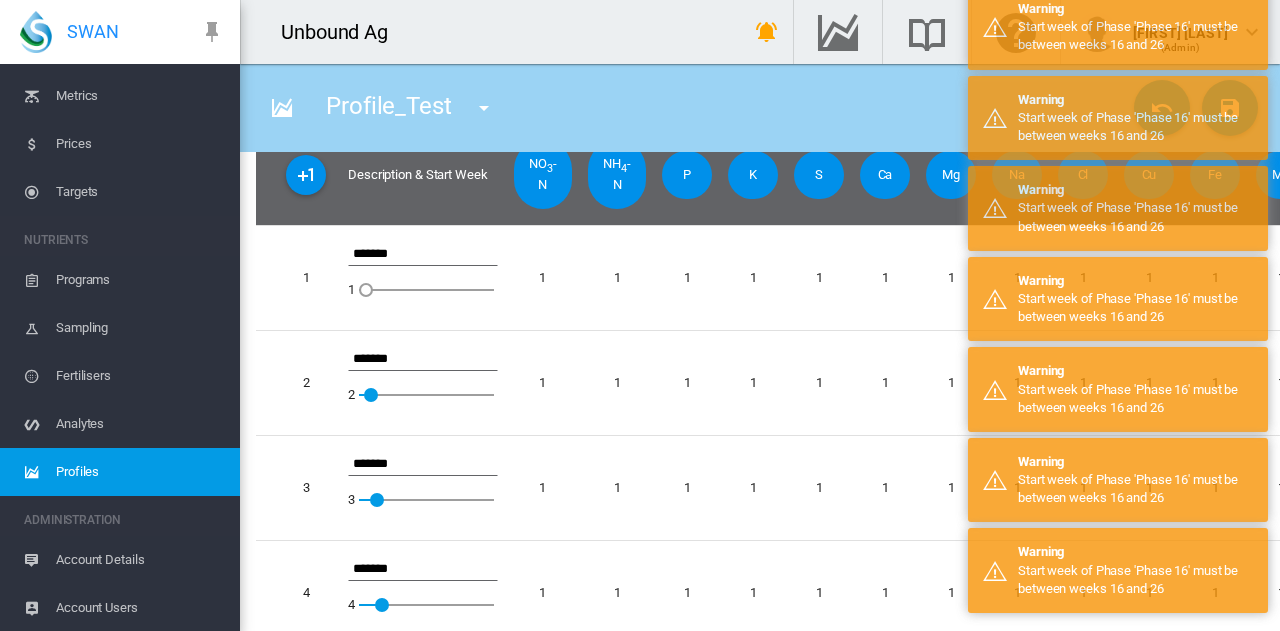scroll, scrollTop: 506, scrollLeft: 0, axis: vertical 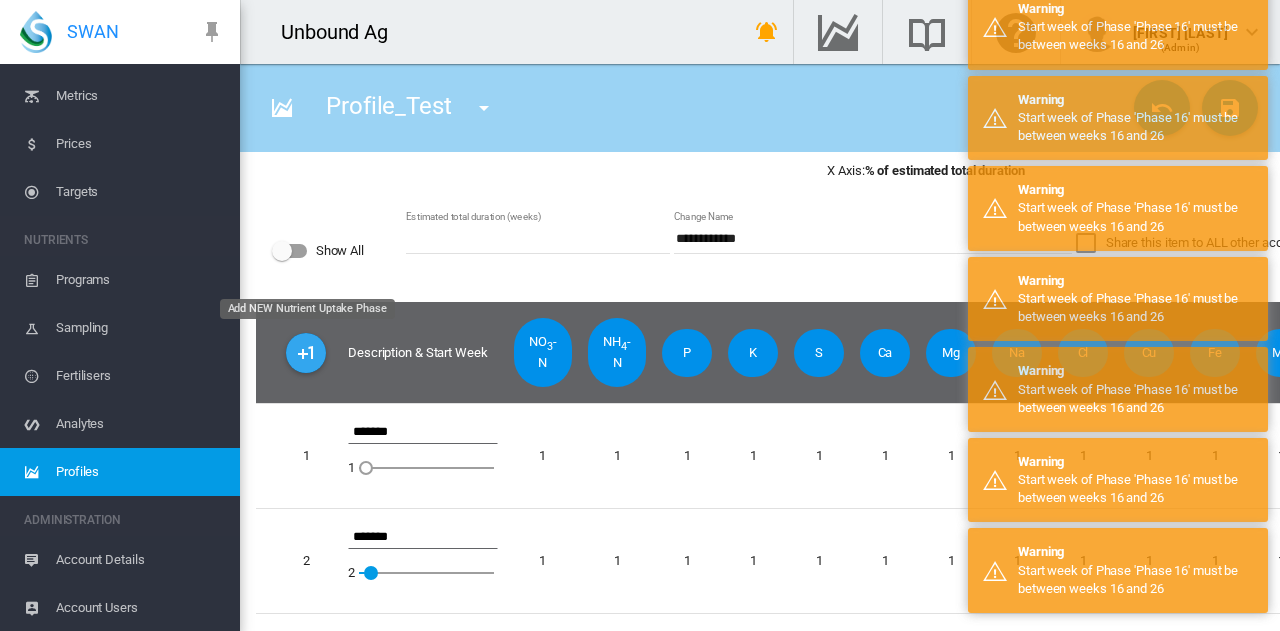 click at bounding box center (306, 353) 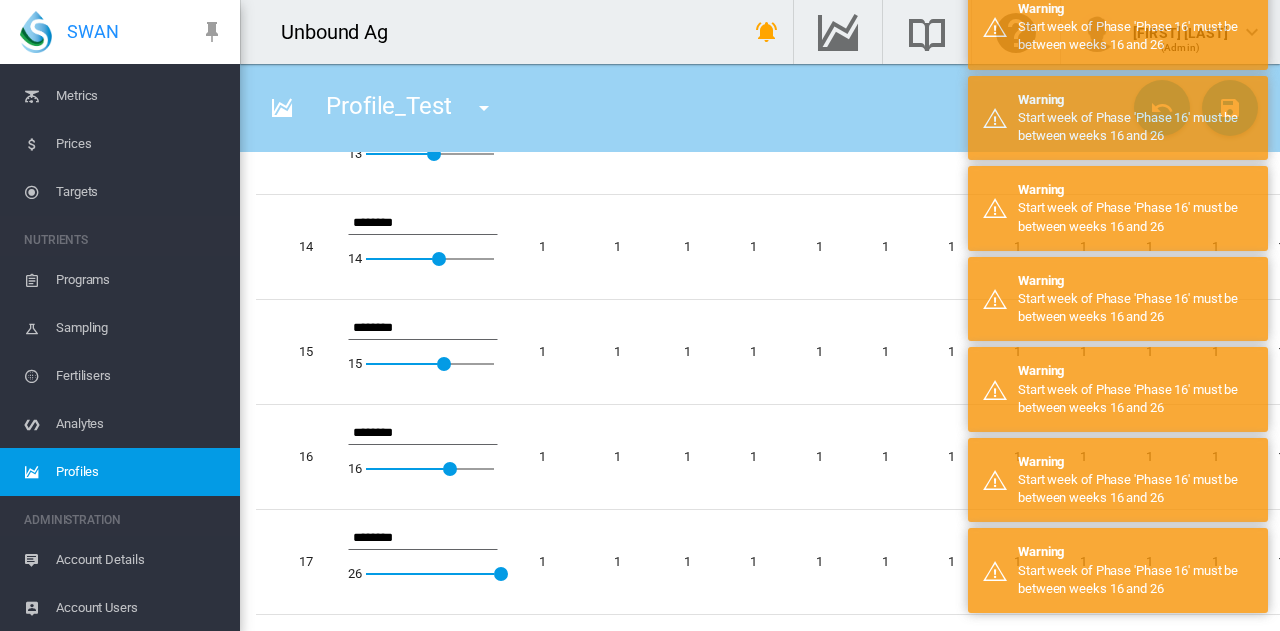 scroll, scrollTop: 2112, scrollLeft: 0, axis: vertical 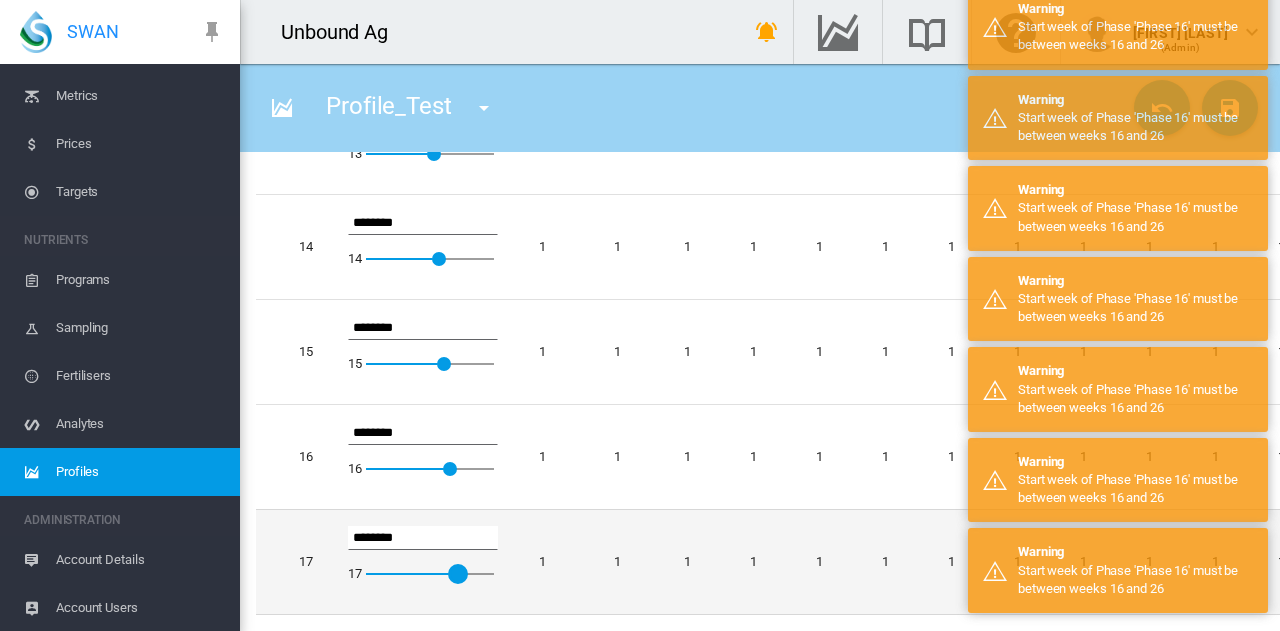 drag, startPoint x: 497, startPoint y: 562, endPoint x: 384, endPoint y: 566, distance: 113.07078 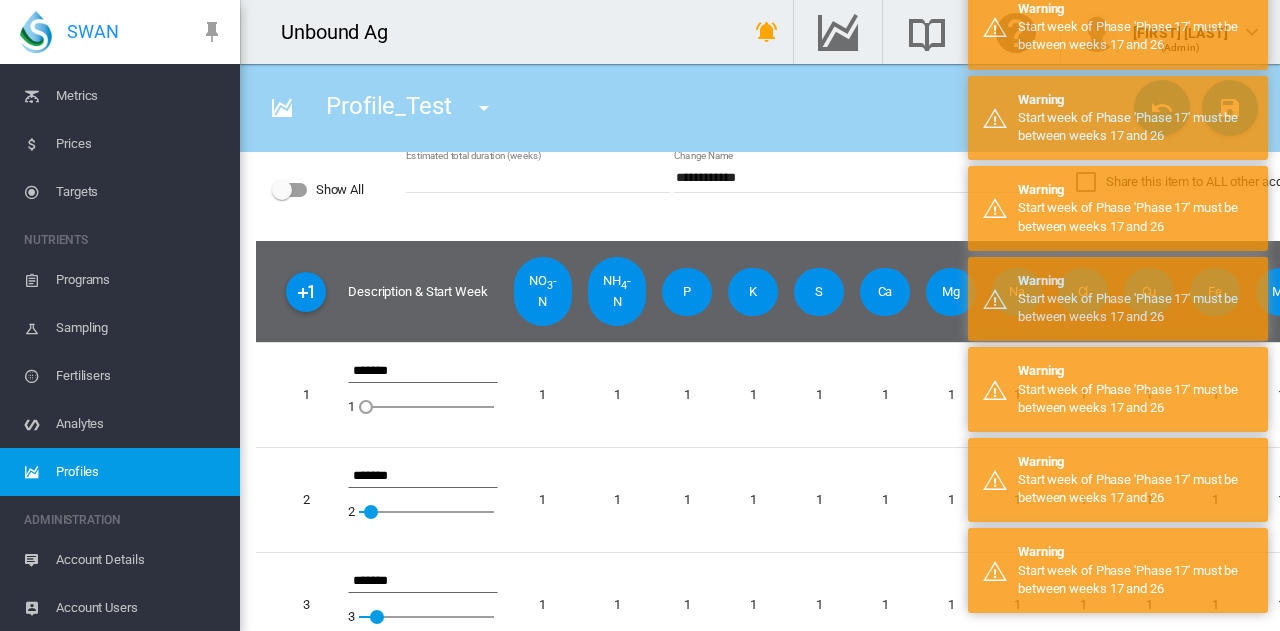scroll, scrollTop: 700, scrollLeft: 0, axis: vertical 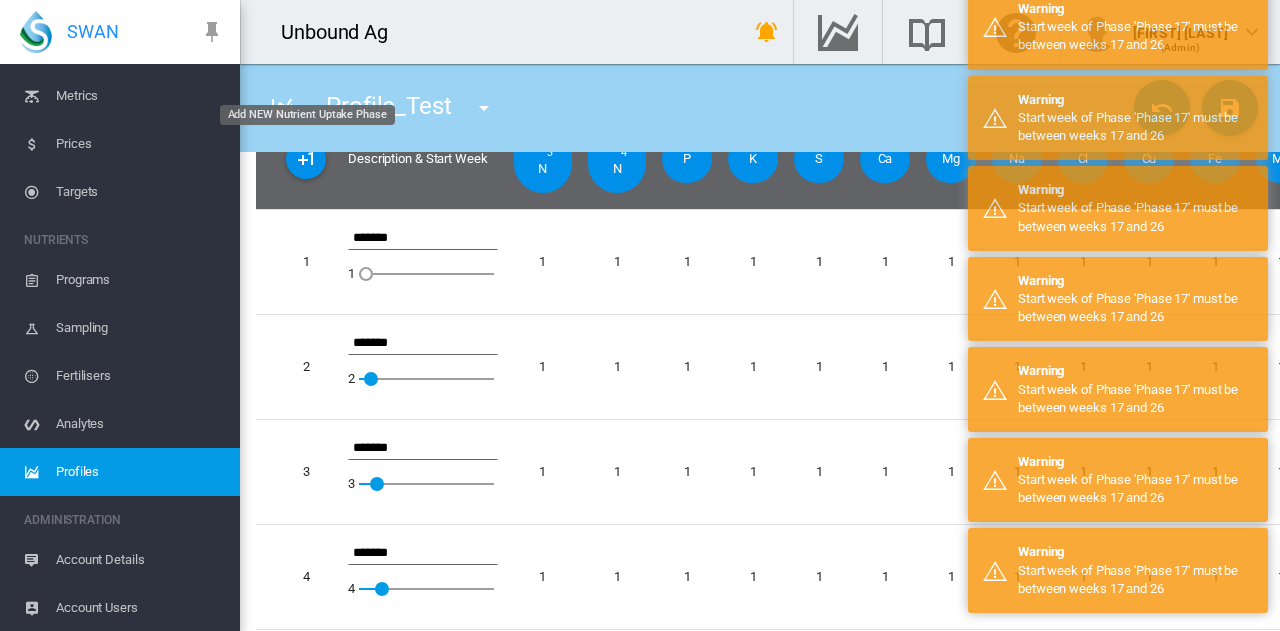 click on "[PRODUCT]
[PRODUCT]" at bounding box center [760, 108] 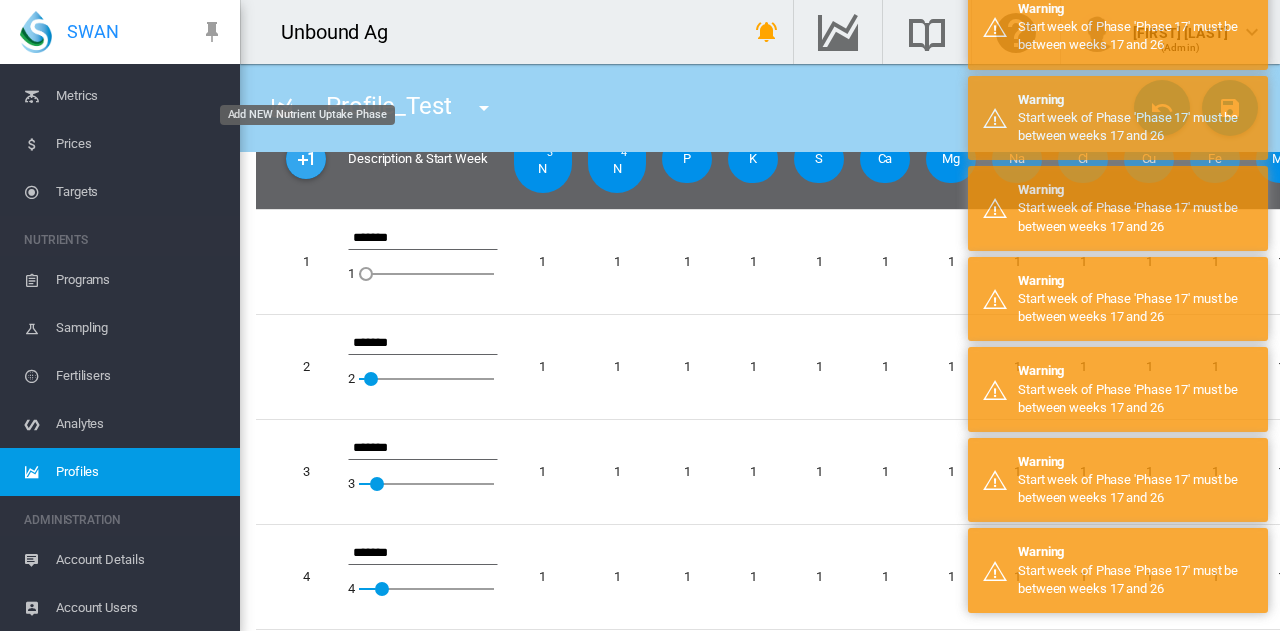 click at bounding box center [306, 159] 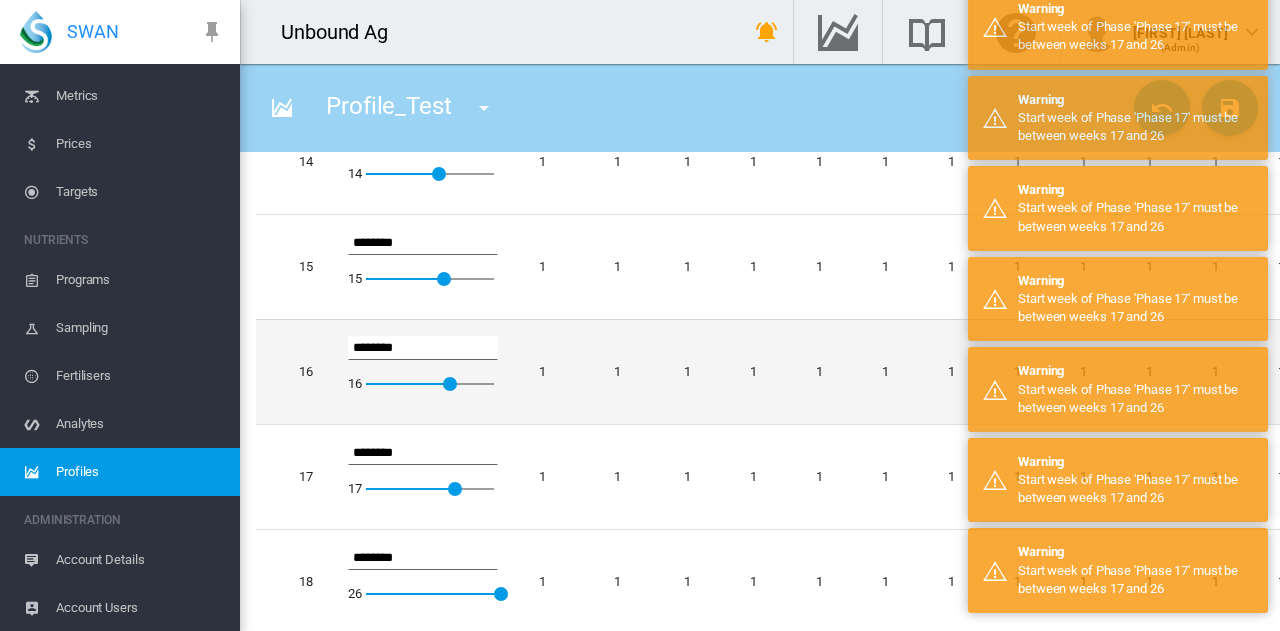 scroll, scrollTop: 2218, scrollLeft: 0, axis: vertical 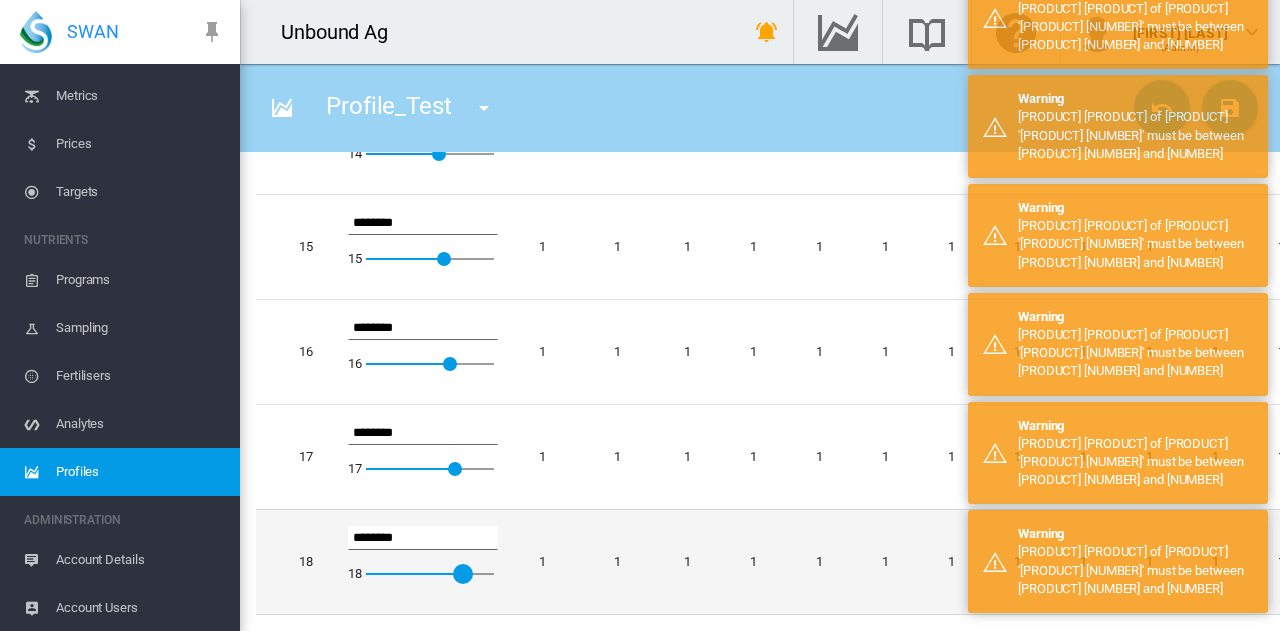 drag, startPoint x: 508, startPoint y: 557, endPoint x: 408, endPoint y: 575, distance: 101.607086 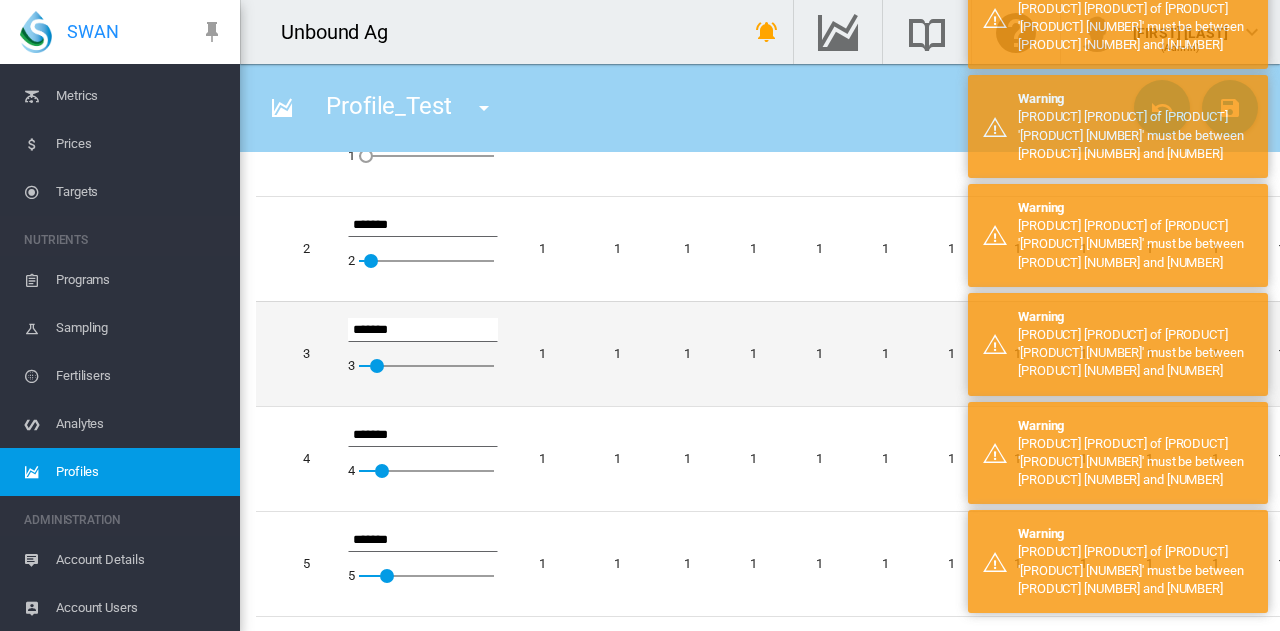 scroll, scrollTop: 418, scrollLeft: 0, axis: vertical 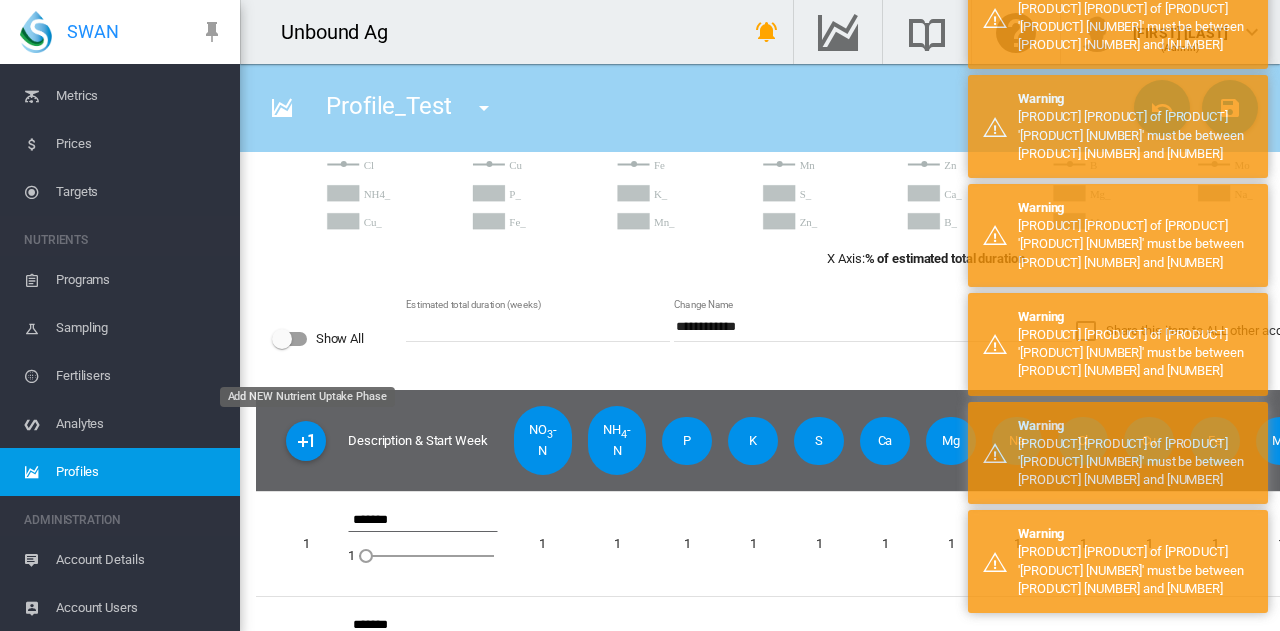 click at bounding box center (306, 441) 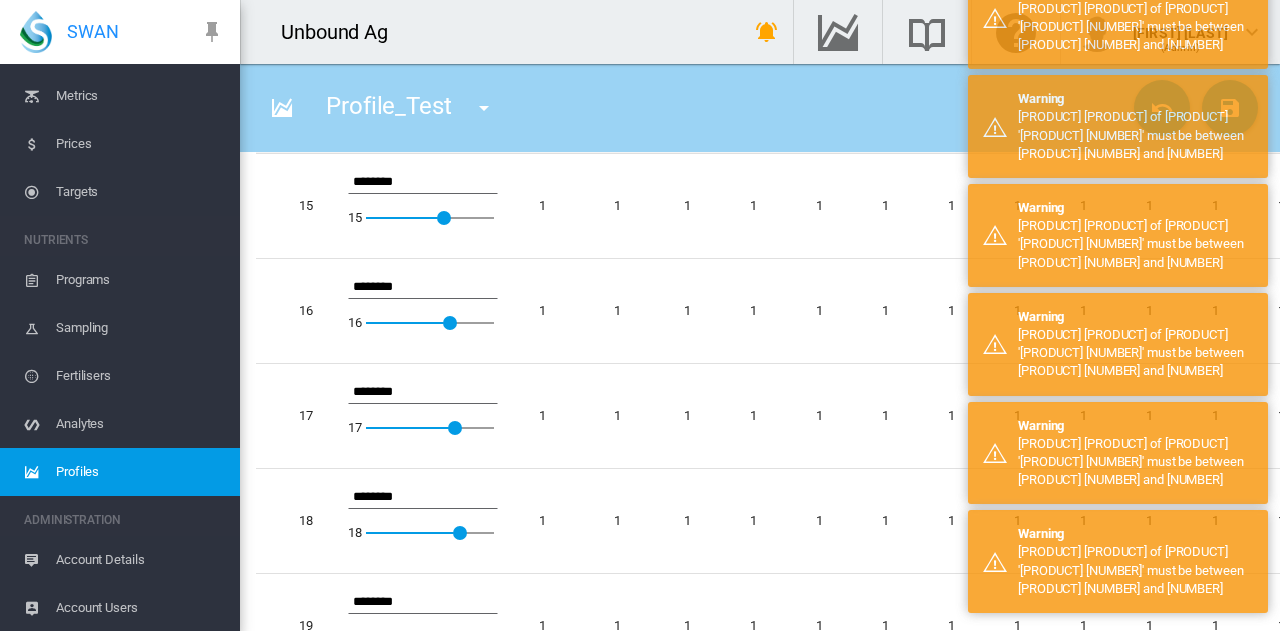 scroll, scrollTop: 2324, scrollLeft: 0, axis: vertical 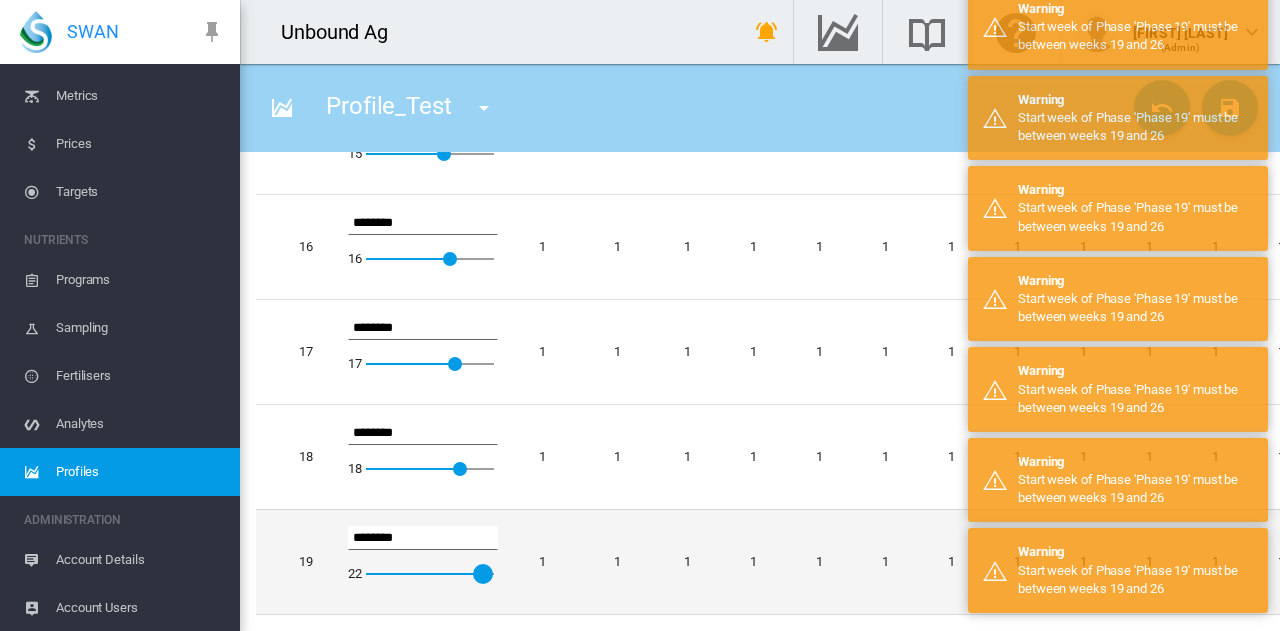 drag, startPoint x: 504, startPoint y: 564, endPoint x: 368, endPoint y: 574, distance: 136.36716 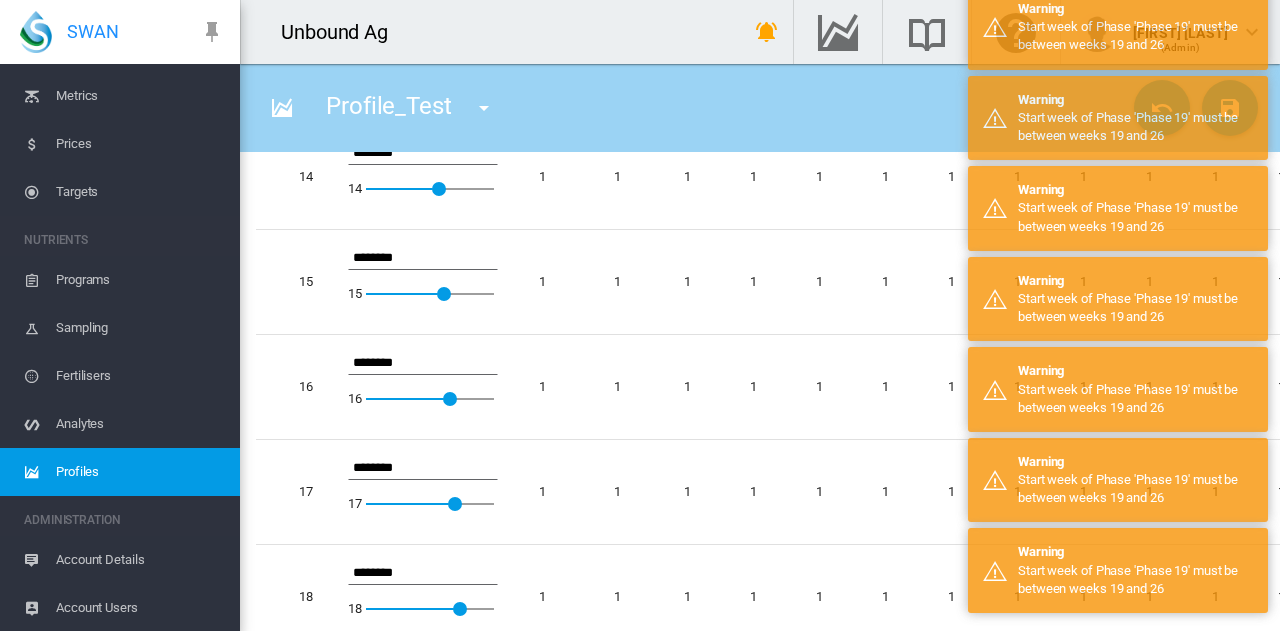 scroll, scrollTop: 2324, scrollLeft: 0, axis: vertical 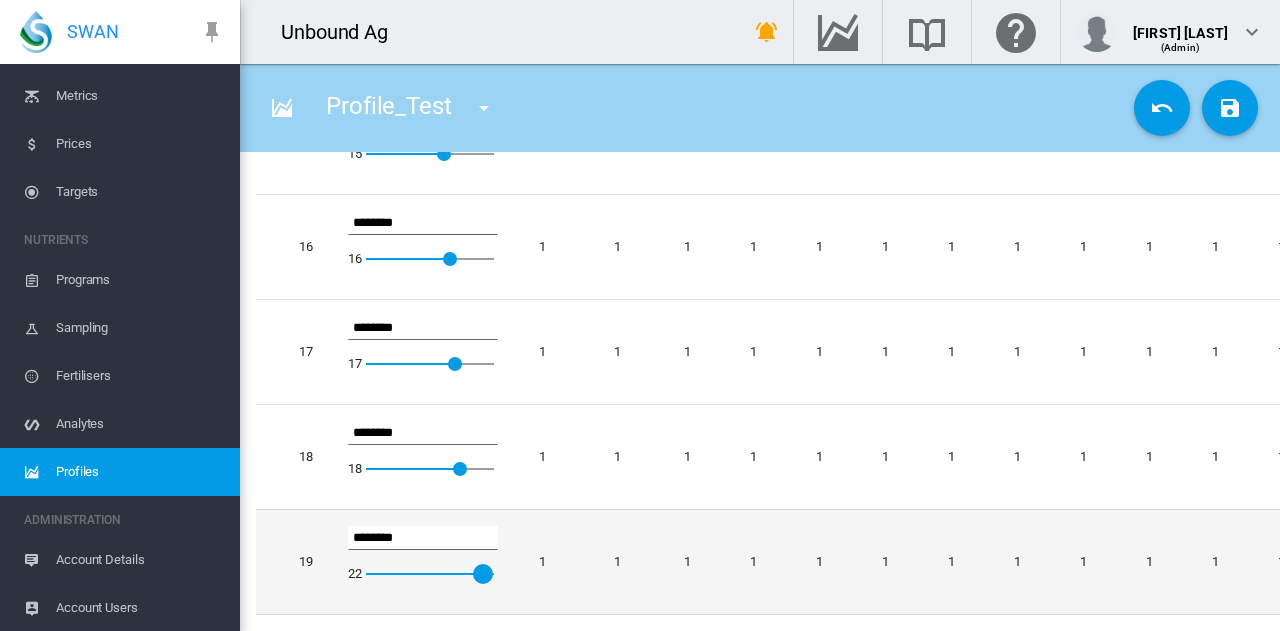 click at bounding box center [473, 574] 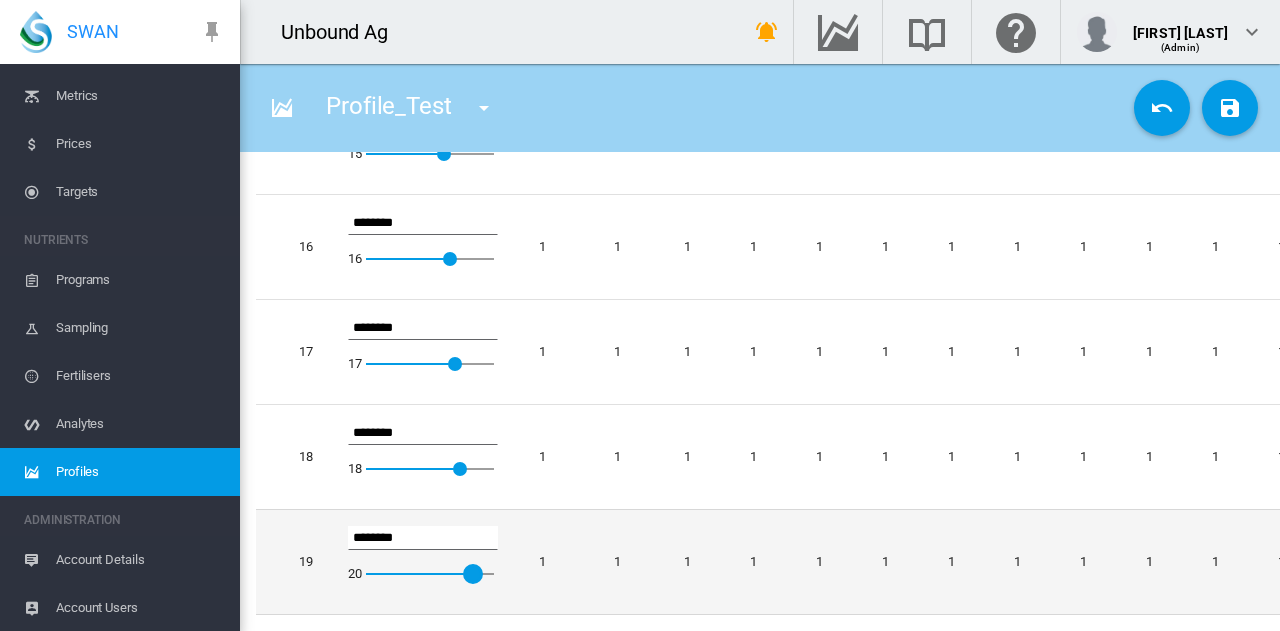 click on "20" at bounding box center [463, 550] 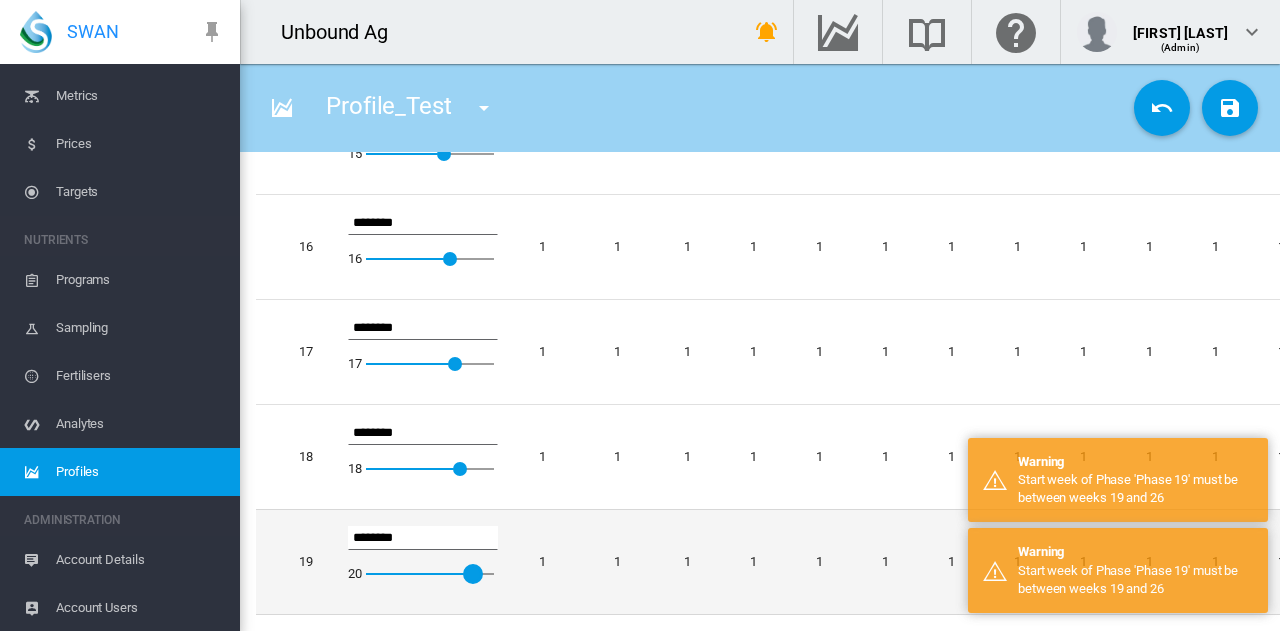 click on "20" at bounding box center (430, 574) 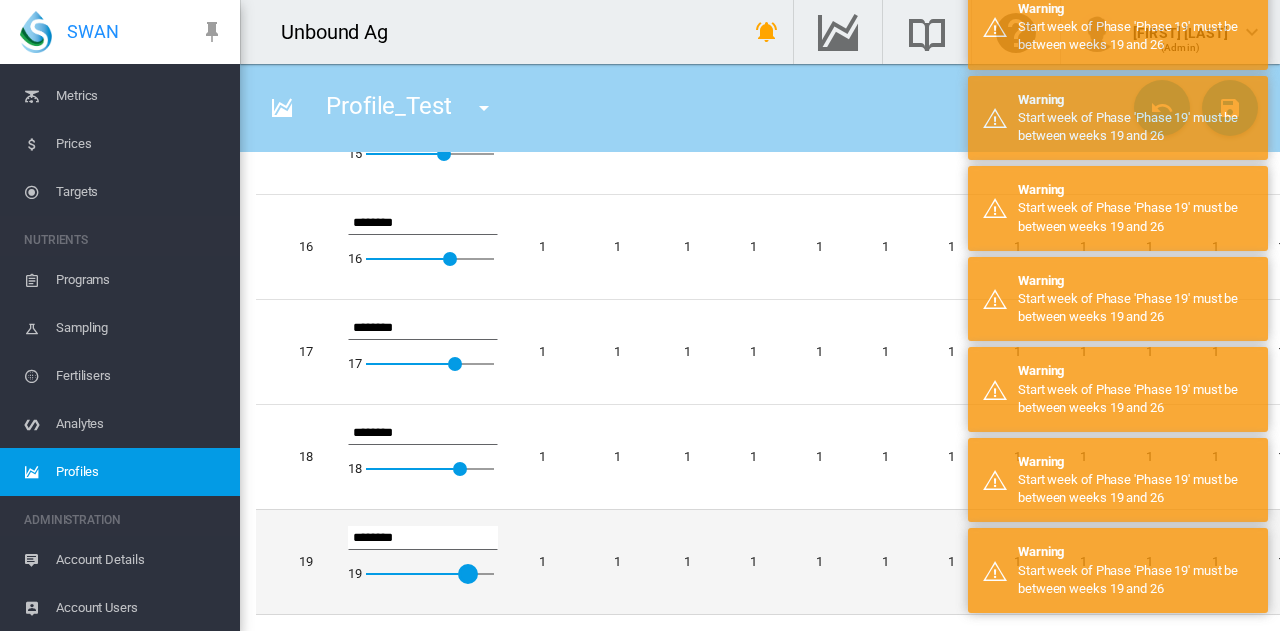 drag, startPoint x: 473, startPoint y: 559, endPoint x: 442, endPoint y: 561, distance: 31.06445 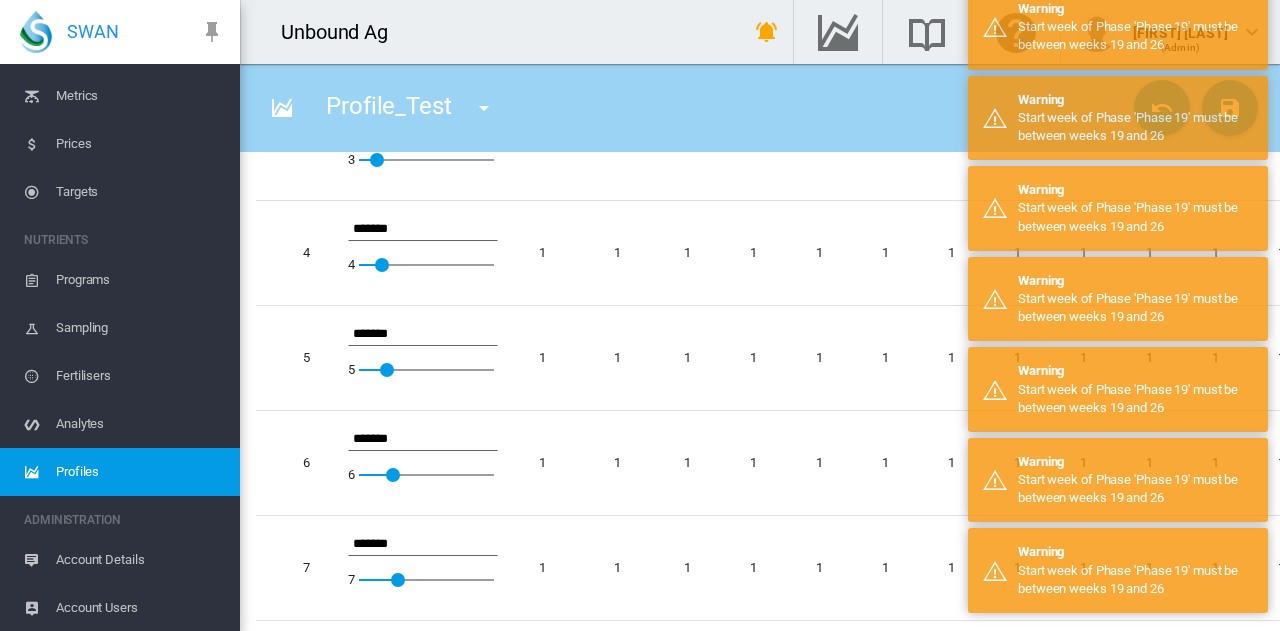 scroll, scrollTop: 424, scrollLeft: 0, axis: vertical 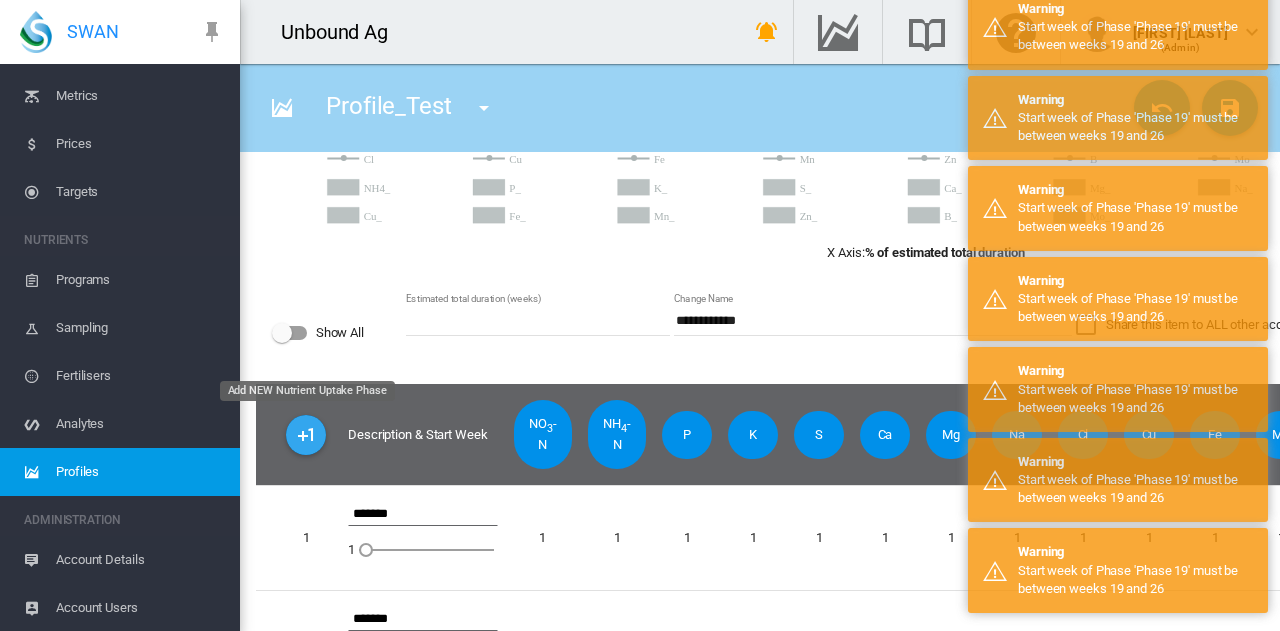 click at bounding box center [306, 435] 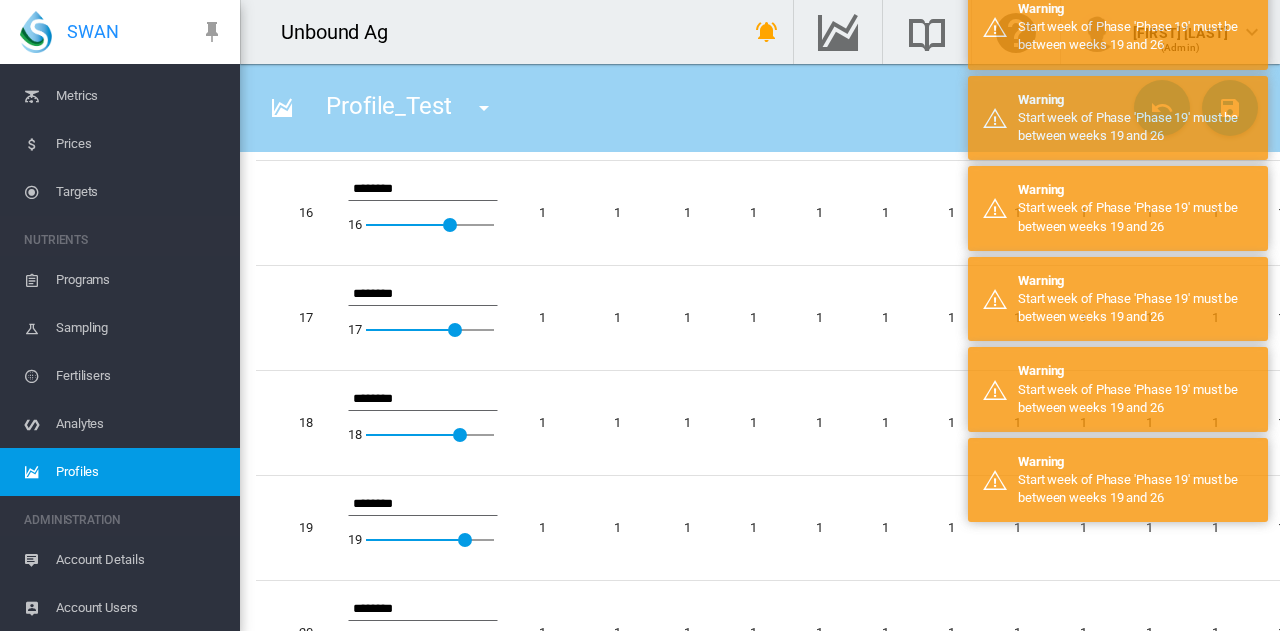 scroll, scrollTop: 2430, scrollLeft: 0, axis: vertical 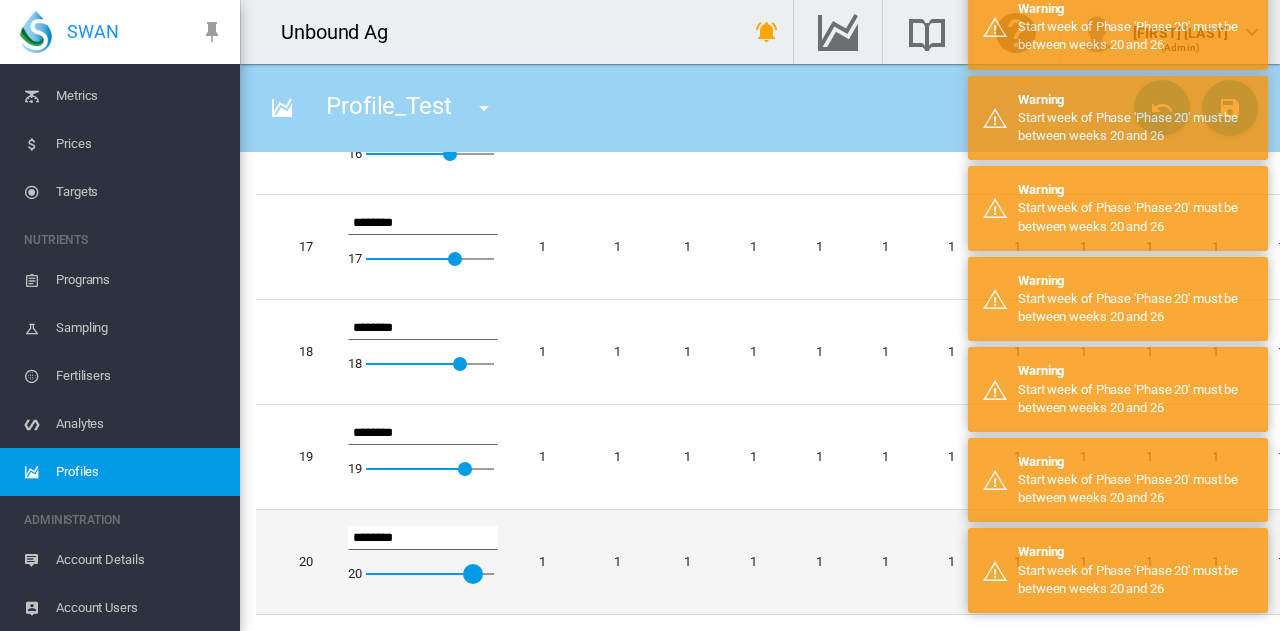 drag, startPoint x: 504, startPoint y: 561, endPoint x: 388, endPoint y: 569, distance: 116.275536 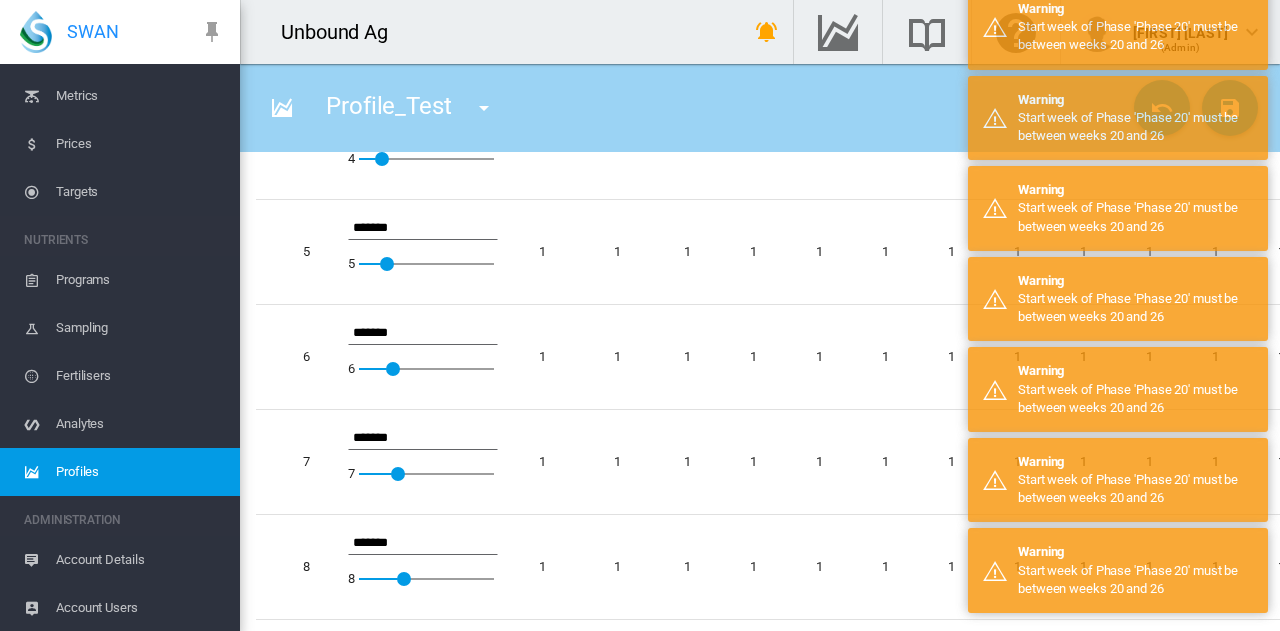 scroll, scrollTop: 530, scrollLeft: 0, axis: vertical 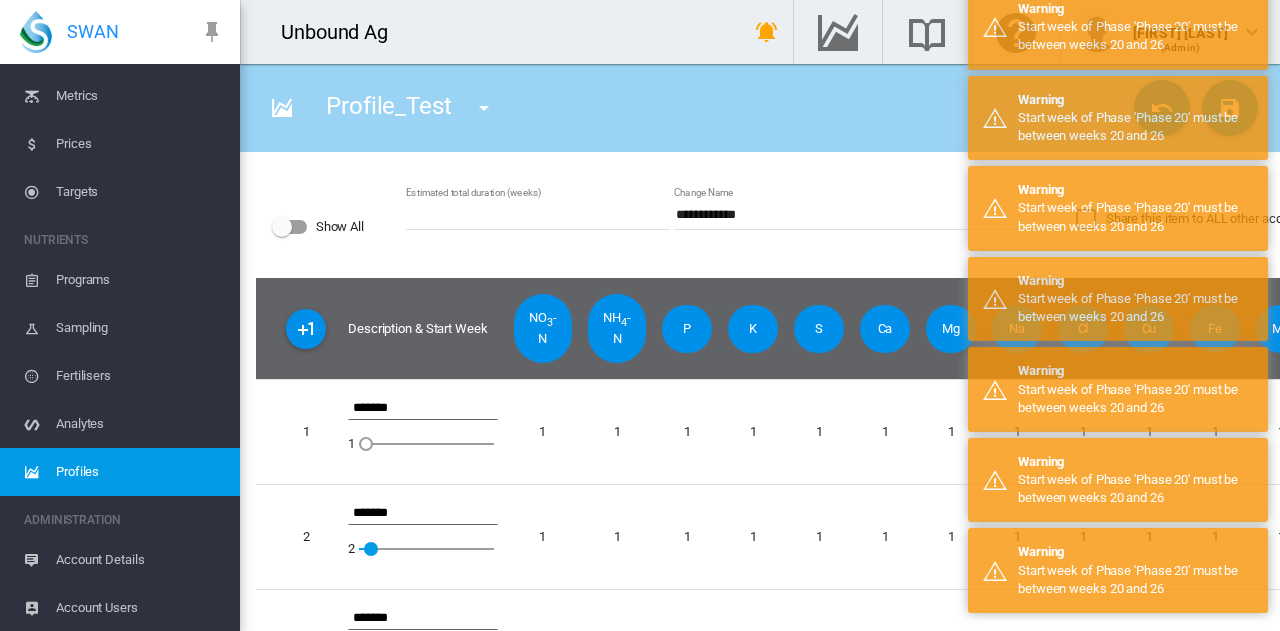 click at bounding box center [306, 329] 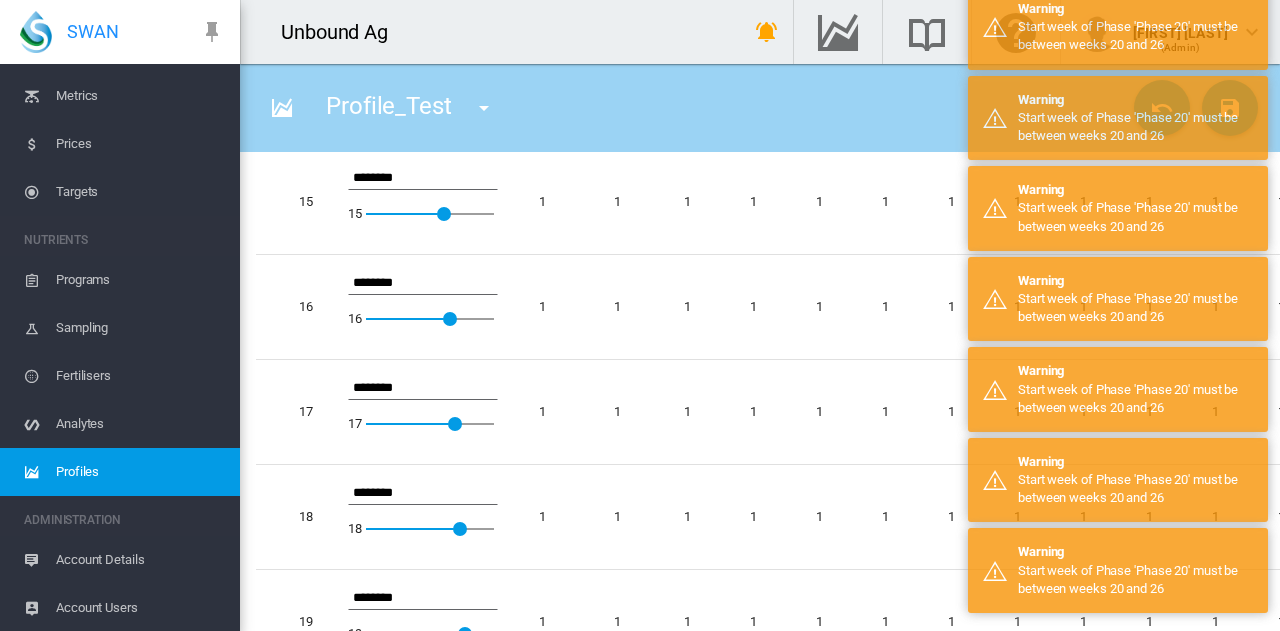 scroll, scrollTop: 2536, scrollLeft: 0, axis: vertical 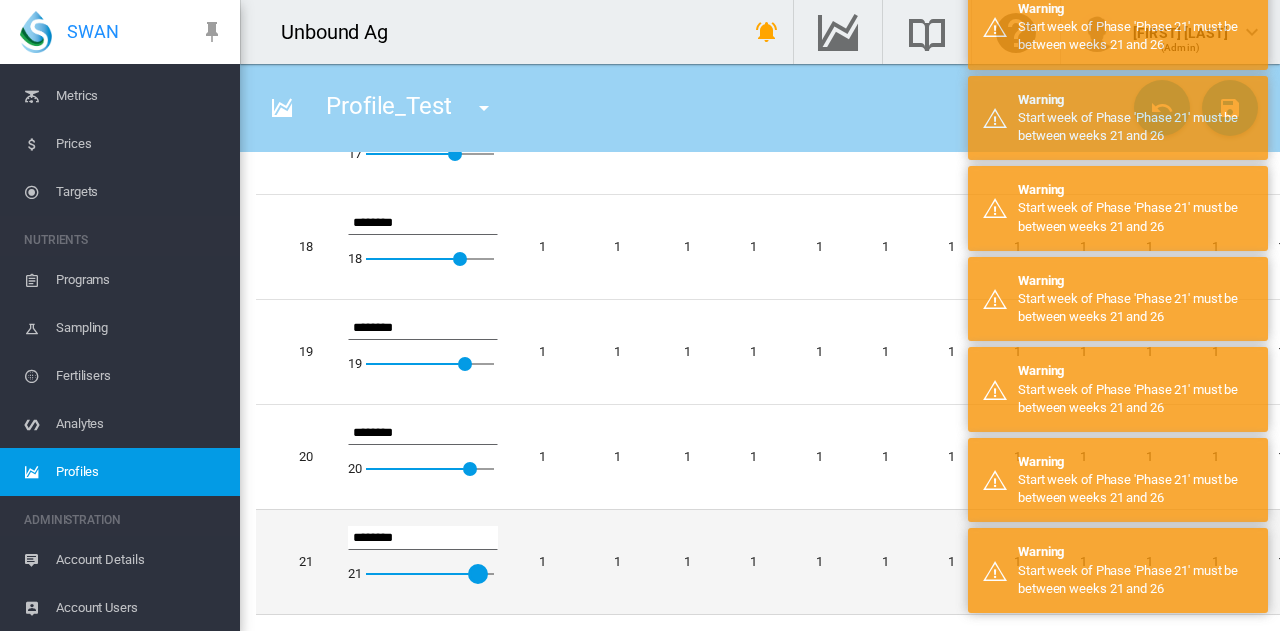 drag, startPoint x: 502, startPoint y: 559, endPoint x: 438, endPoint y: 557, distance: 64.03124 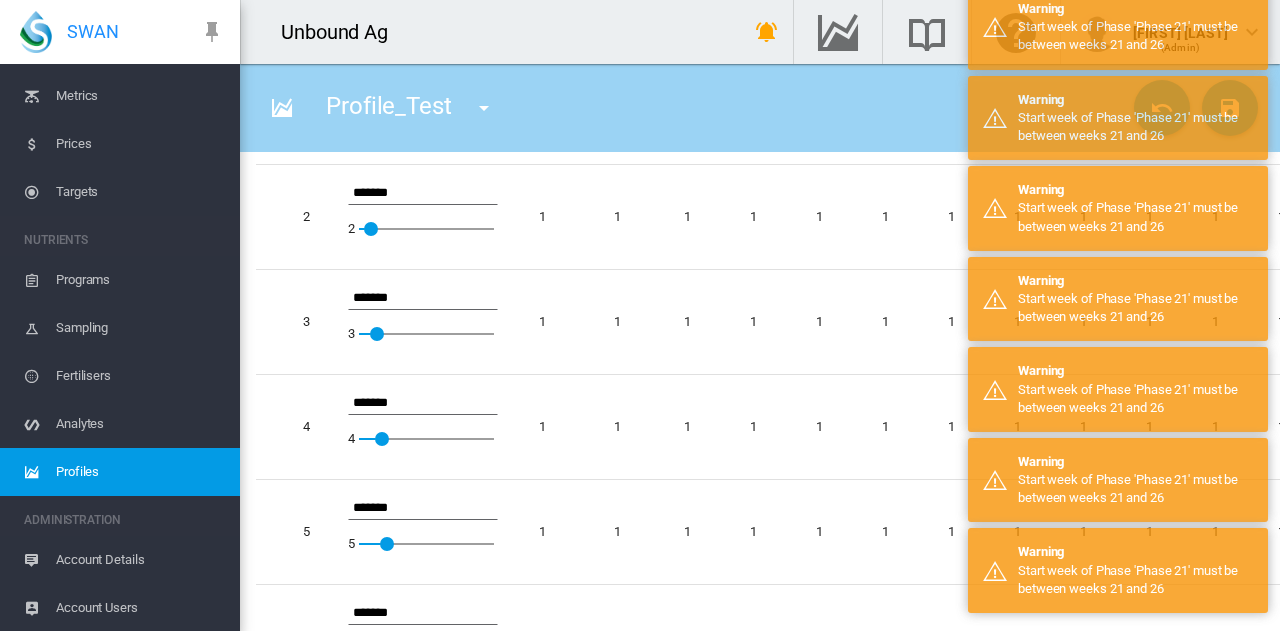 scroll, scrollTop: 636, scrollLeft: 0, axis: vertical 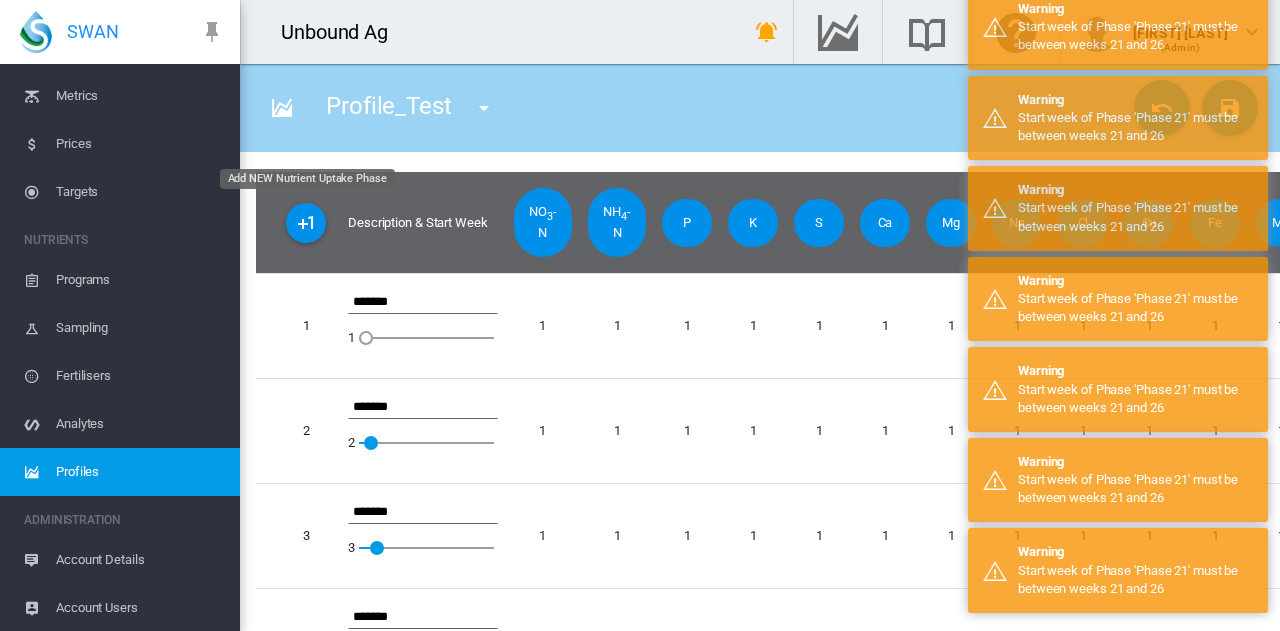 click at bounding box center [306, 223] 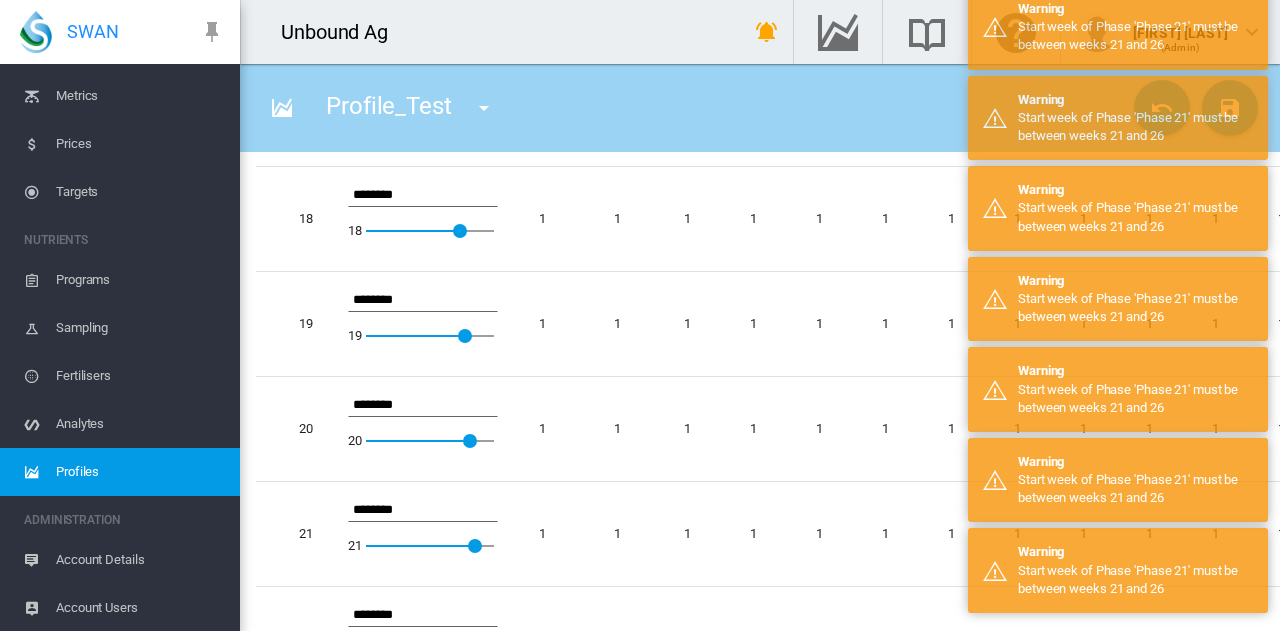 scroll, scrollTop: 2642, scrollLeft: 0, axis: vertical 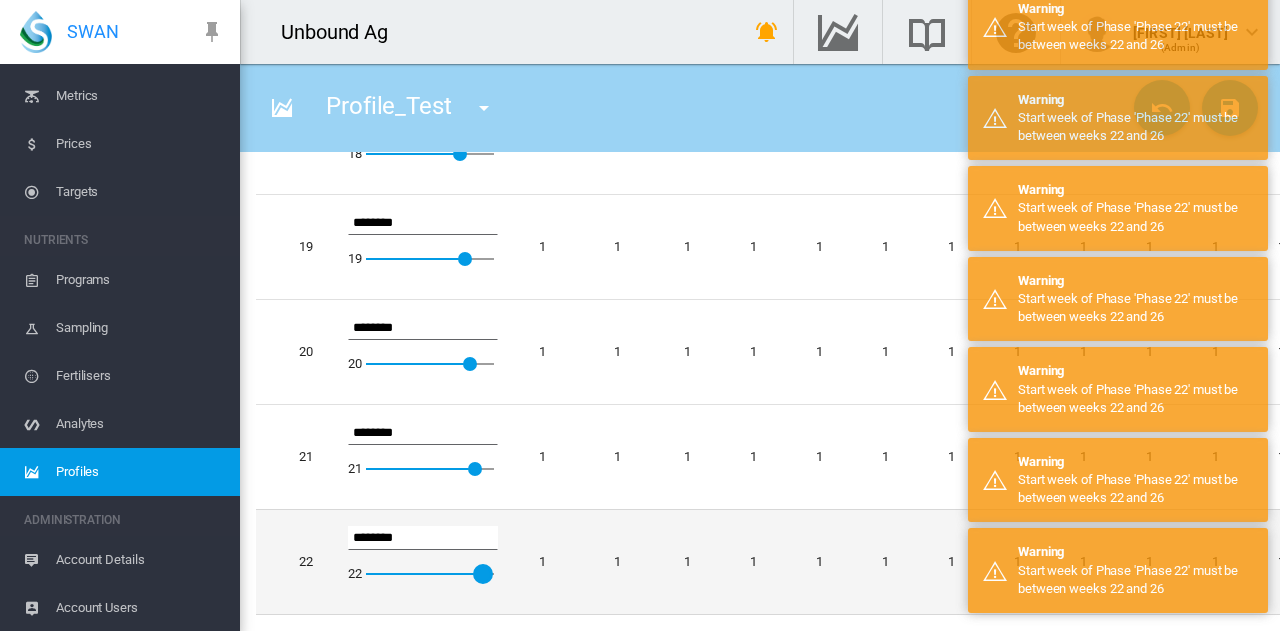 drag, startPoint x: 506, startPoint y: 561, endPoint x: 421, endPoint y: 553, distance: 85.37564 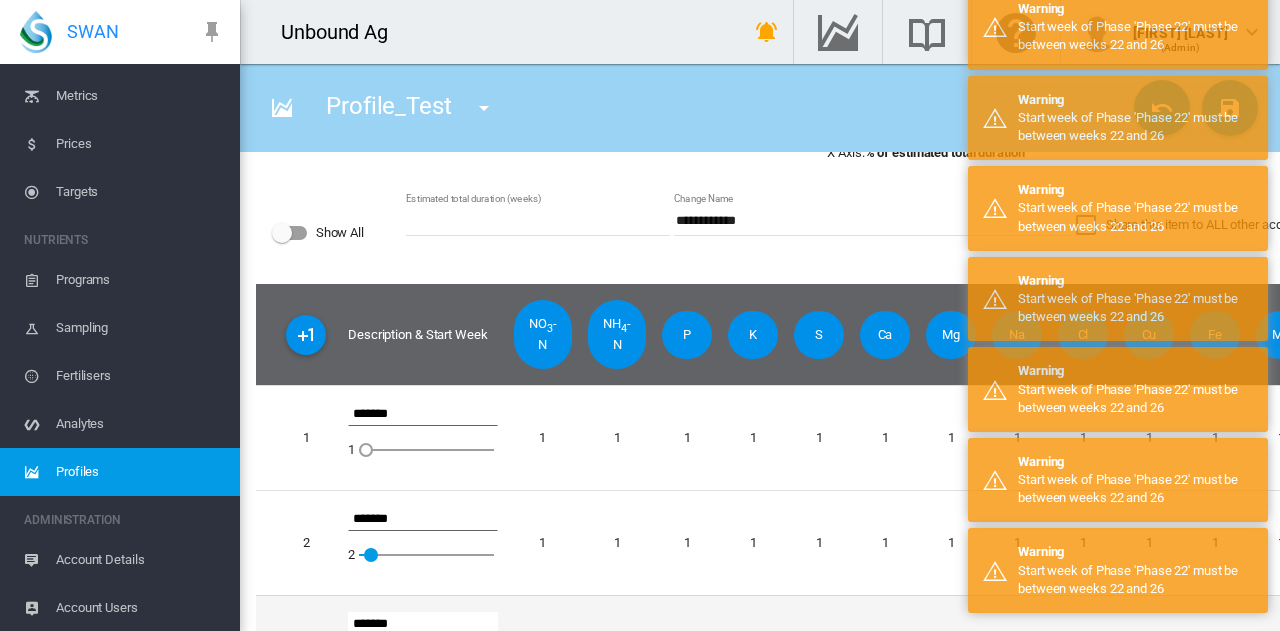 scroll, scrollTop: 242, scrollLeft: 0, axis: vertical 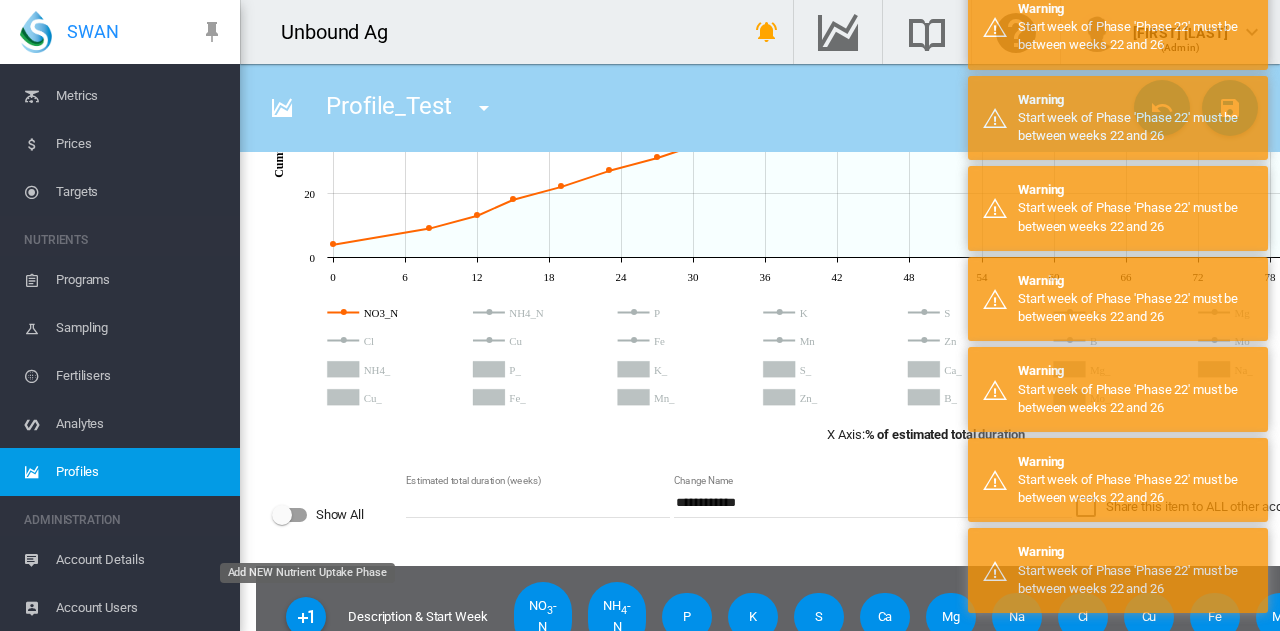 click at bounding box center (306, 617) 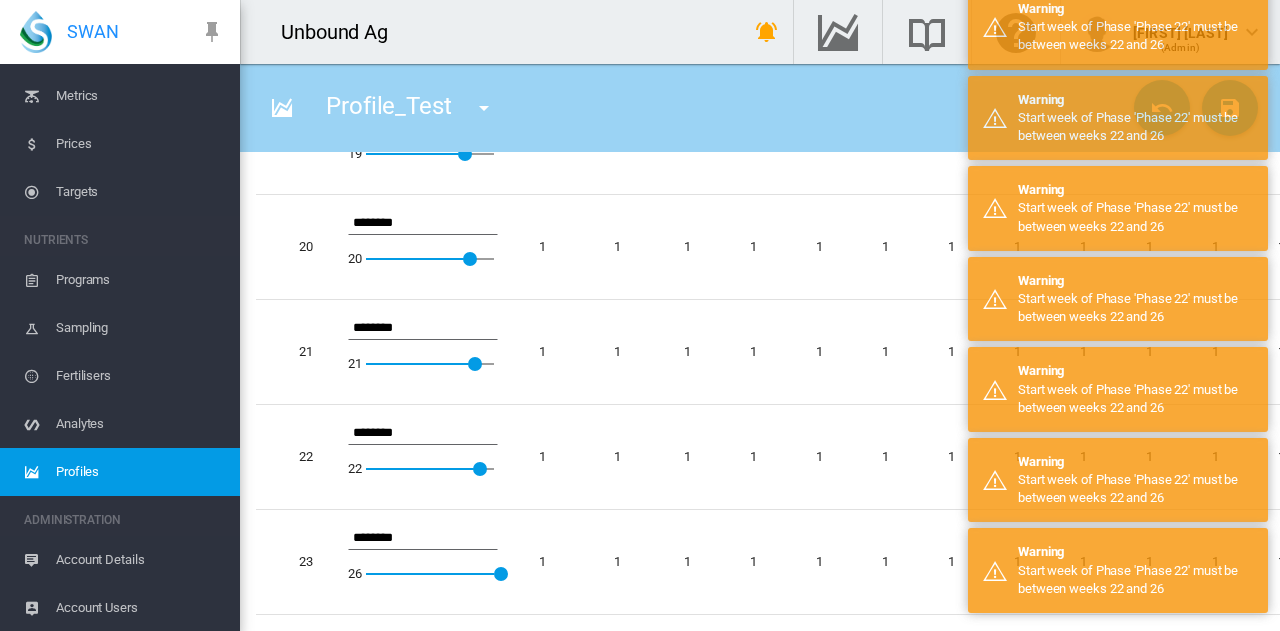 scroll, scrollTop: 2748, scrollLeft: 0, axis: vertical 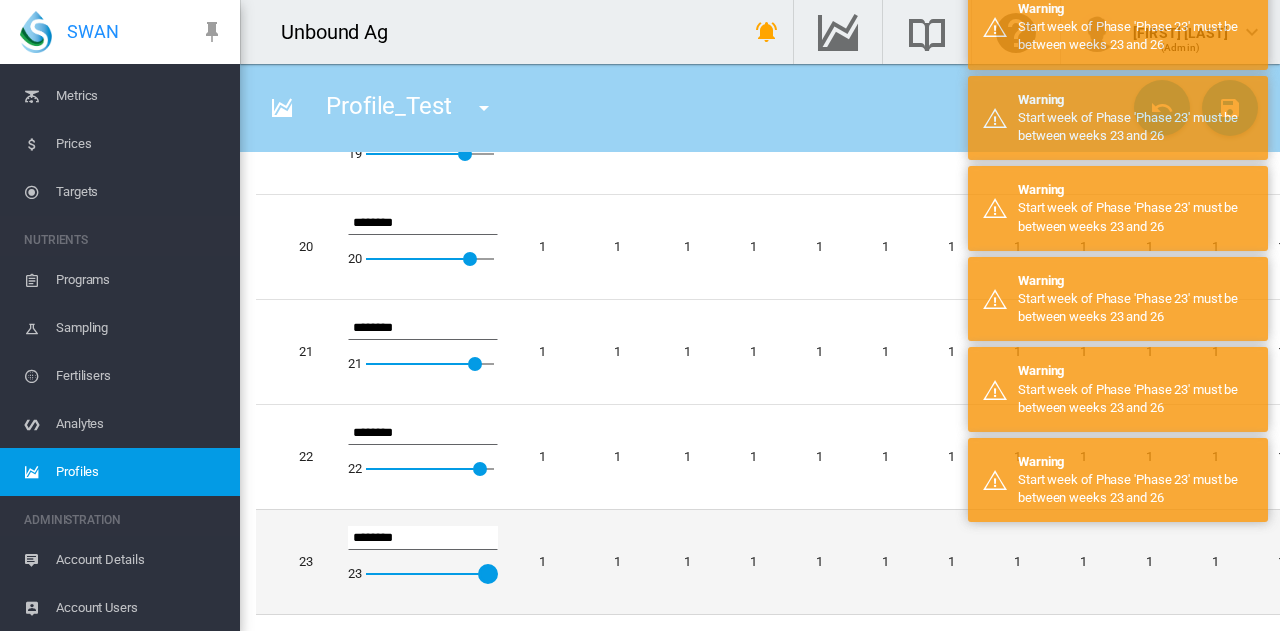drag, startPoint x: 500, startPoint y: 560, endPoint x: 416, endPoint y: 556, distance: 84.095184 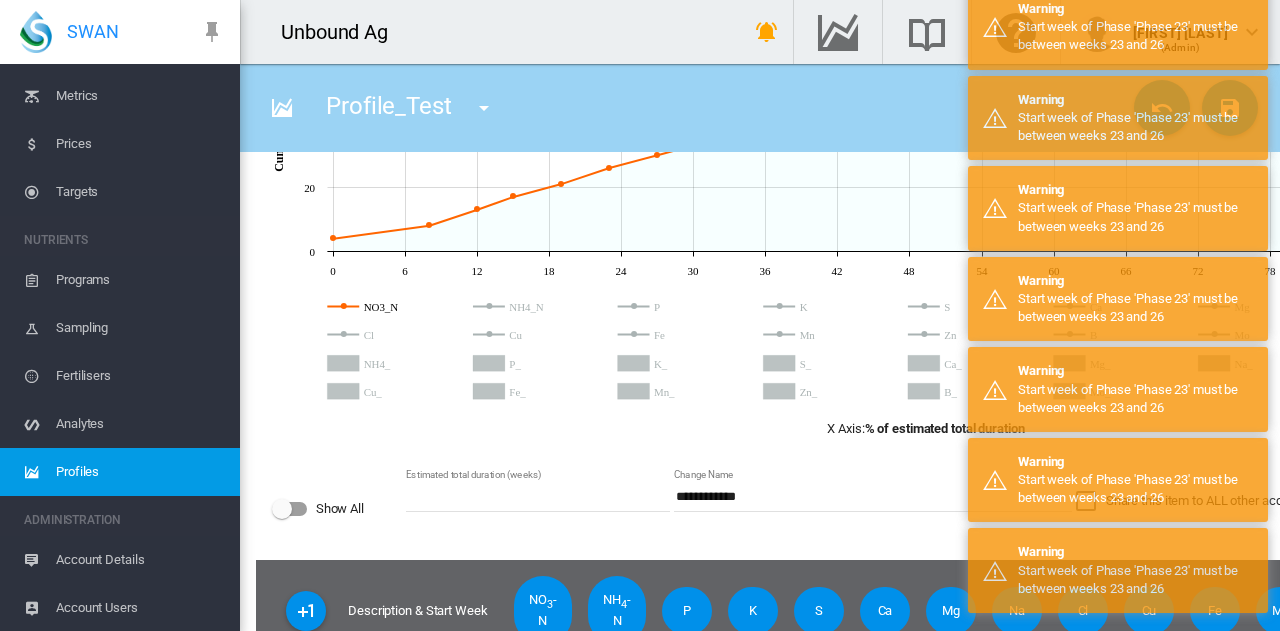scroll, scrollTop: 248, scrollLeft: 0, axis: vertical 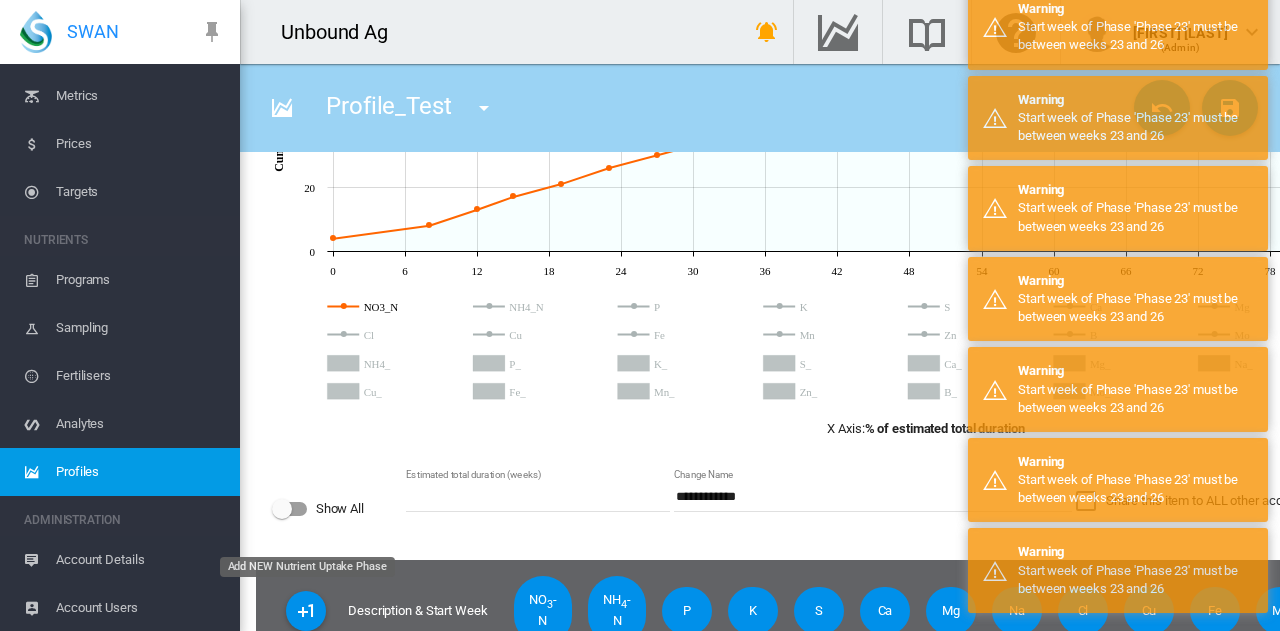 click at bounding box center (306, 611) 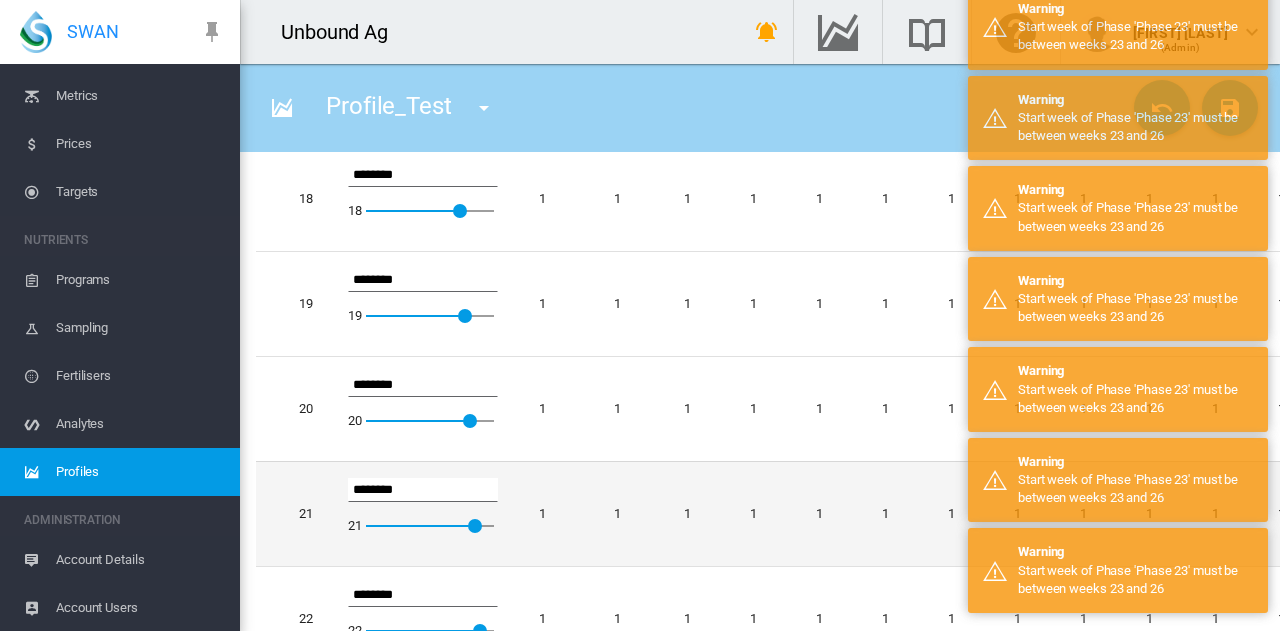 scroll, scrollTop: 2854, scrollLeft: 0, axis: vertical 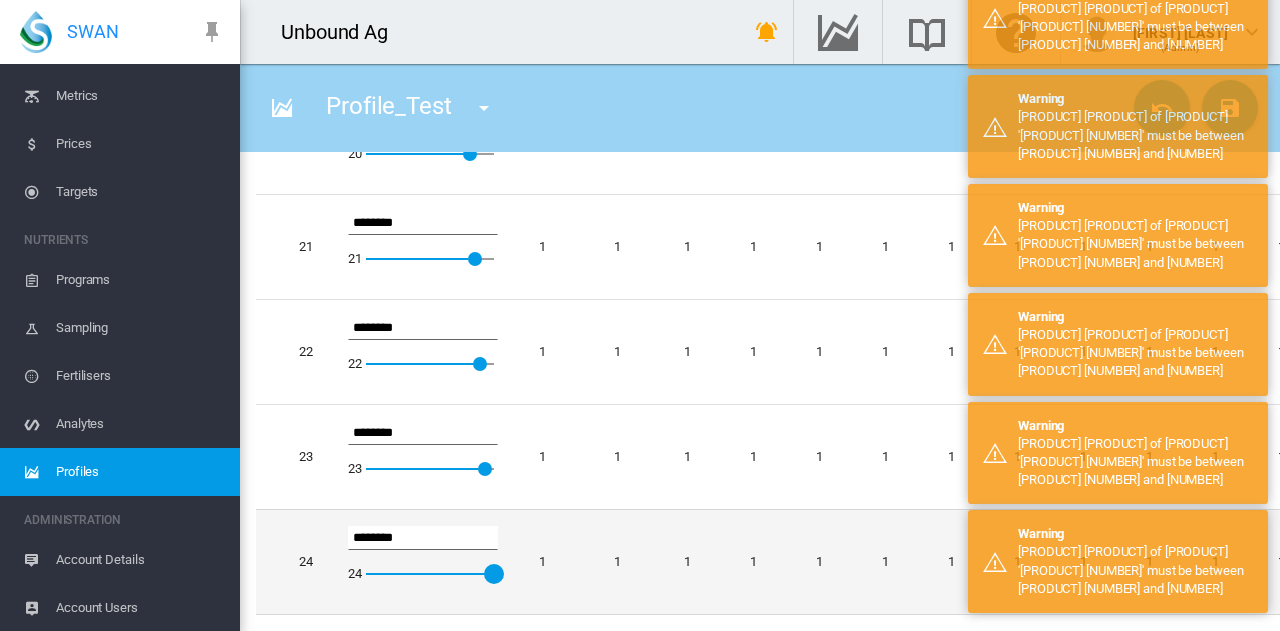 drag, startPoint x: 508, startPoint y: 563, endPoint x: 430, endPoint y: 559, distance: 78.10249 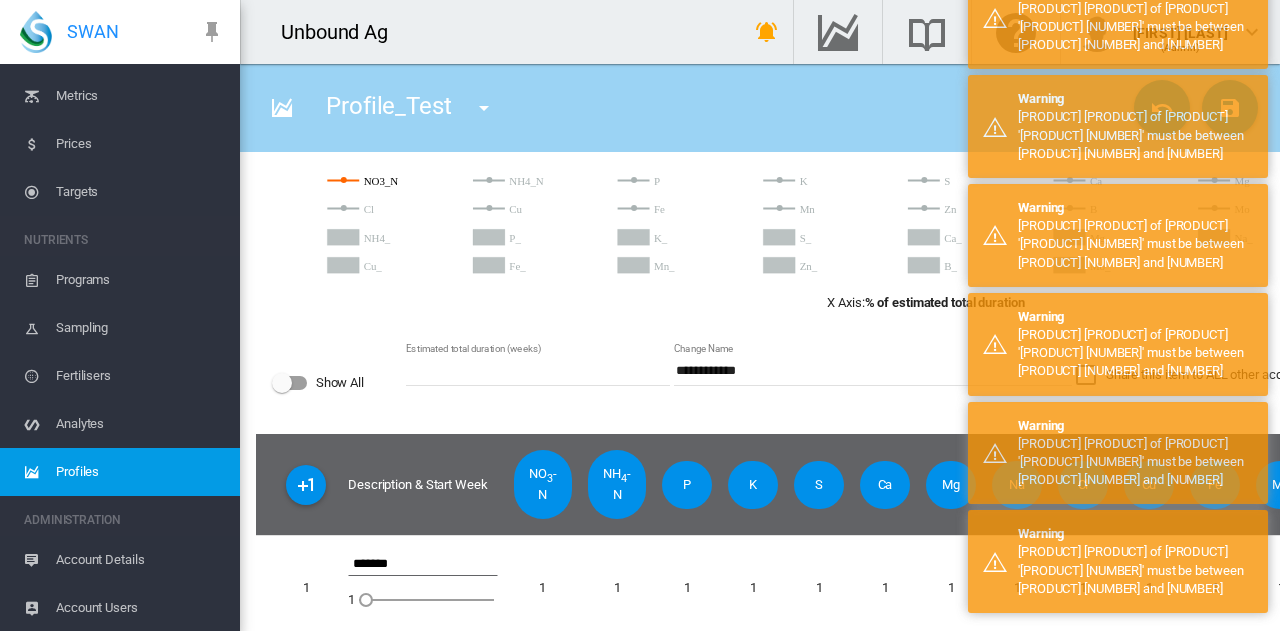 scroll, scrollTop: 554, scrollLeft: 0, axis: vertical 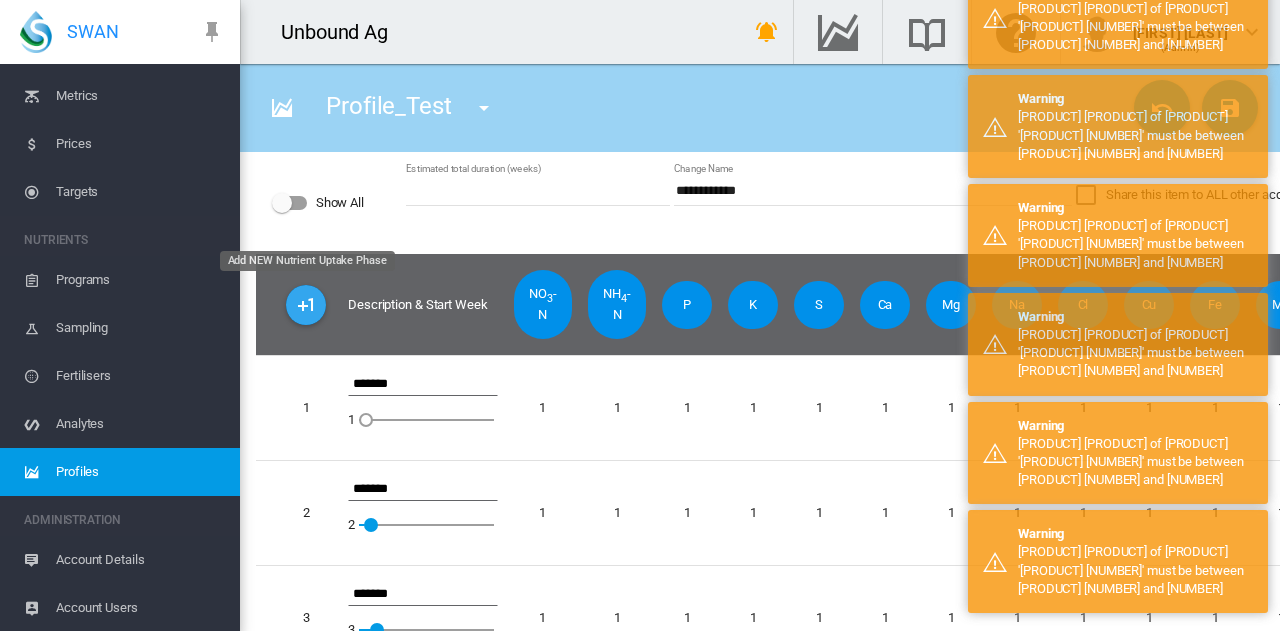 click at bounding box center (306, 305) 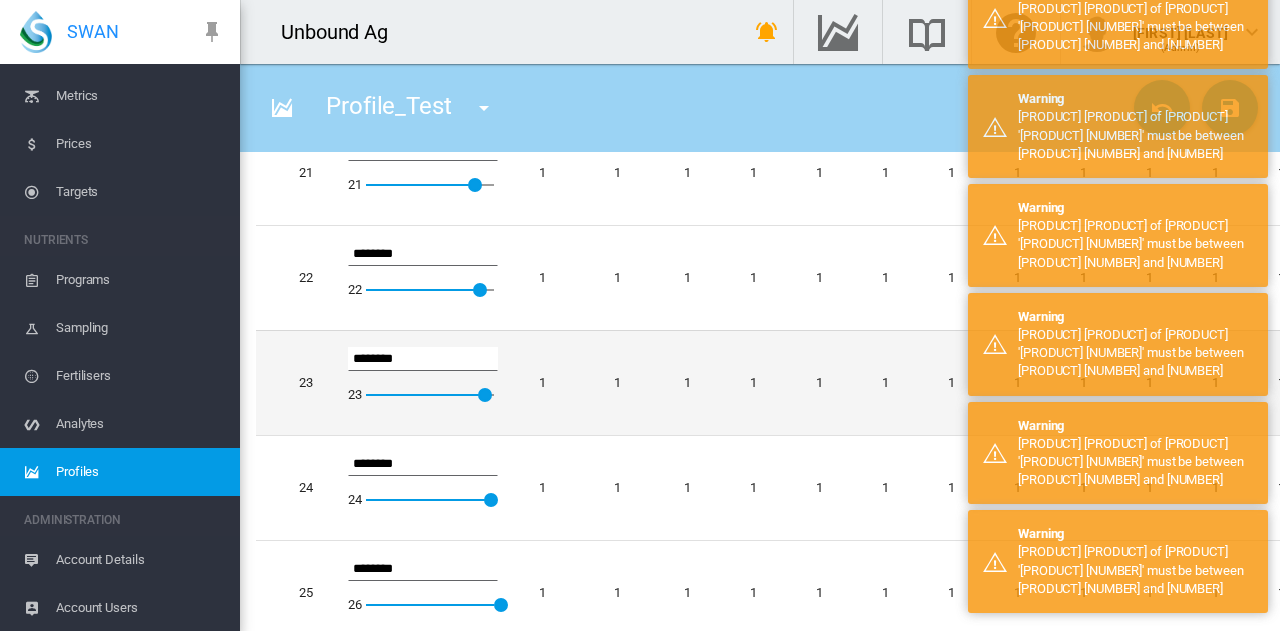 scroll, scrollTop: 2960, scrollLeft: 0, axis: vertical 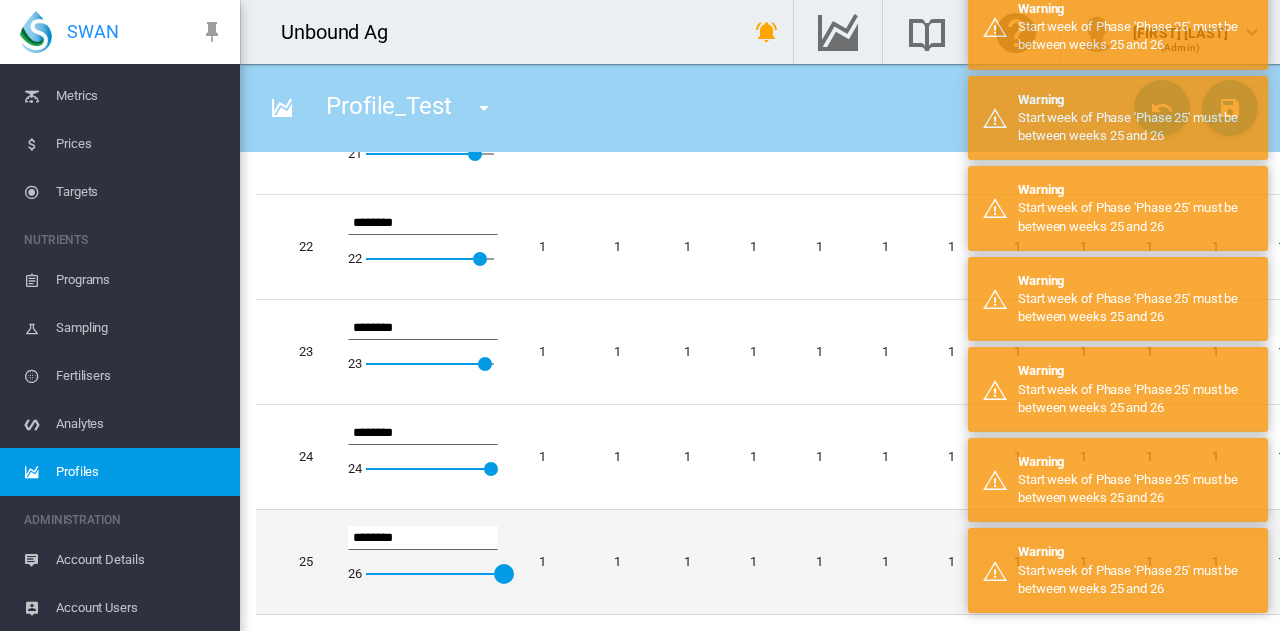 drag, startPoint x: 504, startPoint y: 559, endPoint x: 402, endPoint y: 561, distance: 102.01961 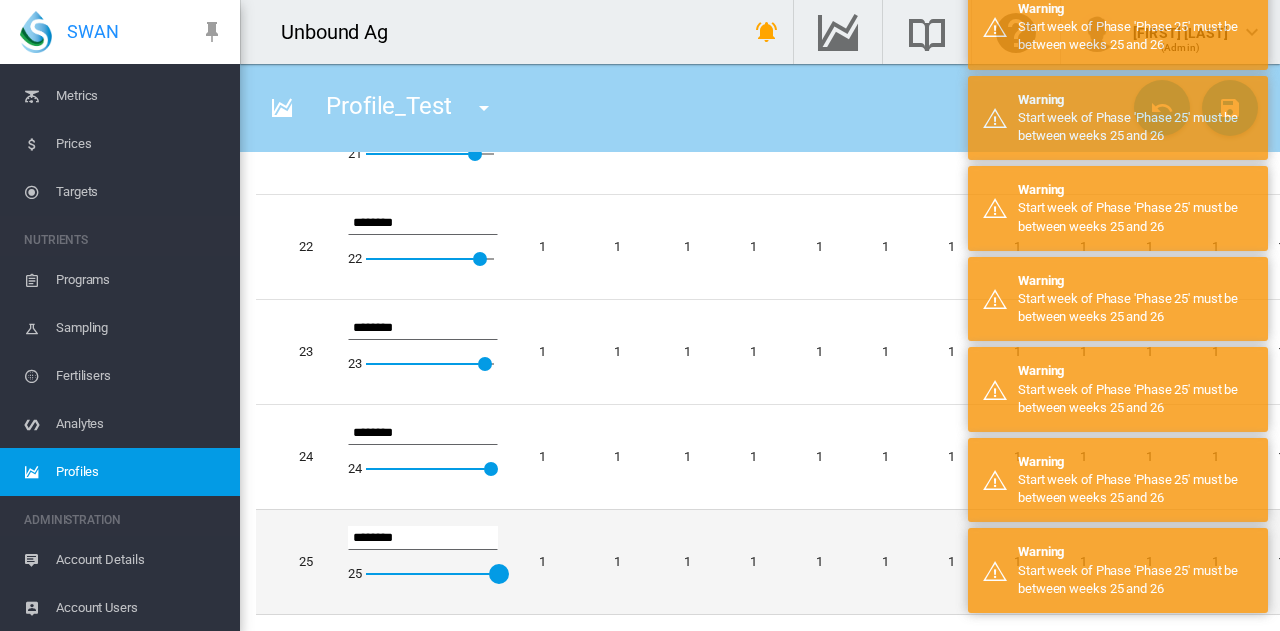 click at bounding box center (489, 574) 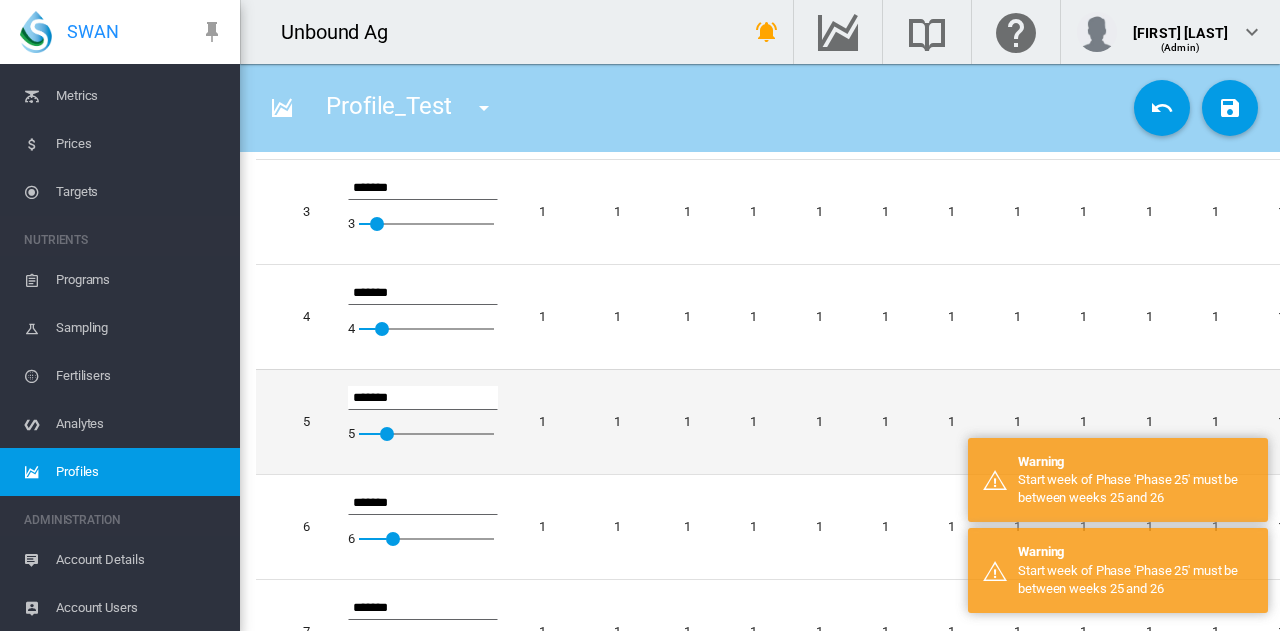 scroll, scrollTop: 360, scrollLeft: 0, axis: vertical 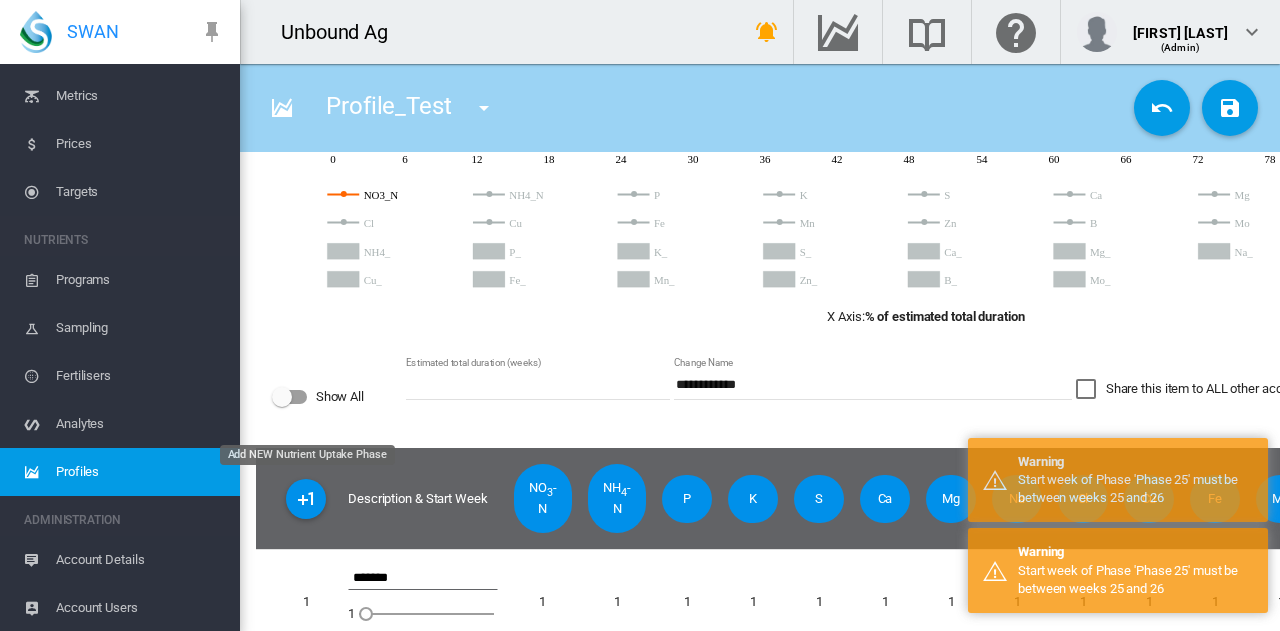 click at bounding box center (306, 499) 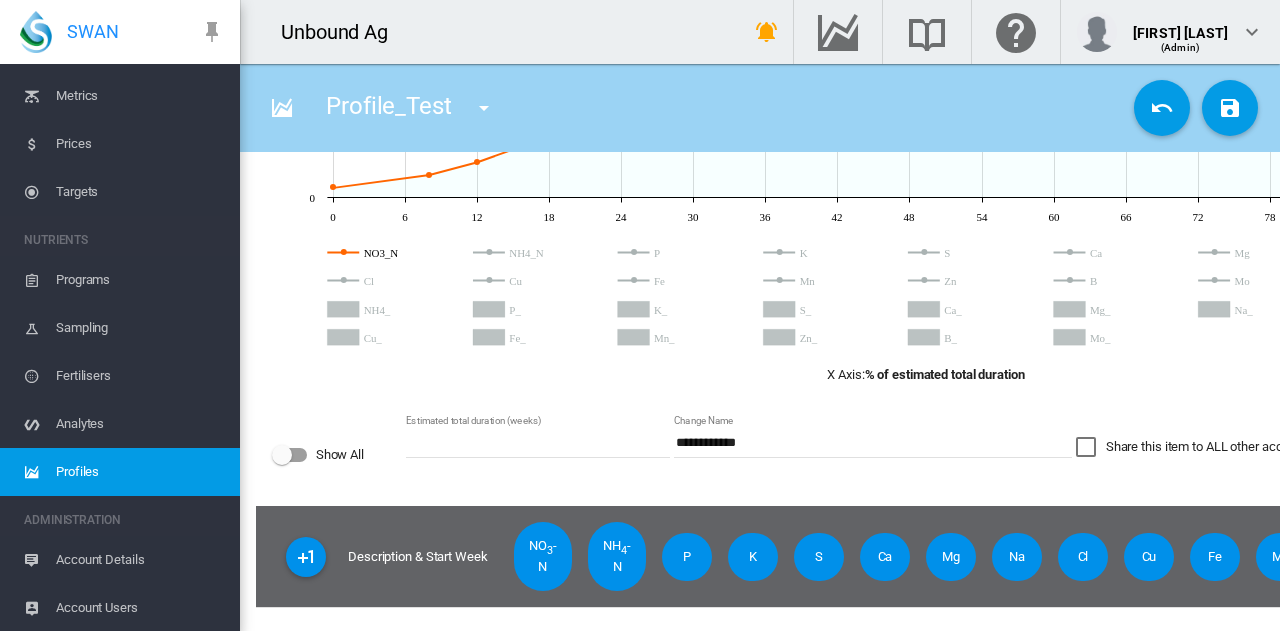 scroll, scrollTop: 500, scrollLeft: 0, axis: vertical 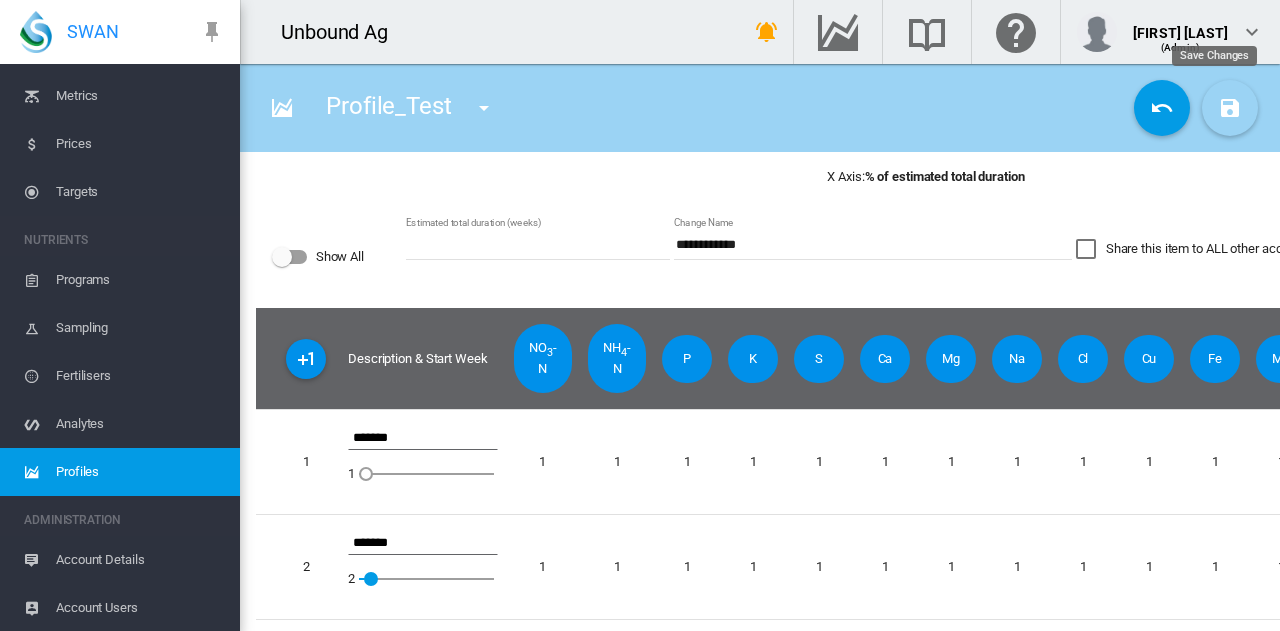 click at bounding box center [1230, 108] 